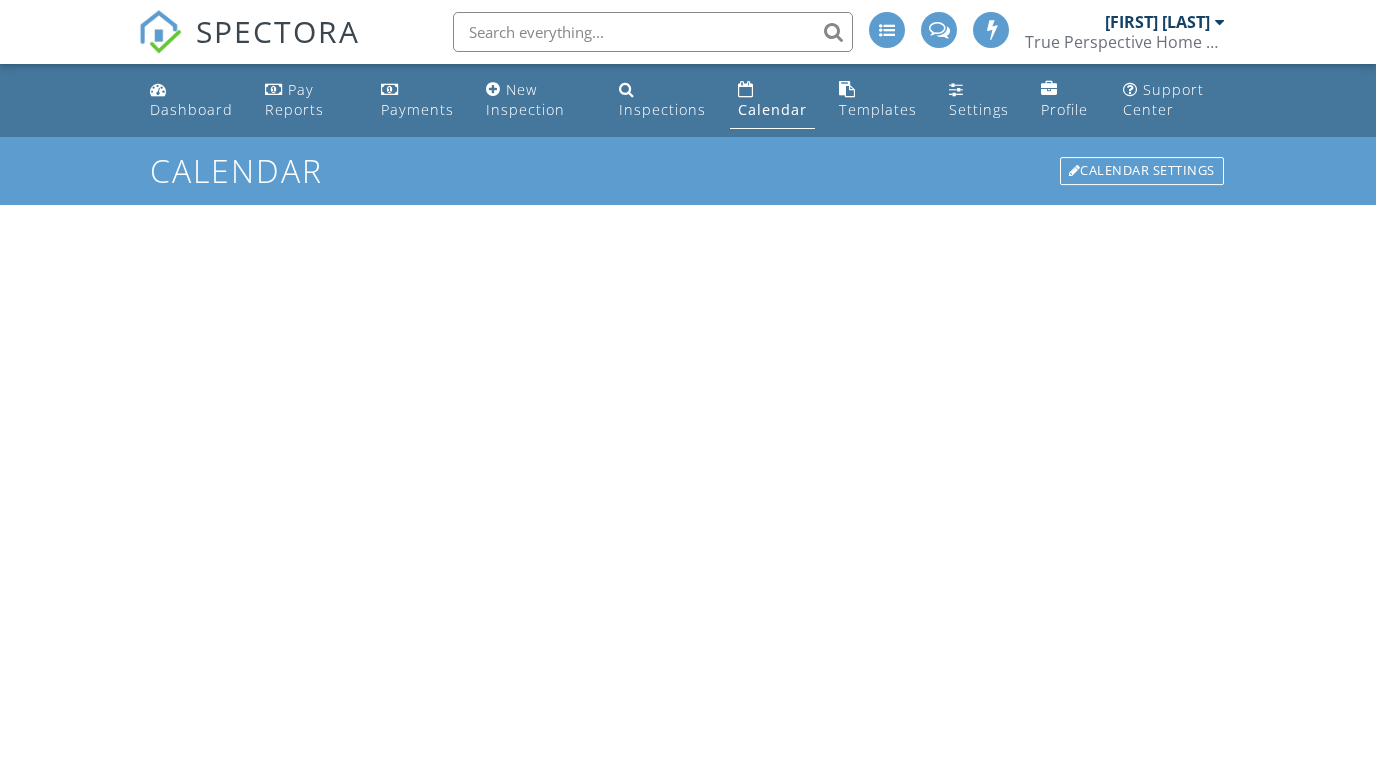 scroll, scrollTop: 0, scrollLeft: 0, axis: both 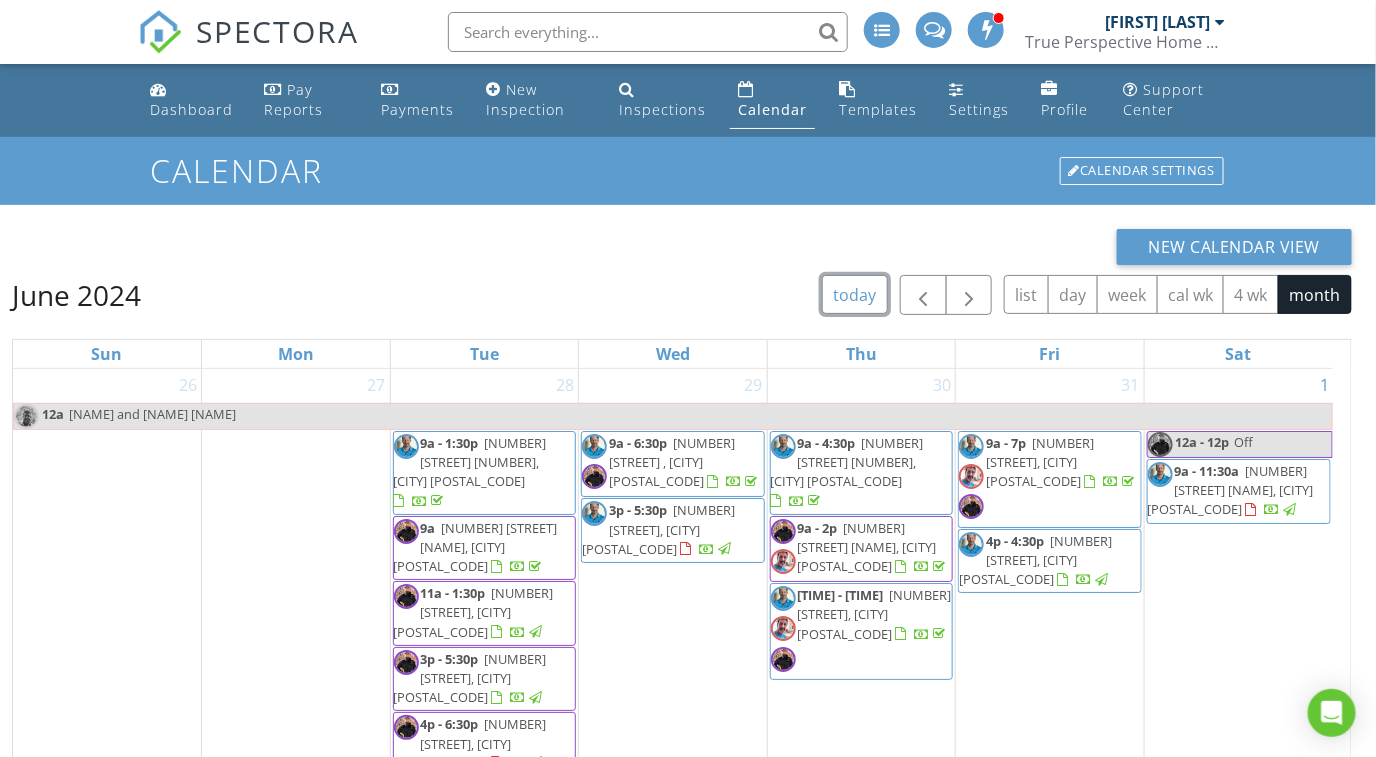 click on "today" at bounding box center (855, 294) 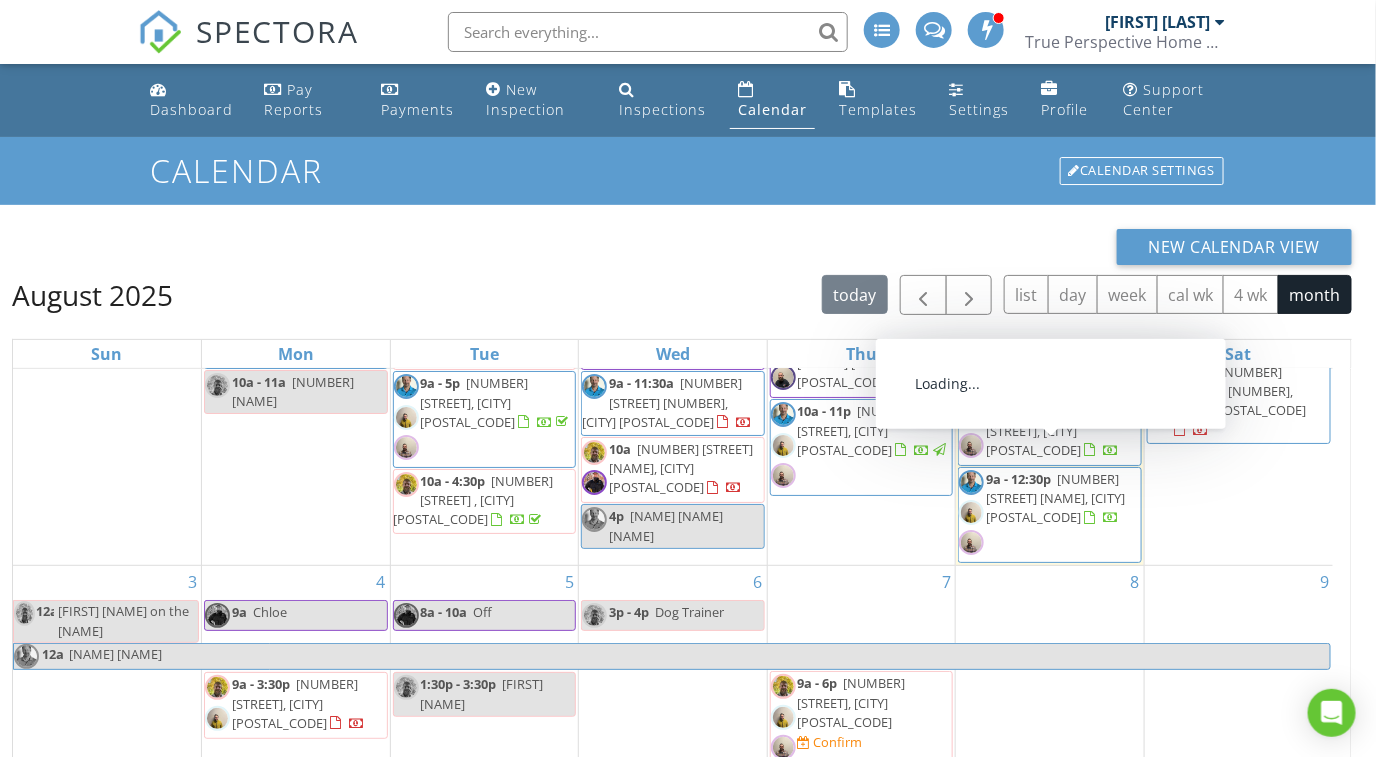 scroll, scrollTop: 144, scrollLeft: 0, axis: vertical 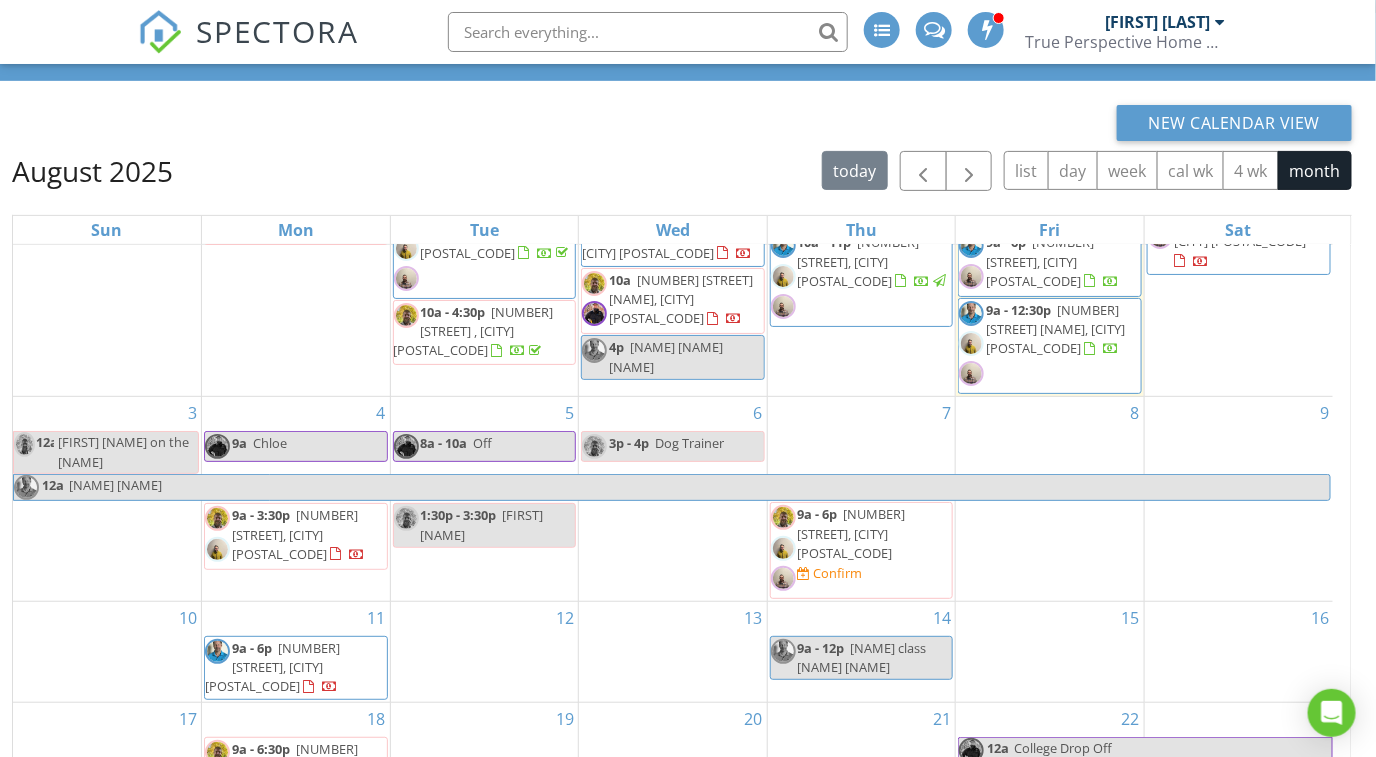 click on "[NUMBER]
[TIME] - [TIME]
Off
[TIME] - [TIME]
[FIRST] [NAME]" at bounding box center [485, 499] 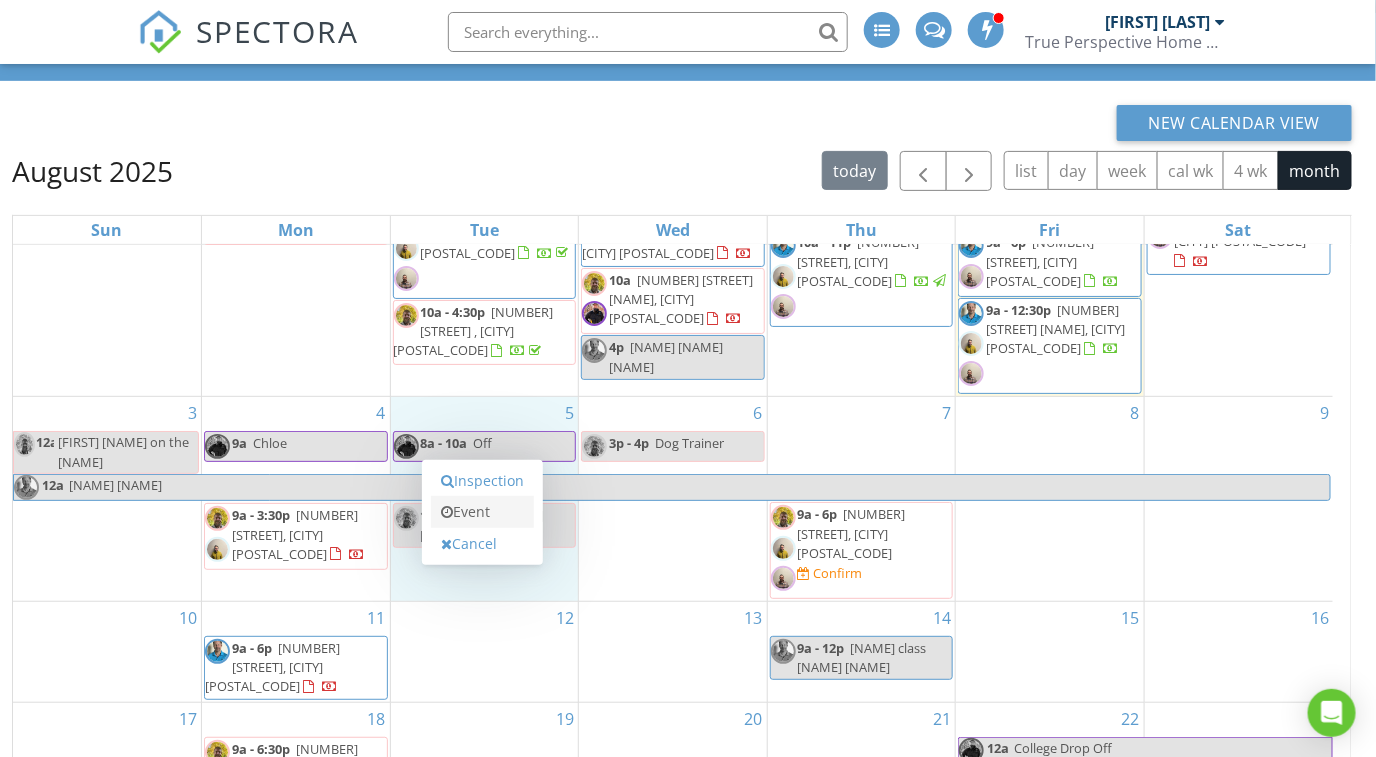 click on "Event" at bounding box center [482, 512] 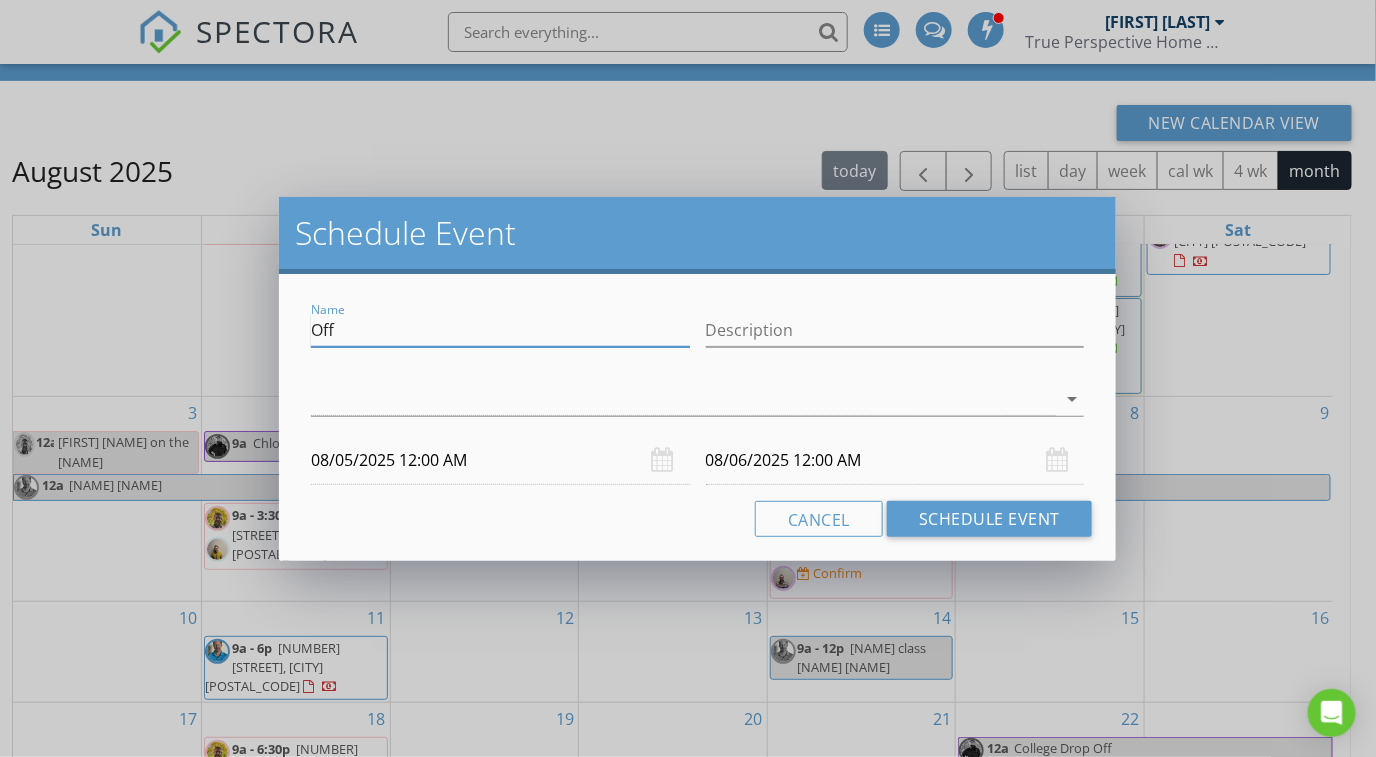 click on "Off" at bounding box center [500, 330] 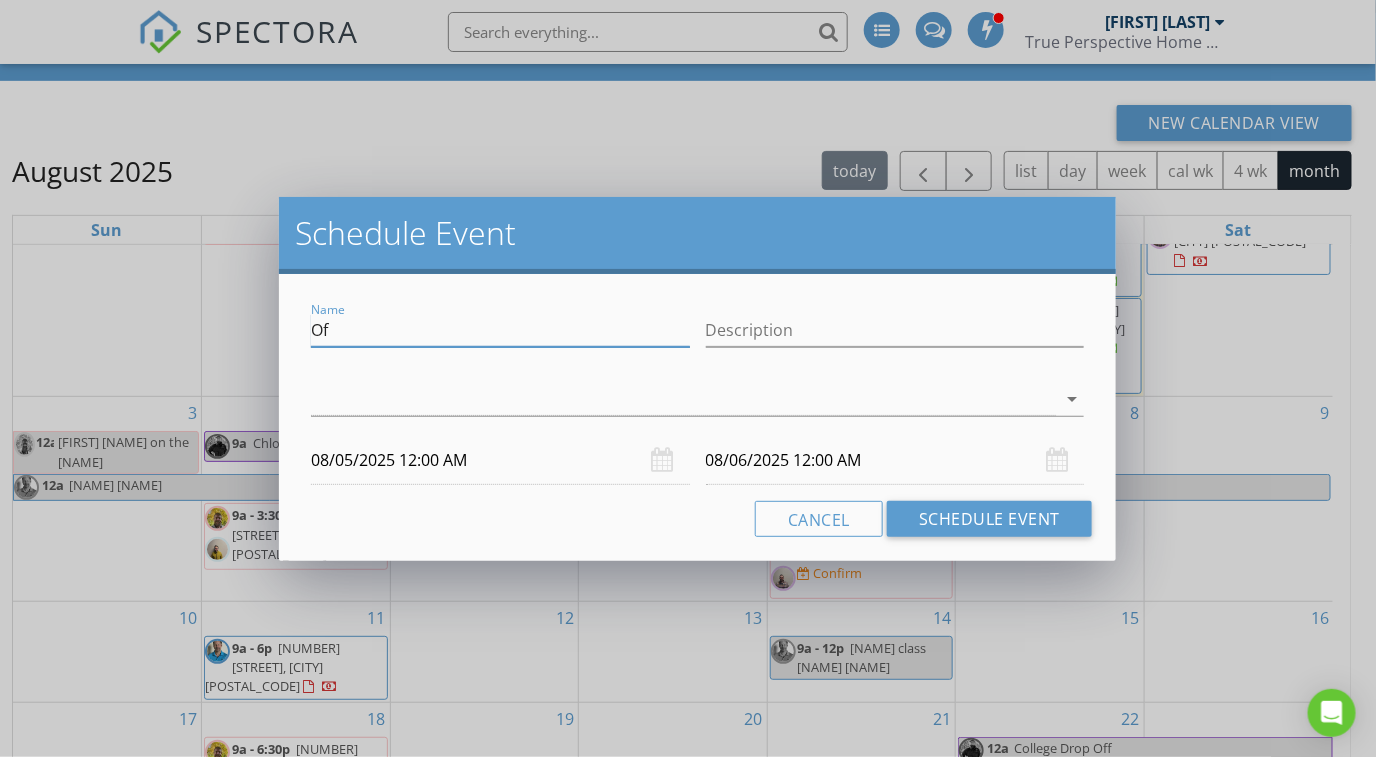 type on "O" 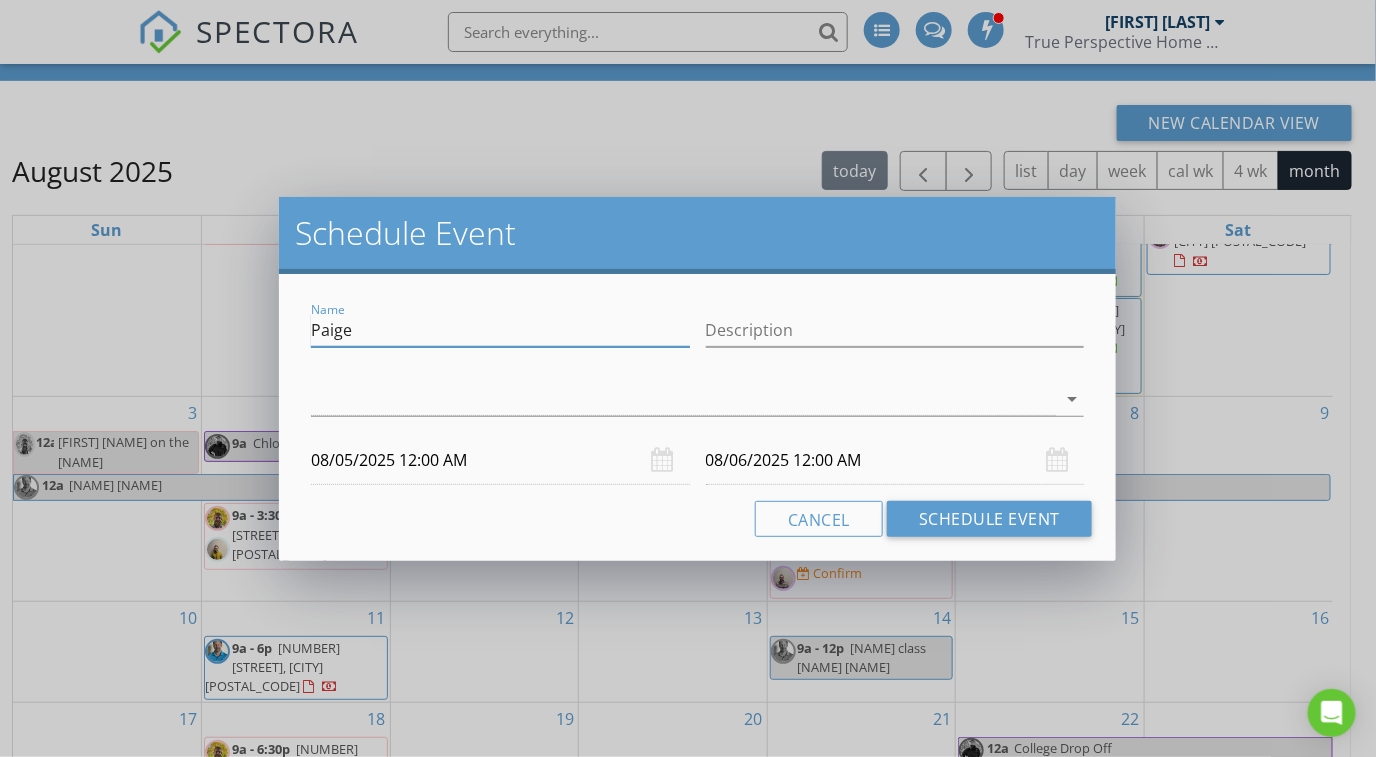 type on "Paige" 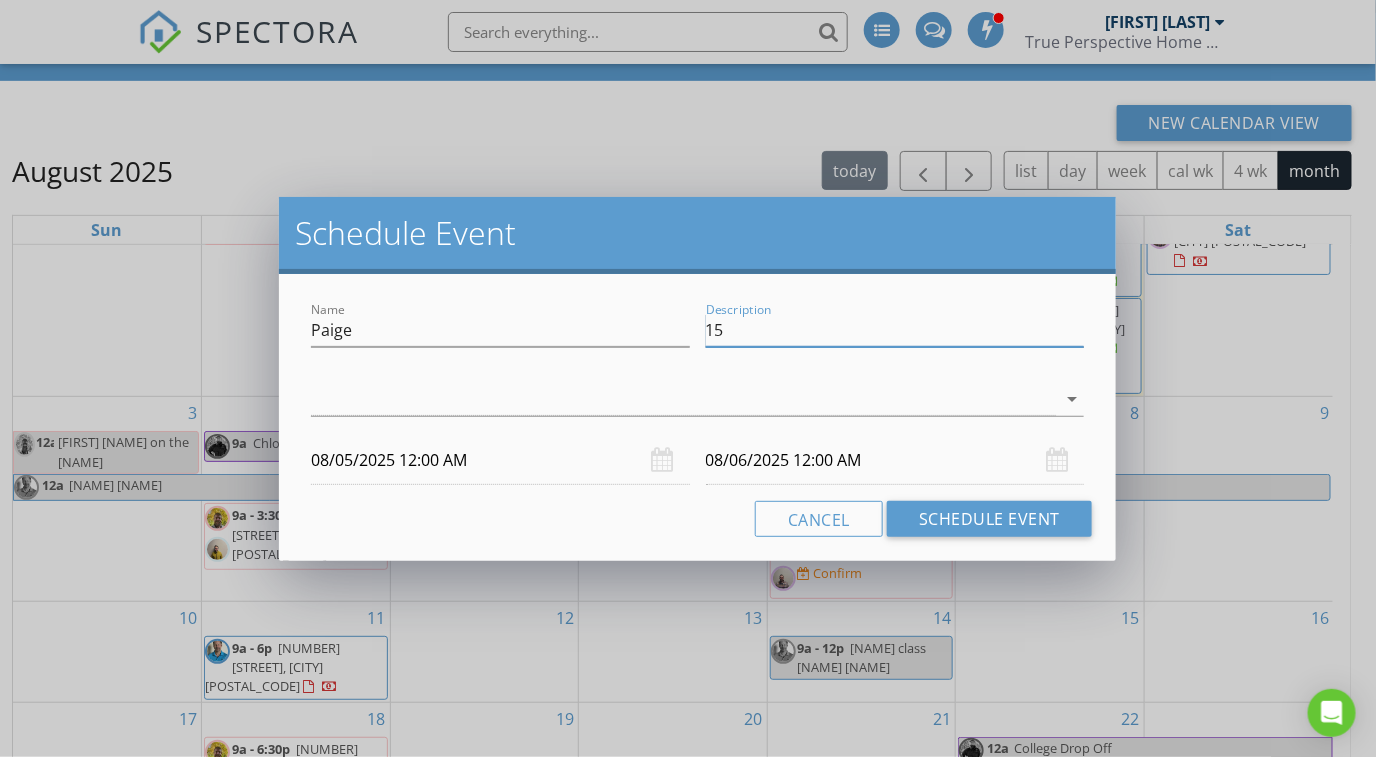 type on "1" 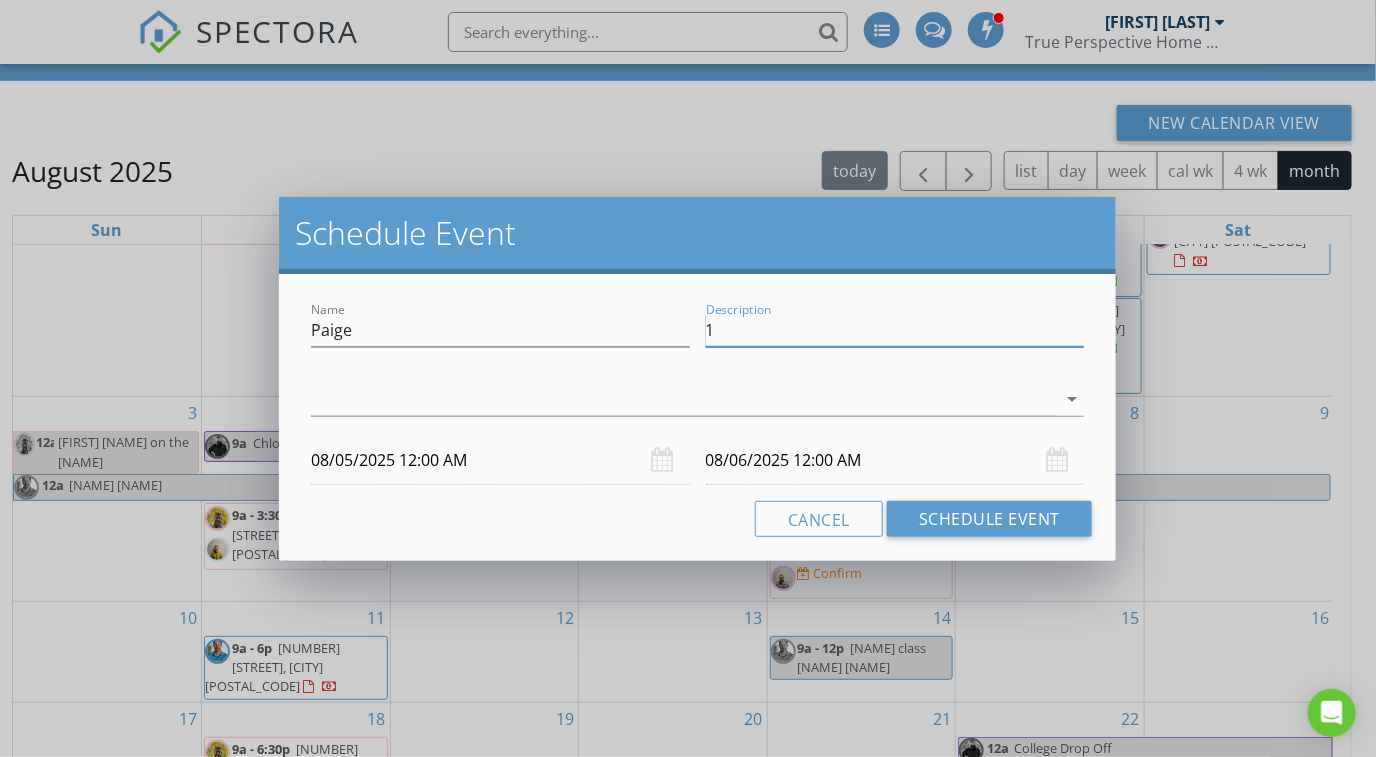 type 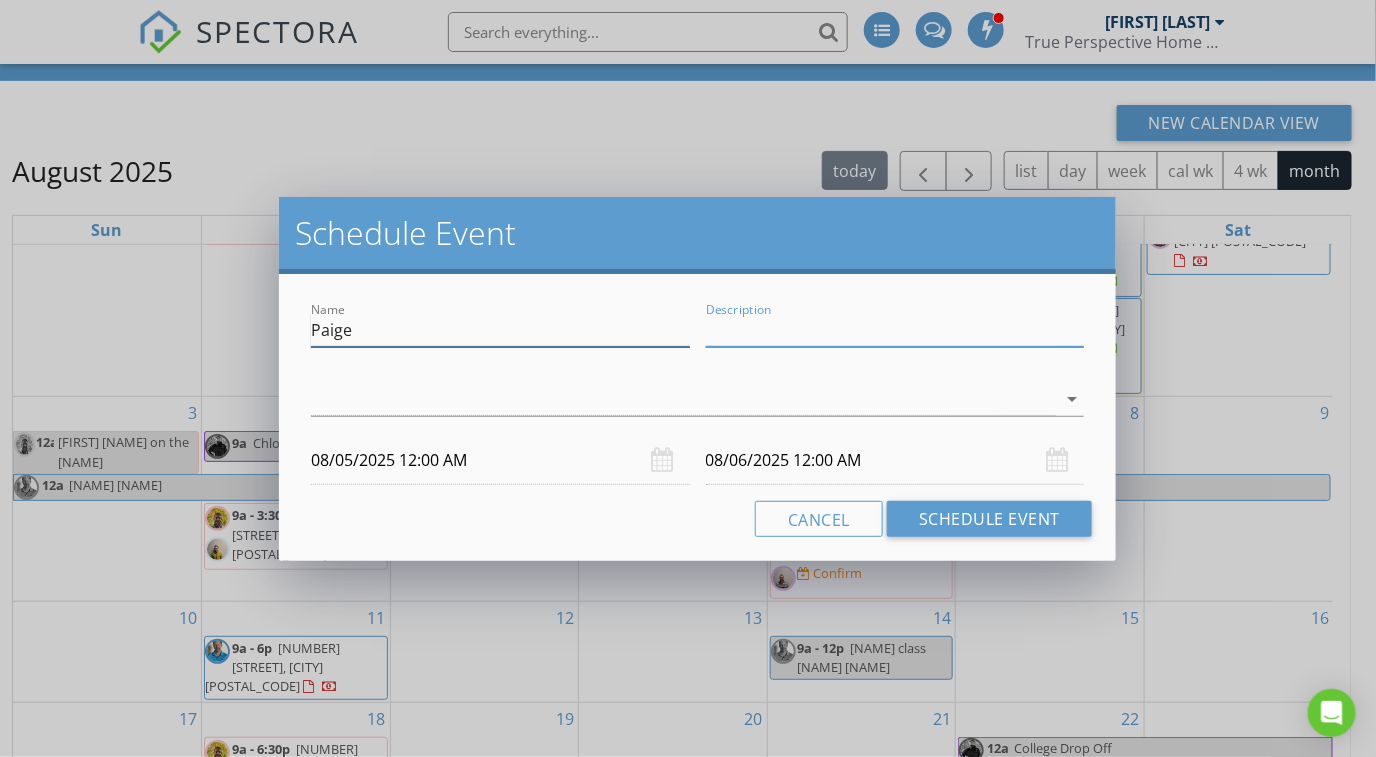 click on "Paige" at bounding box center [500, 330] 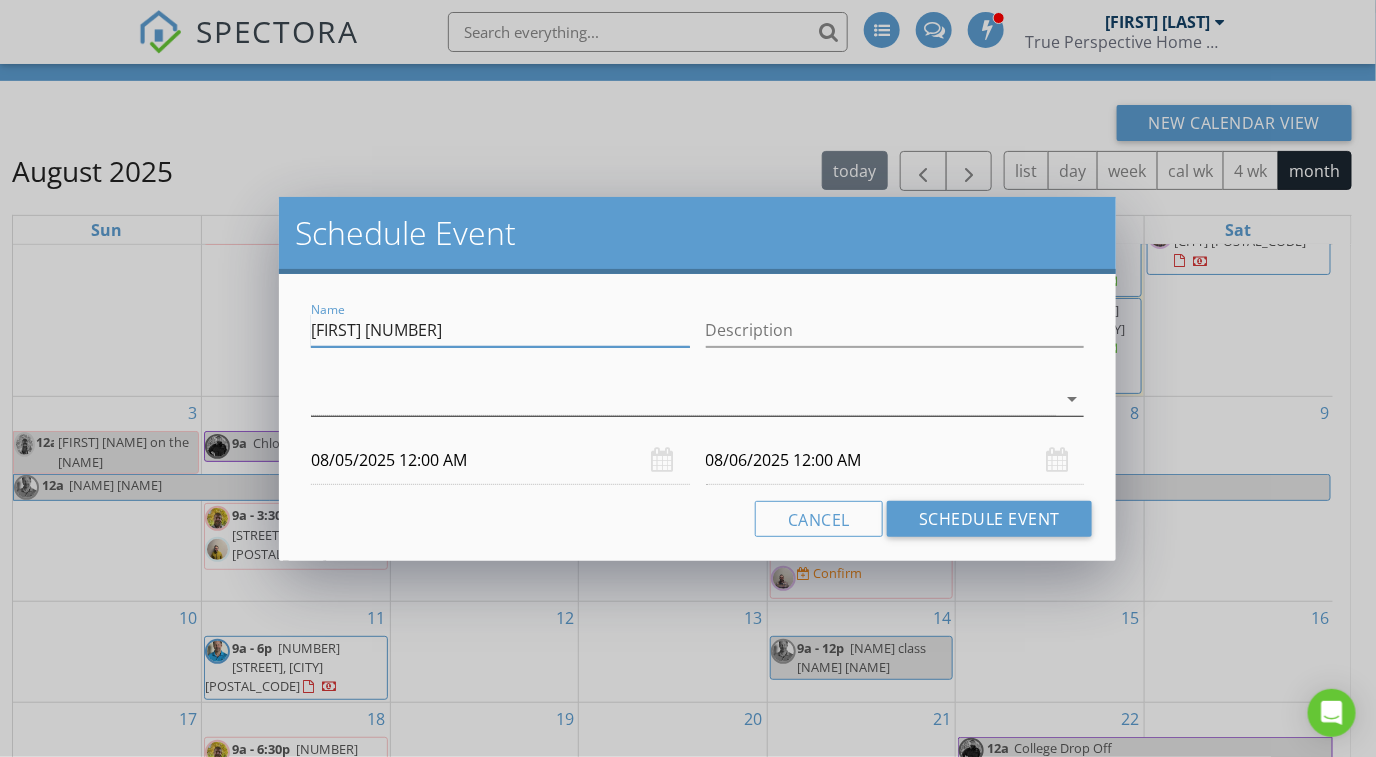 type on "[FIRST] [NUMBER]" 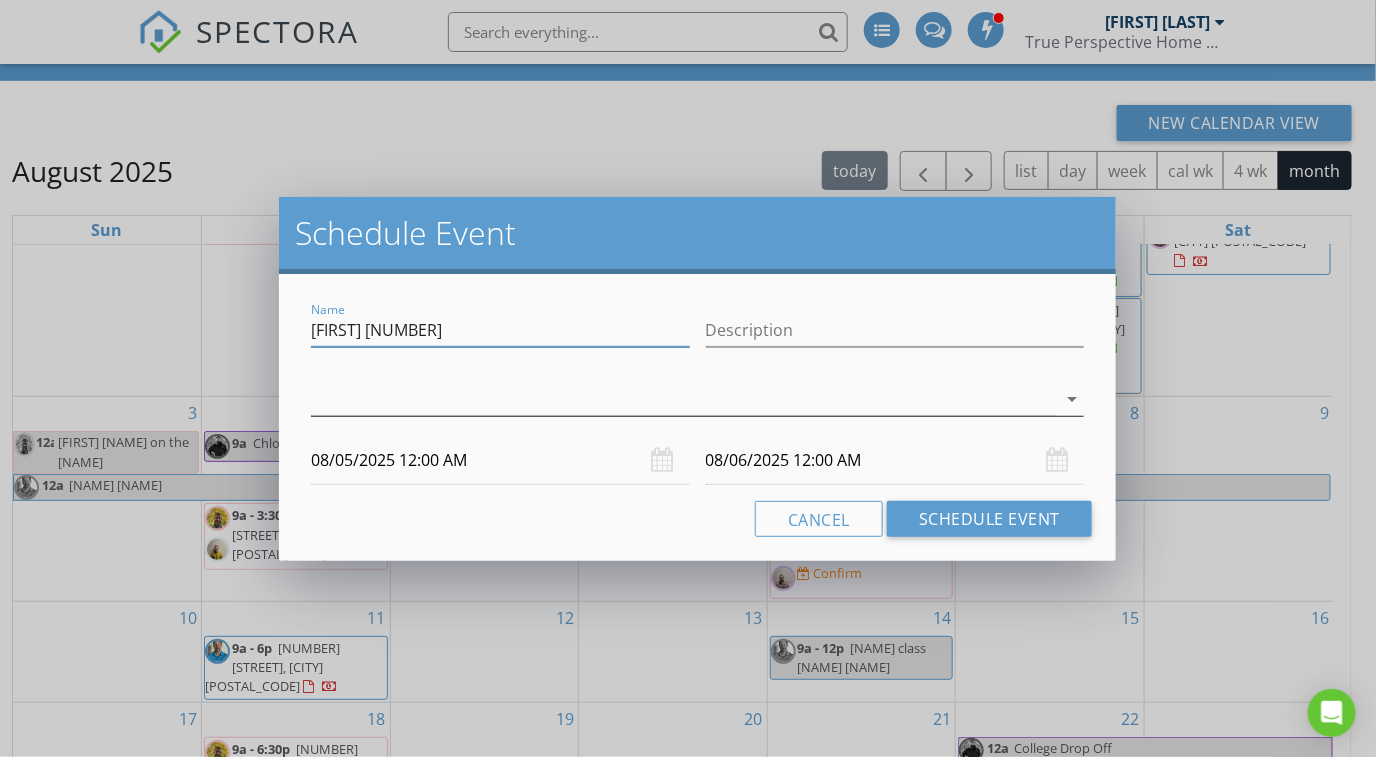 click at bounding box center (683, 399) 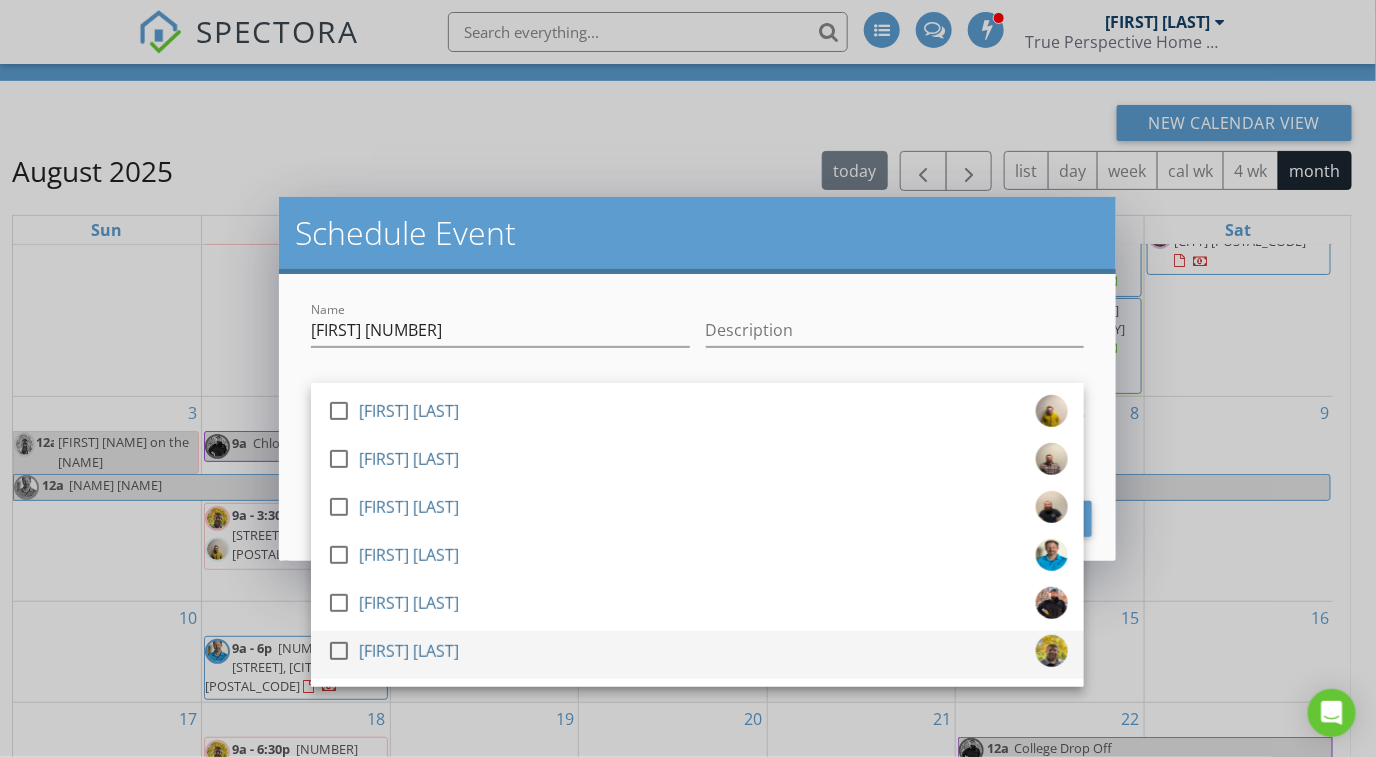 click at bounding box center [339, 651] 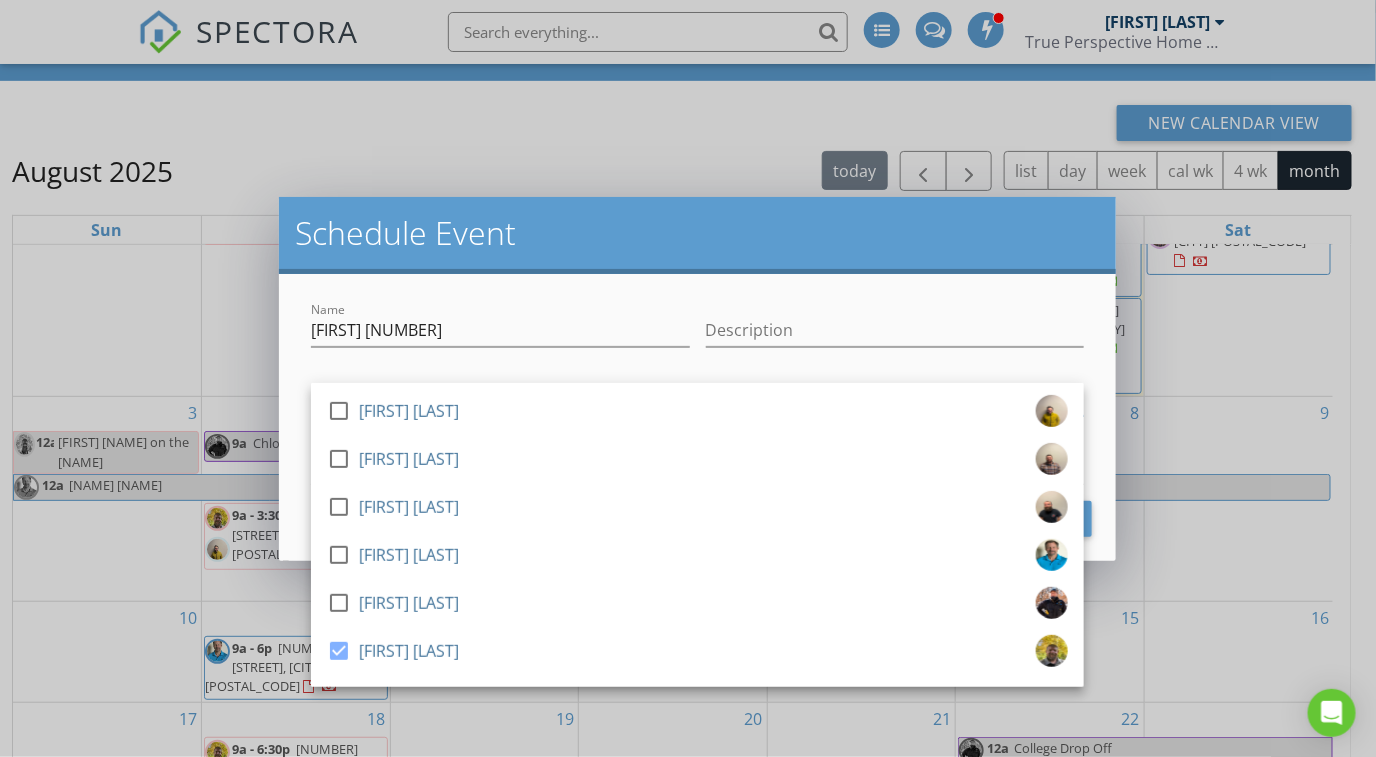 click on "Schedule Event" at bounding box center [697, 235] 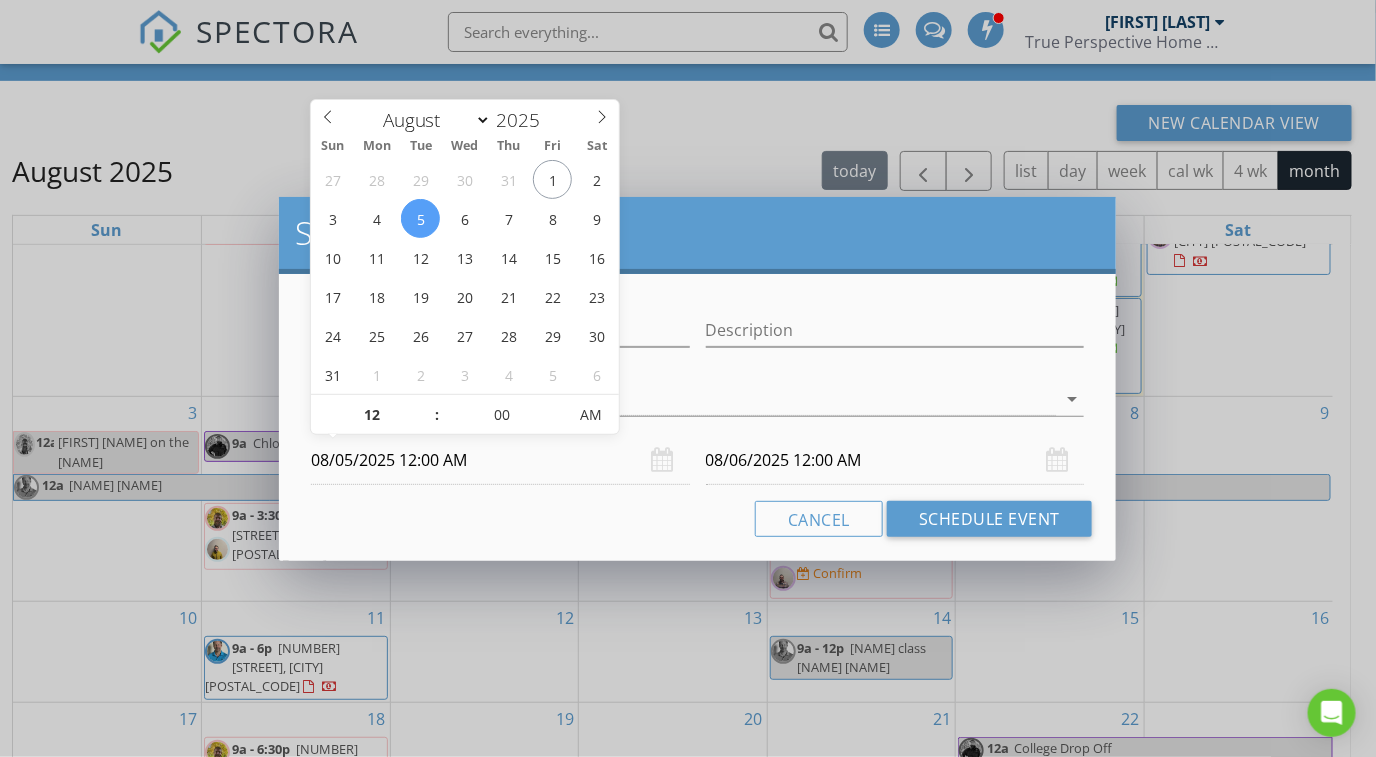 click on "08/05/2025 12:00 AM" at bounding box center (500, 460) 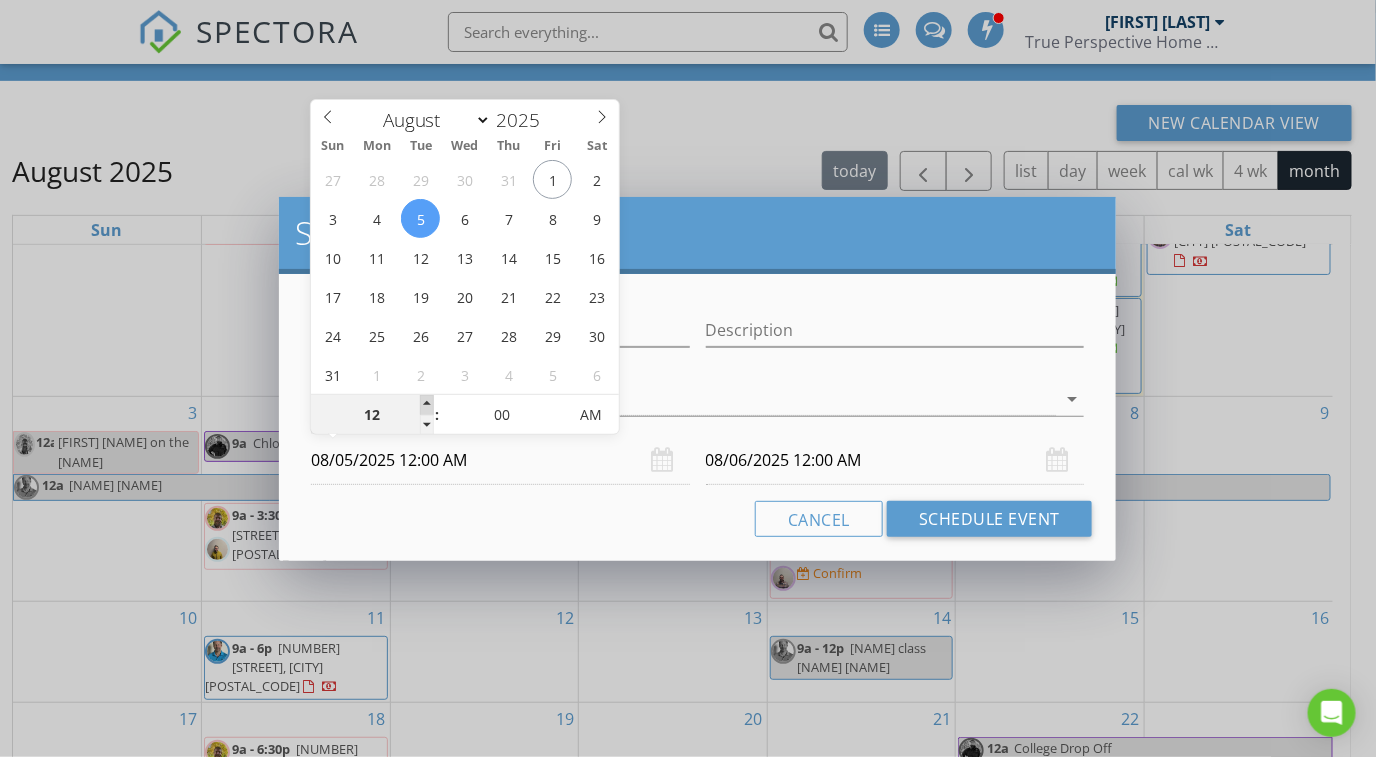 type on "01" 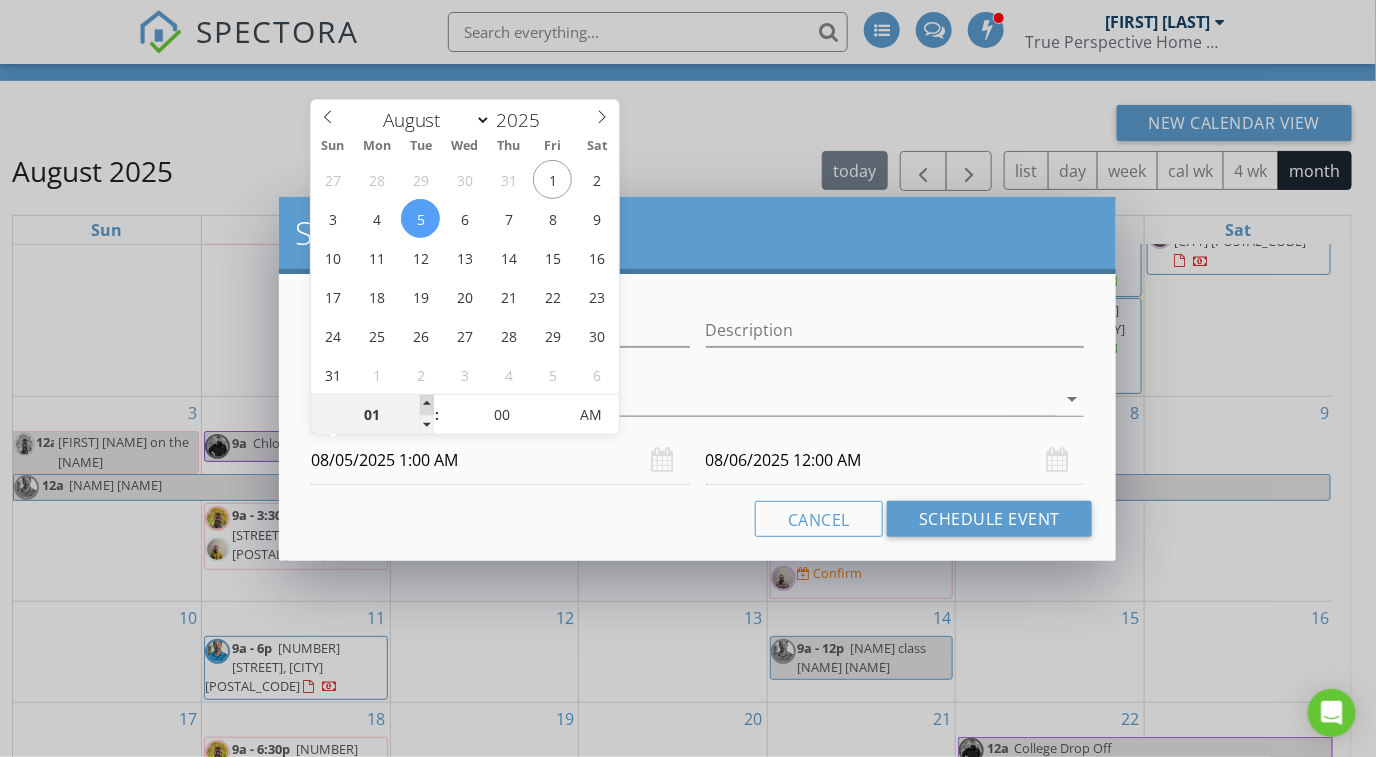 click at bounding box center (427, 405) 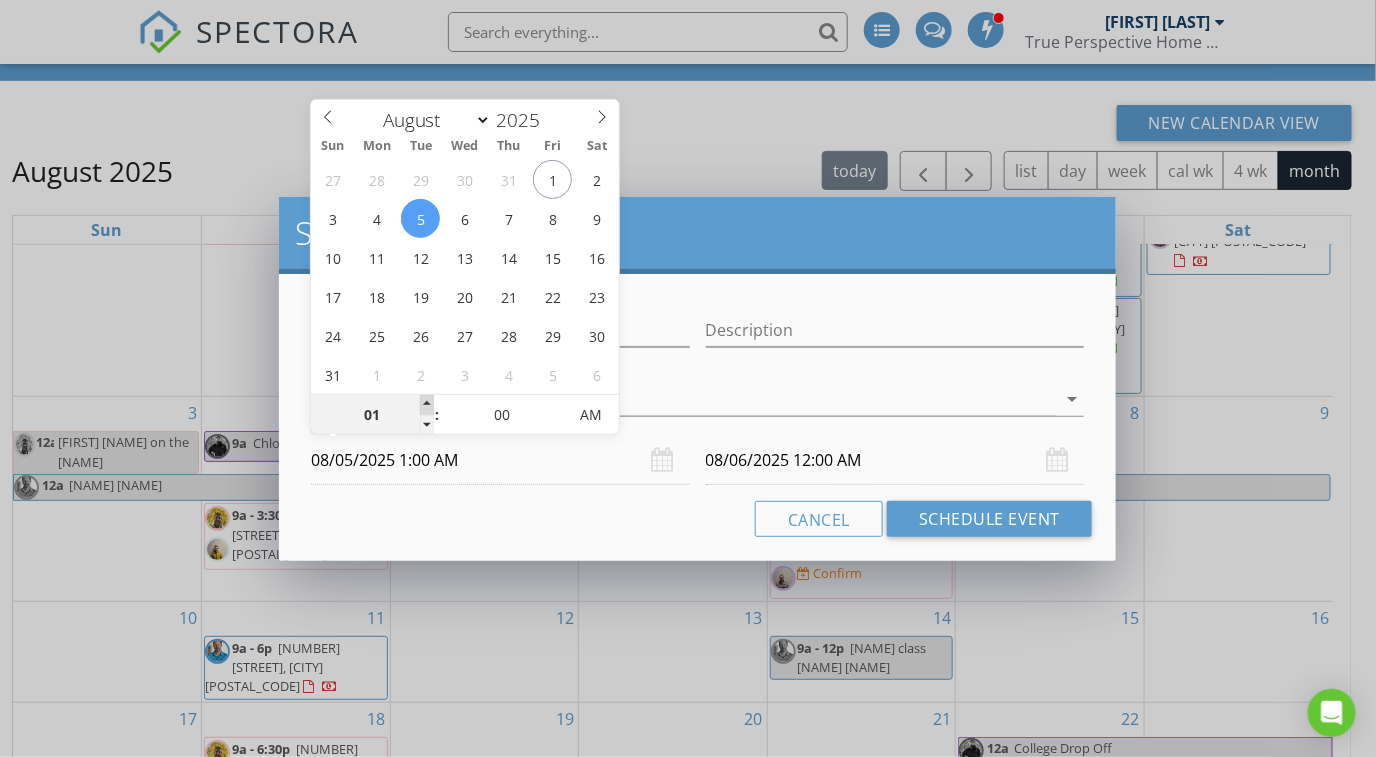 type on "08/05/2025 2:00 AM" 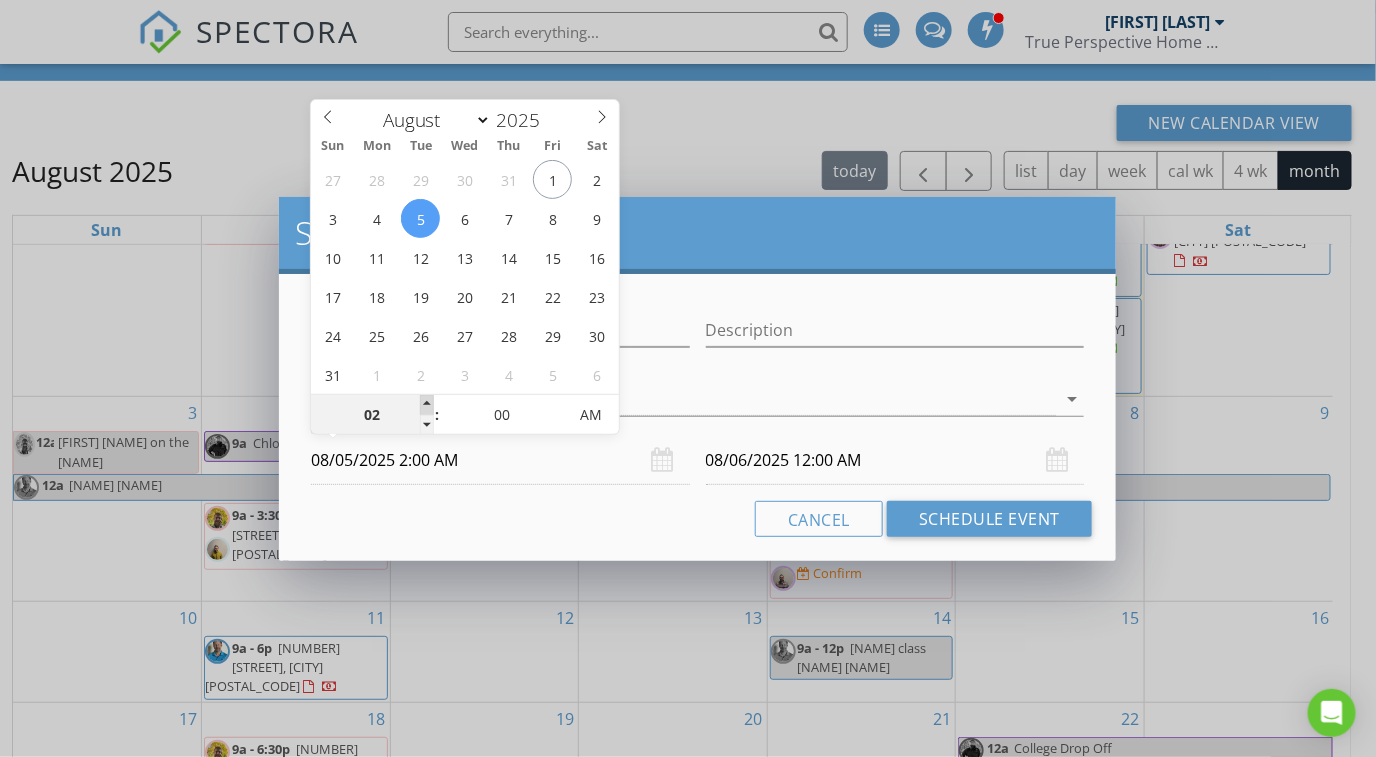 click at bounding box center [427, 405] 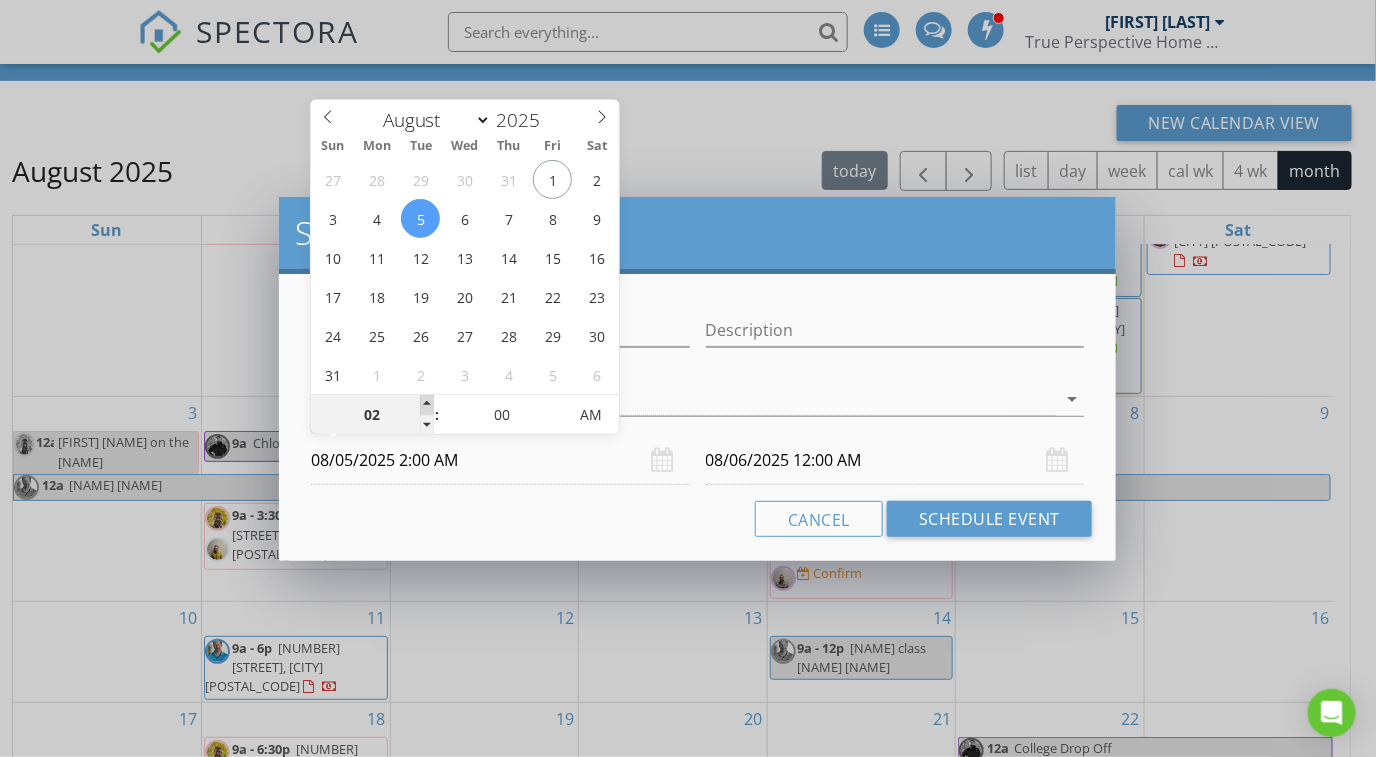 type on "08/05/2025 3:00 AM" 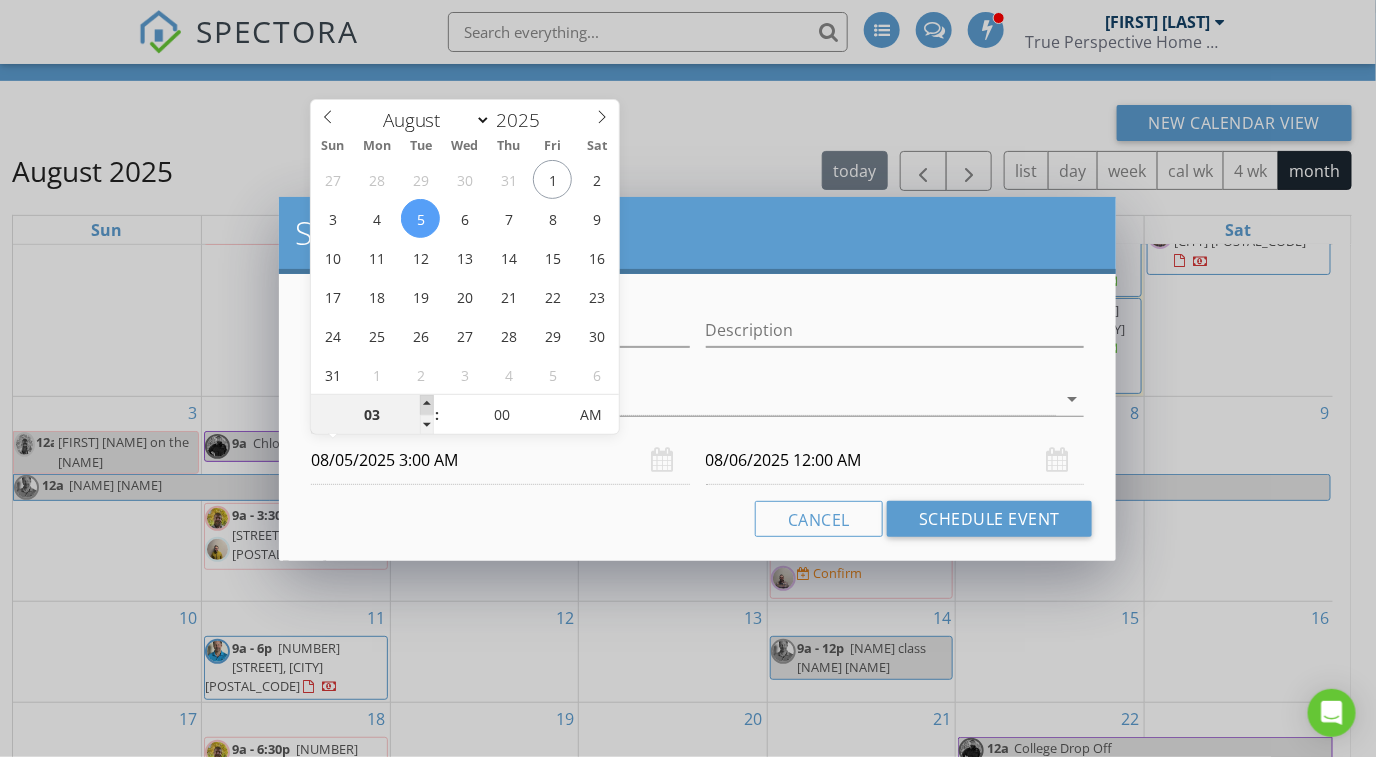 click at bounding box center [427, 405] 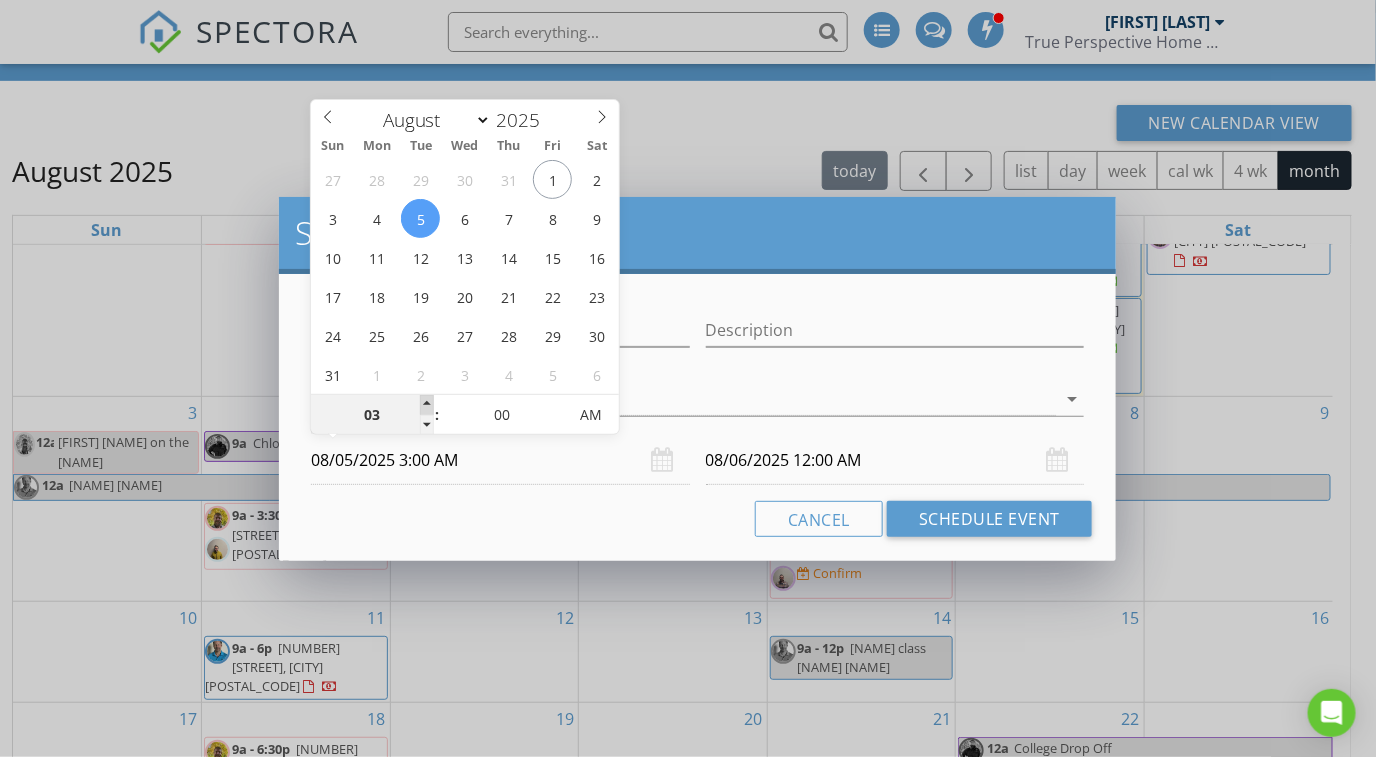 type on "08/05/2025 4:00 AM" 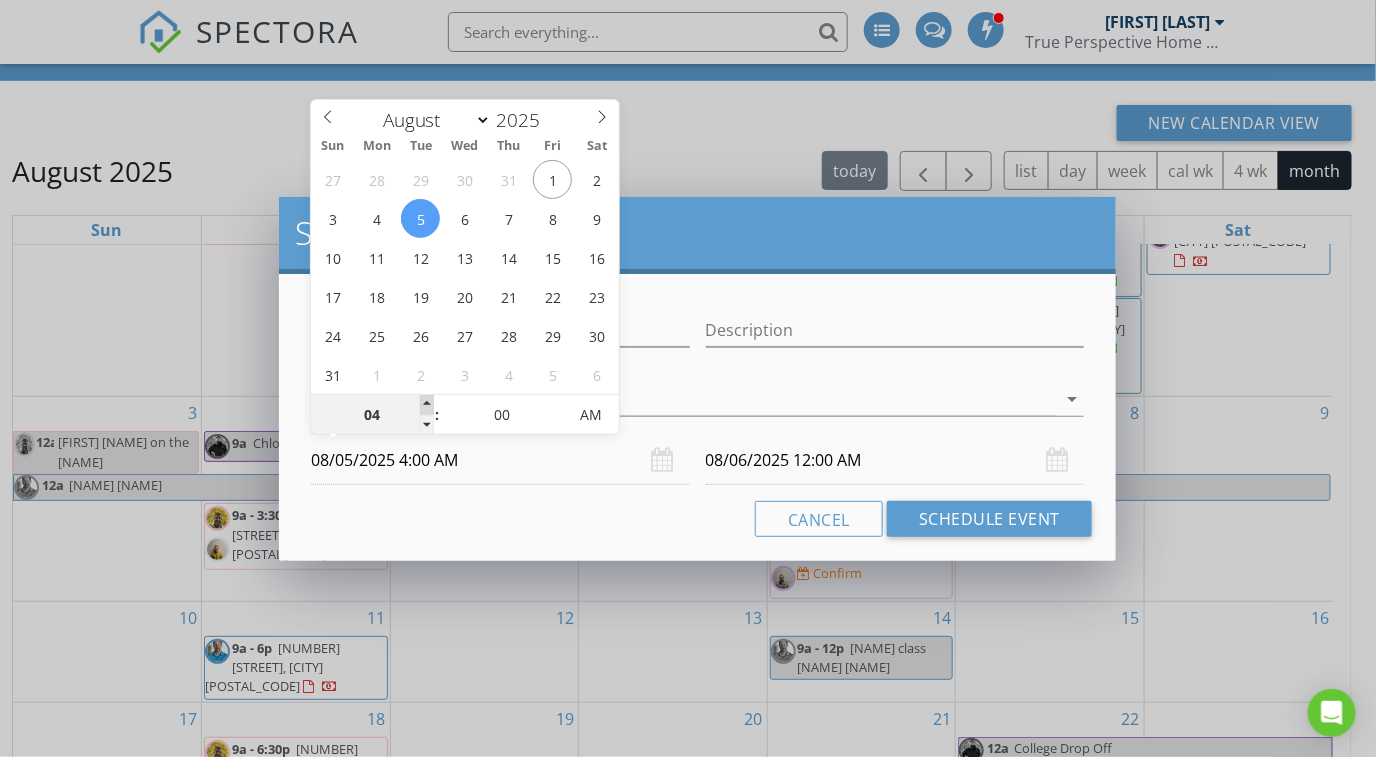 click at bounding box center (427, 405) 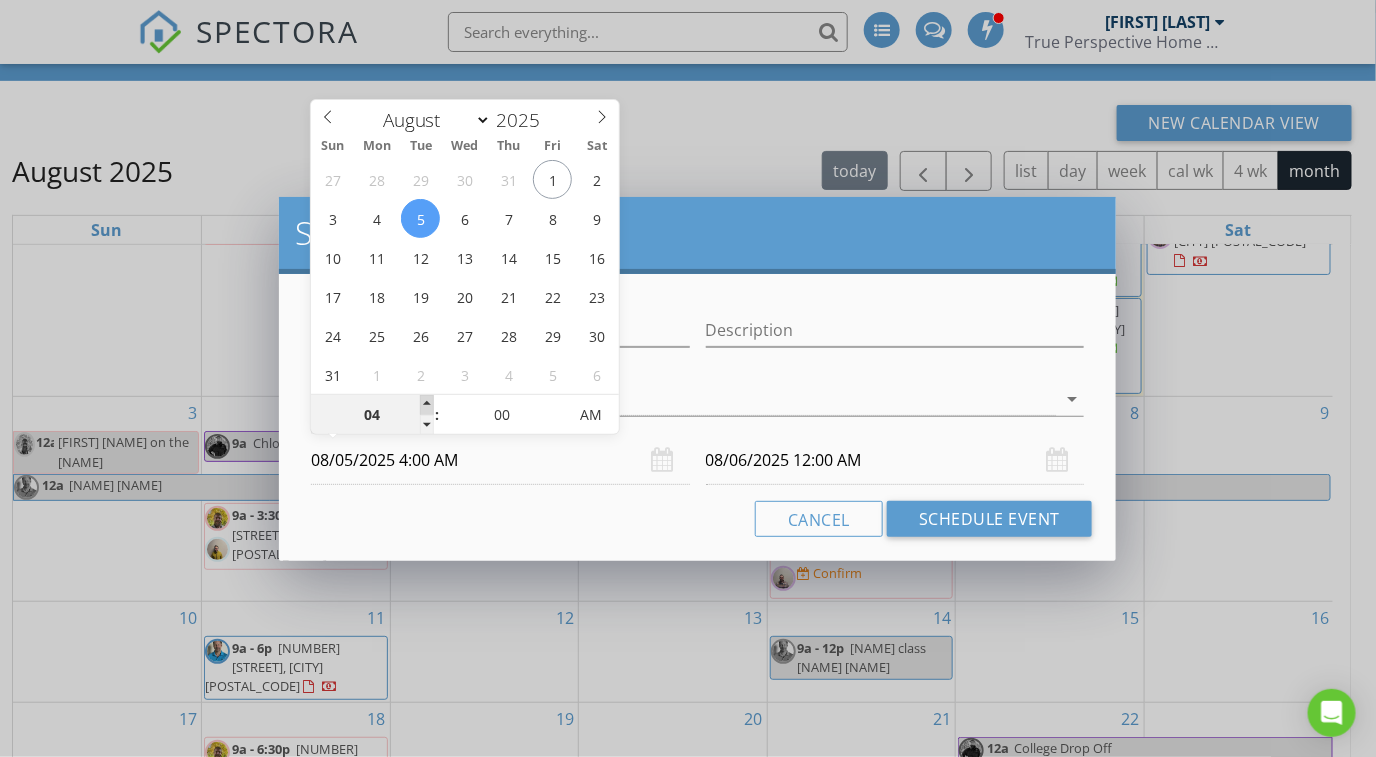 type on "05" 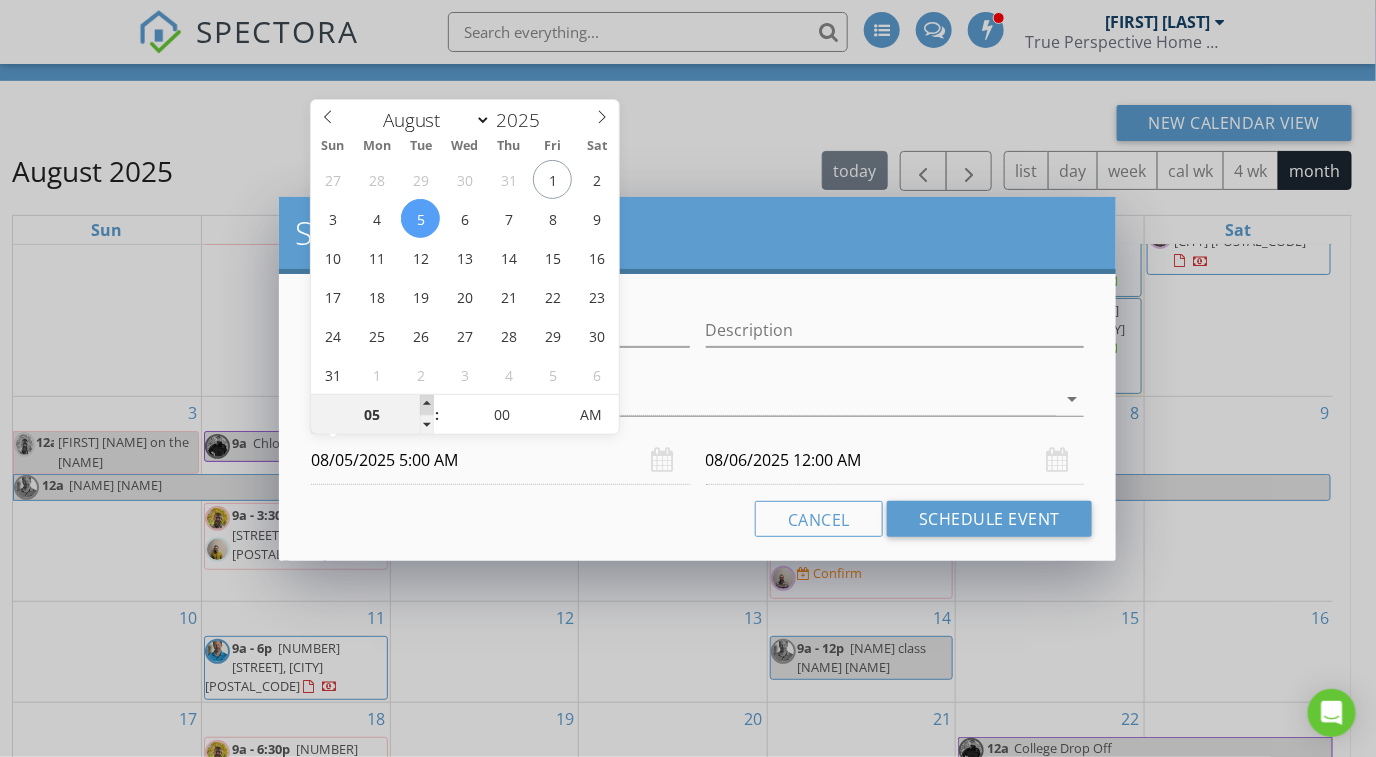 click at bounding box center (427, 405) 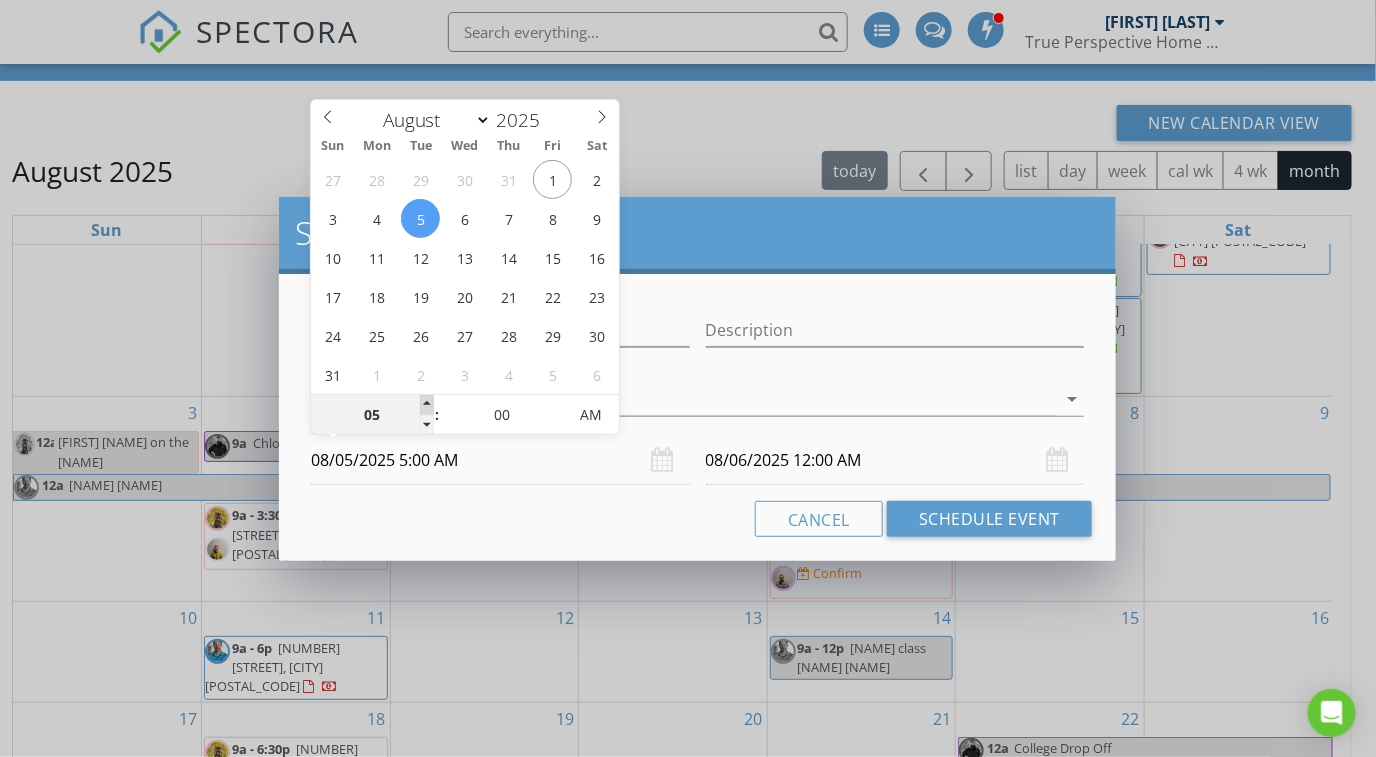type on "06" 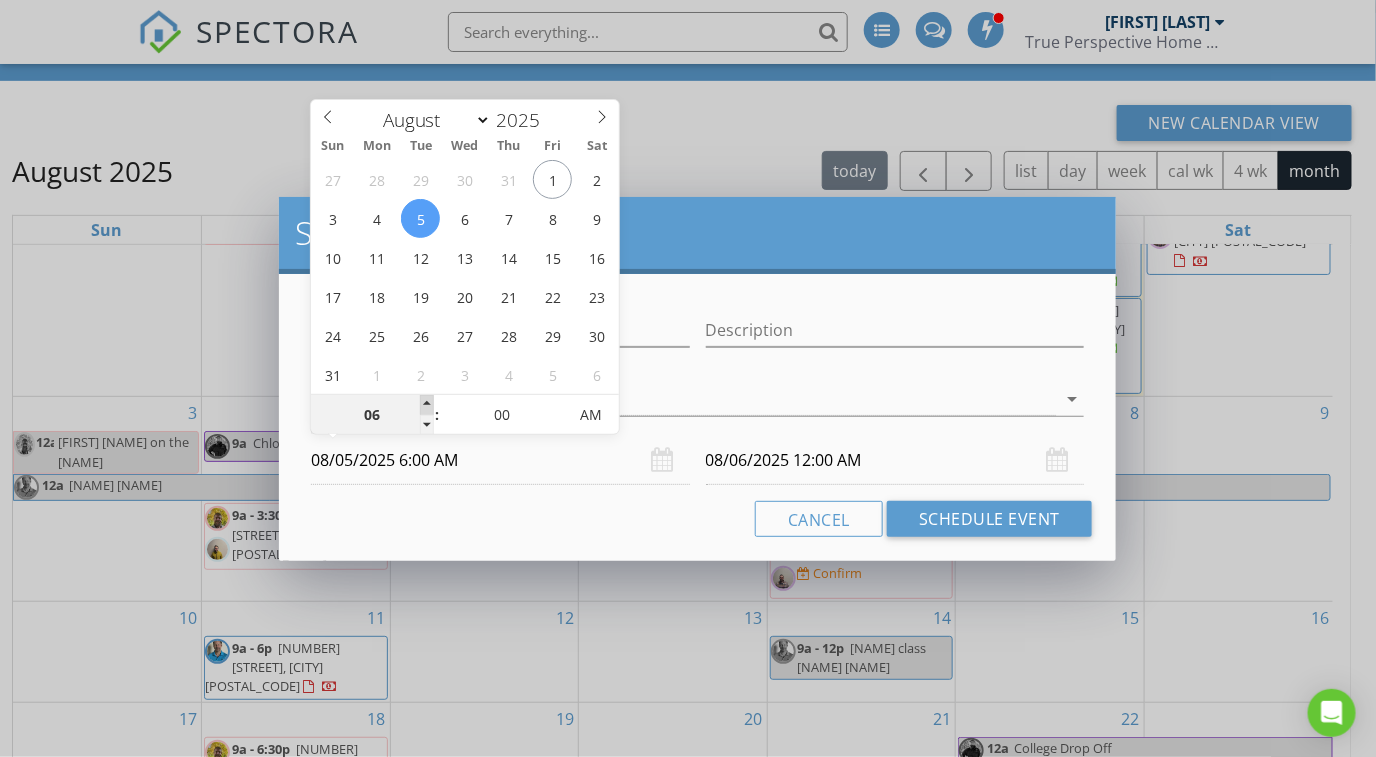 click at bounding box center (427, 405) 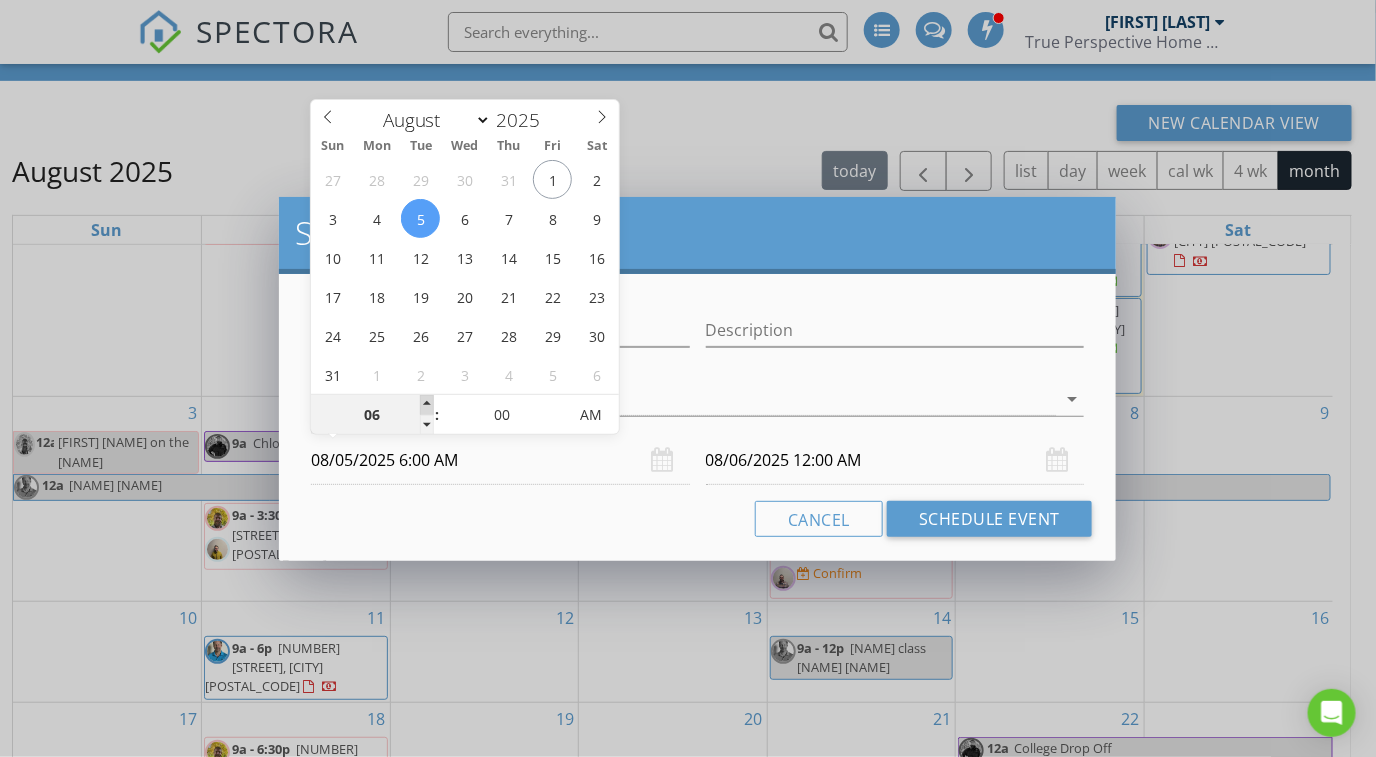 type on "08/06/2025 6:00 AM" 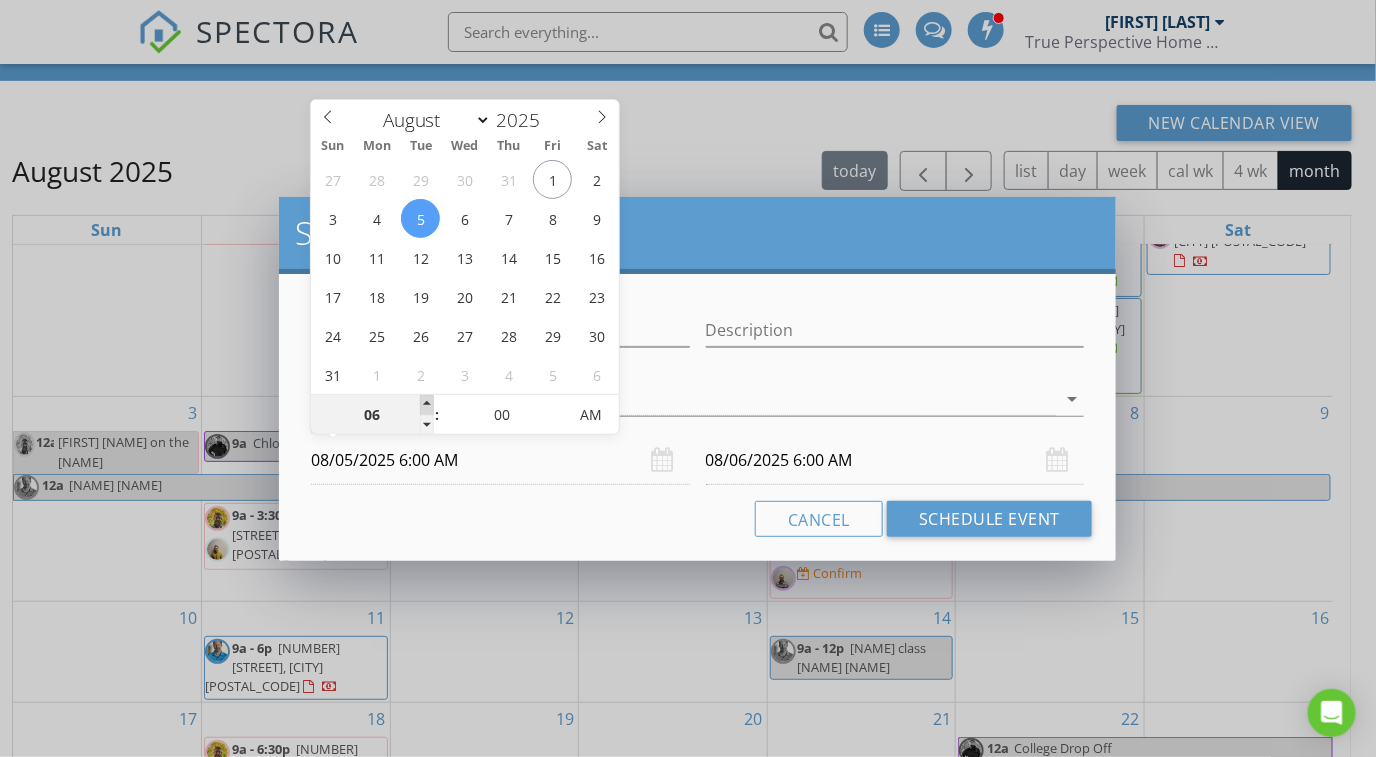 type on "07" 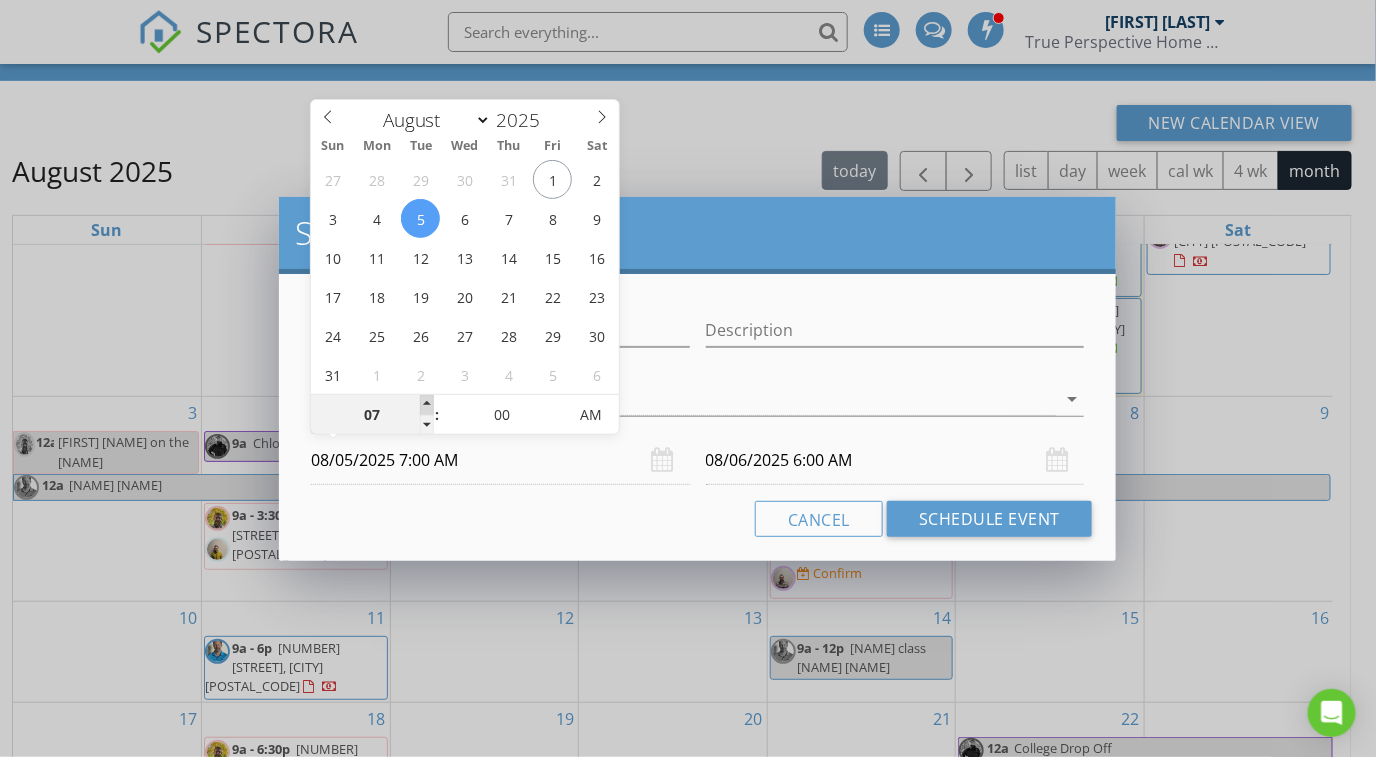 click at bounding box center [427, 405] 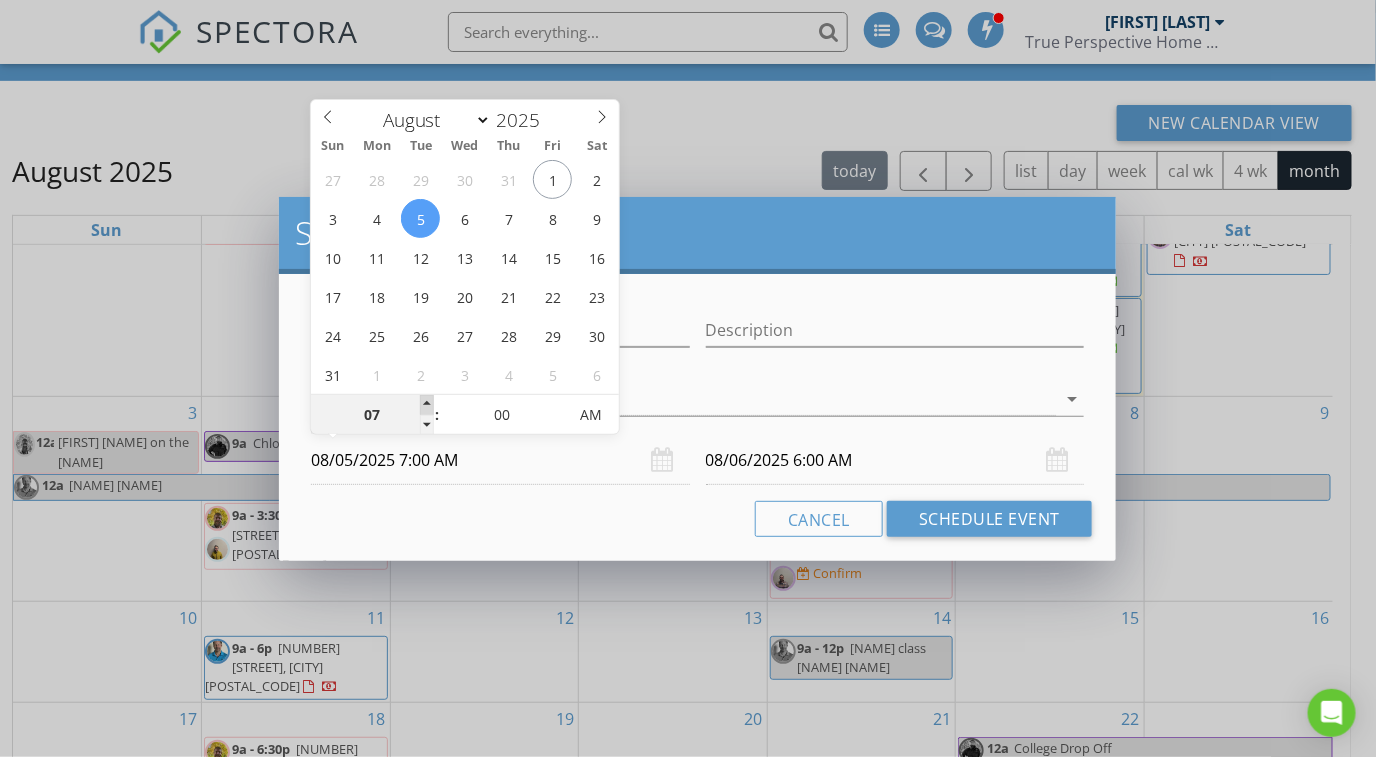 type on "08/06/2025 7:00 AM" 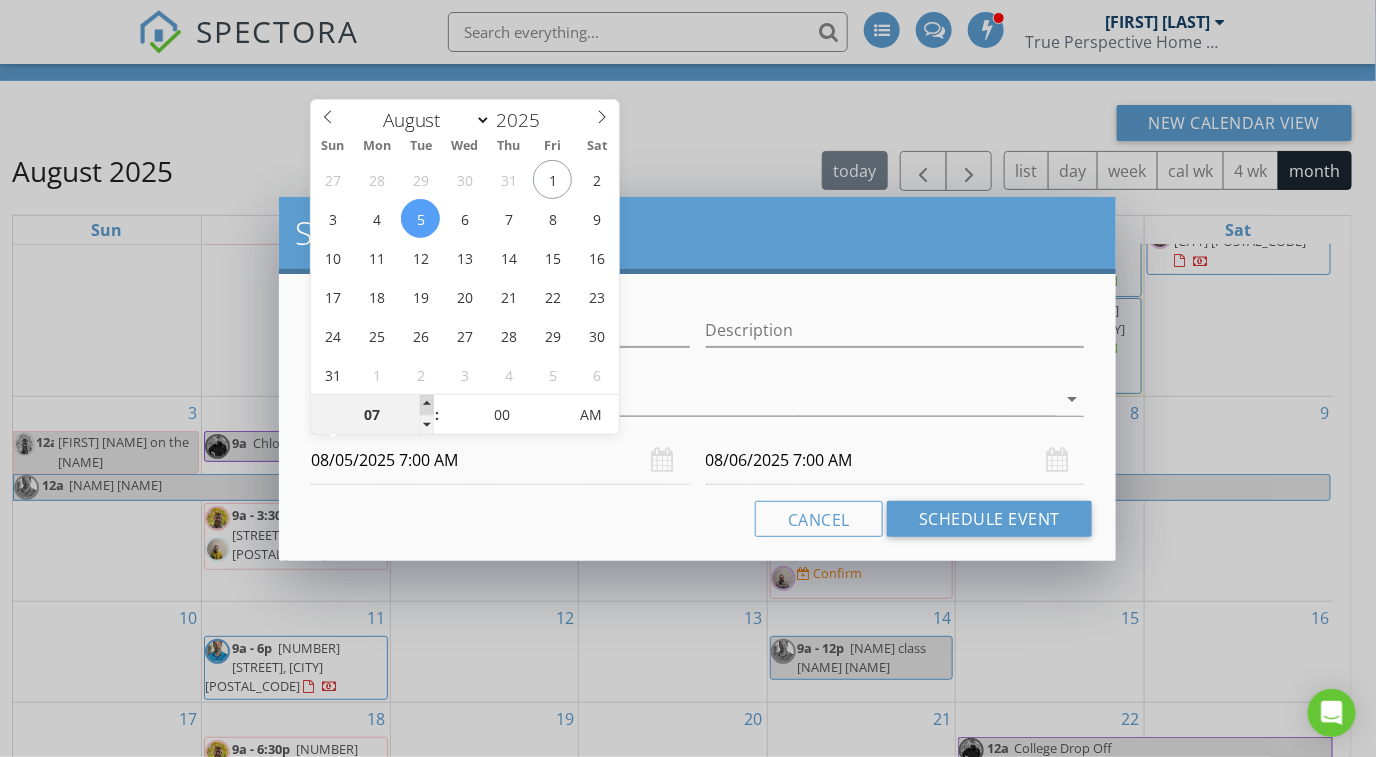 type on "08" 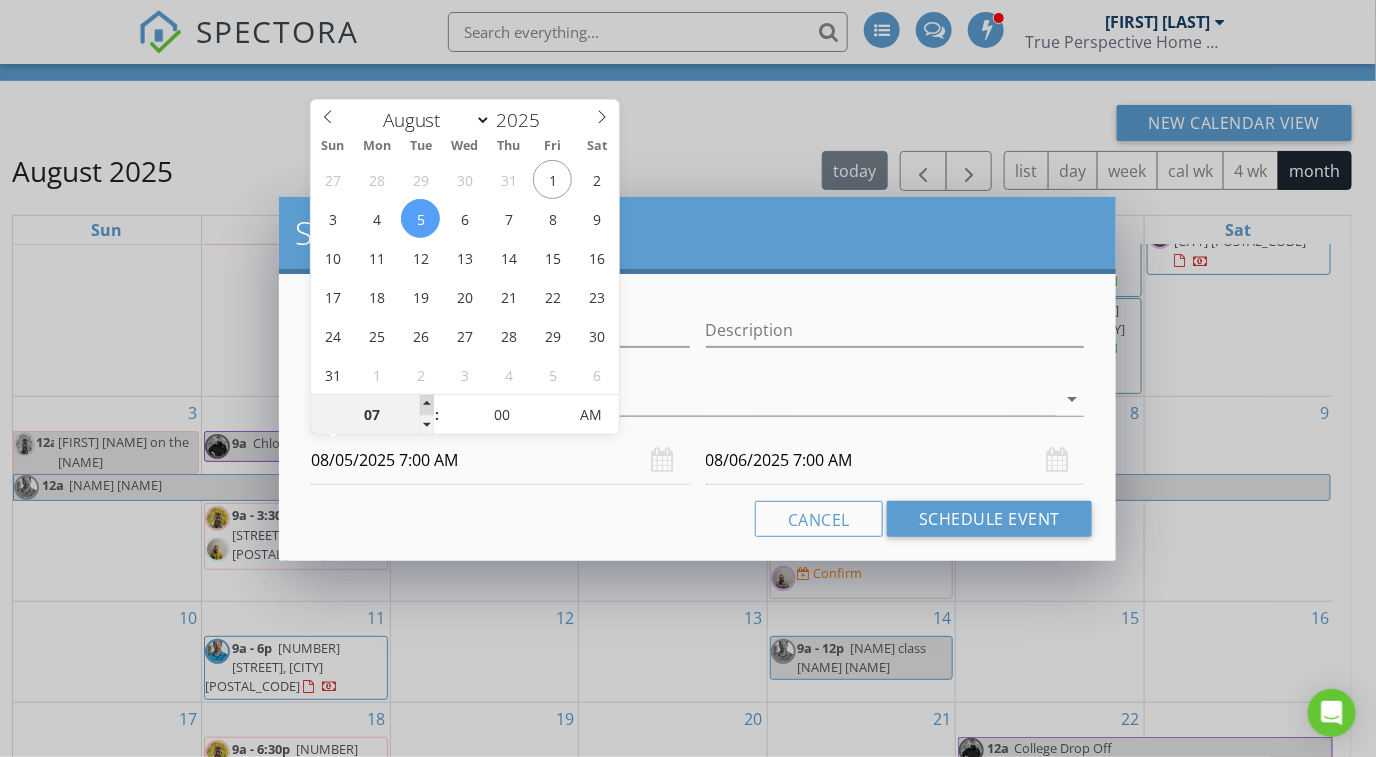 type on "08/05/2025 8:00 AM" 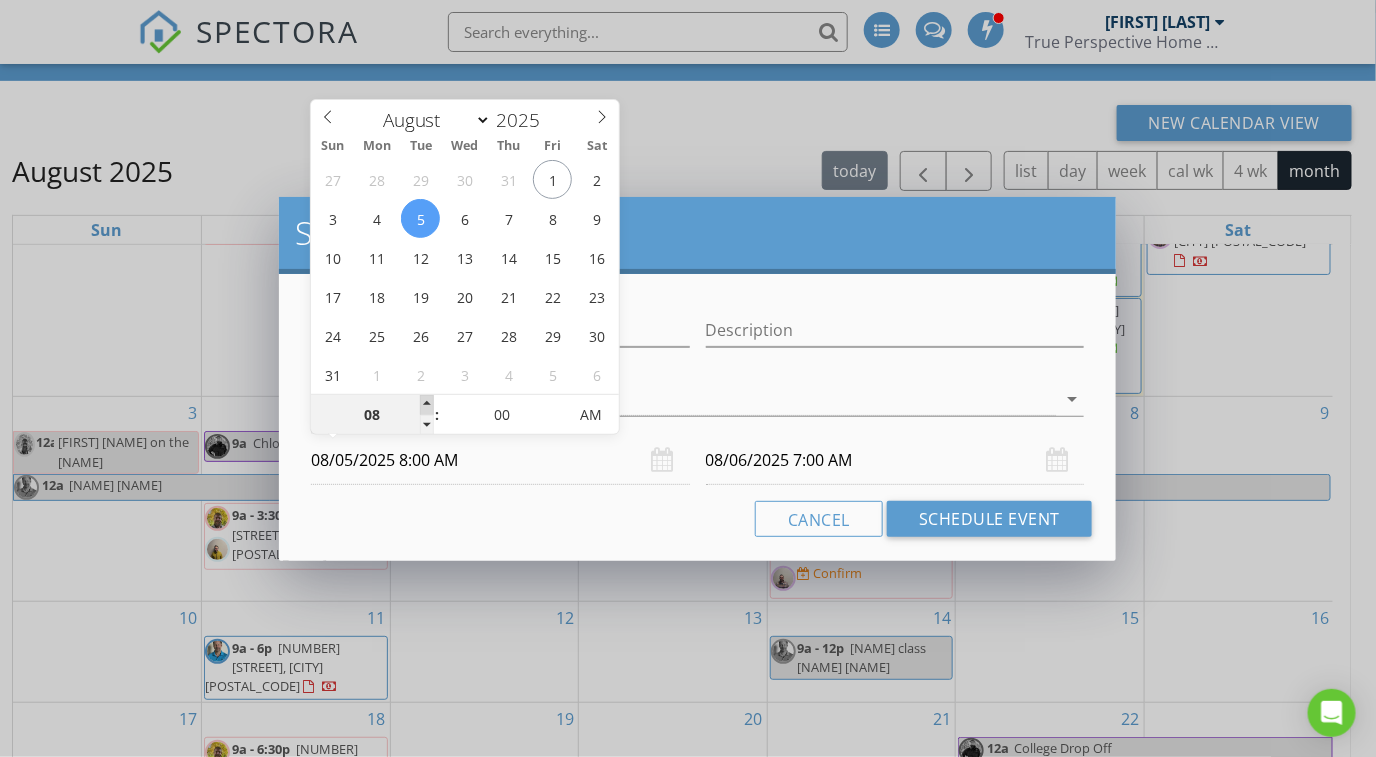 click at bounding box center (427, 405) 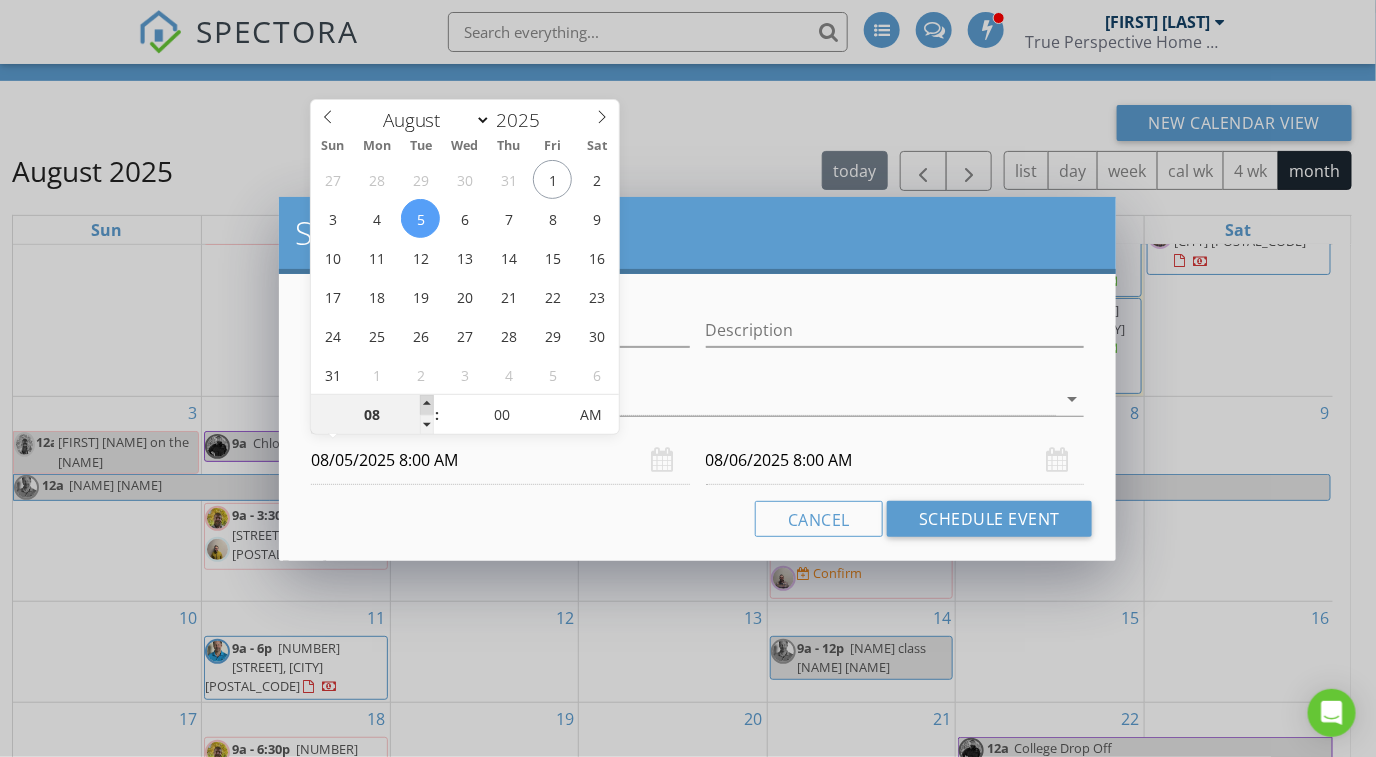 type on "09" 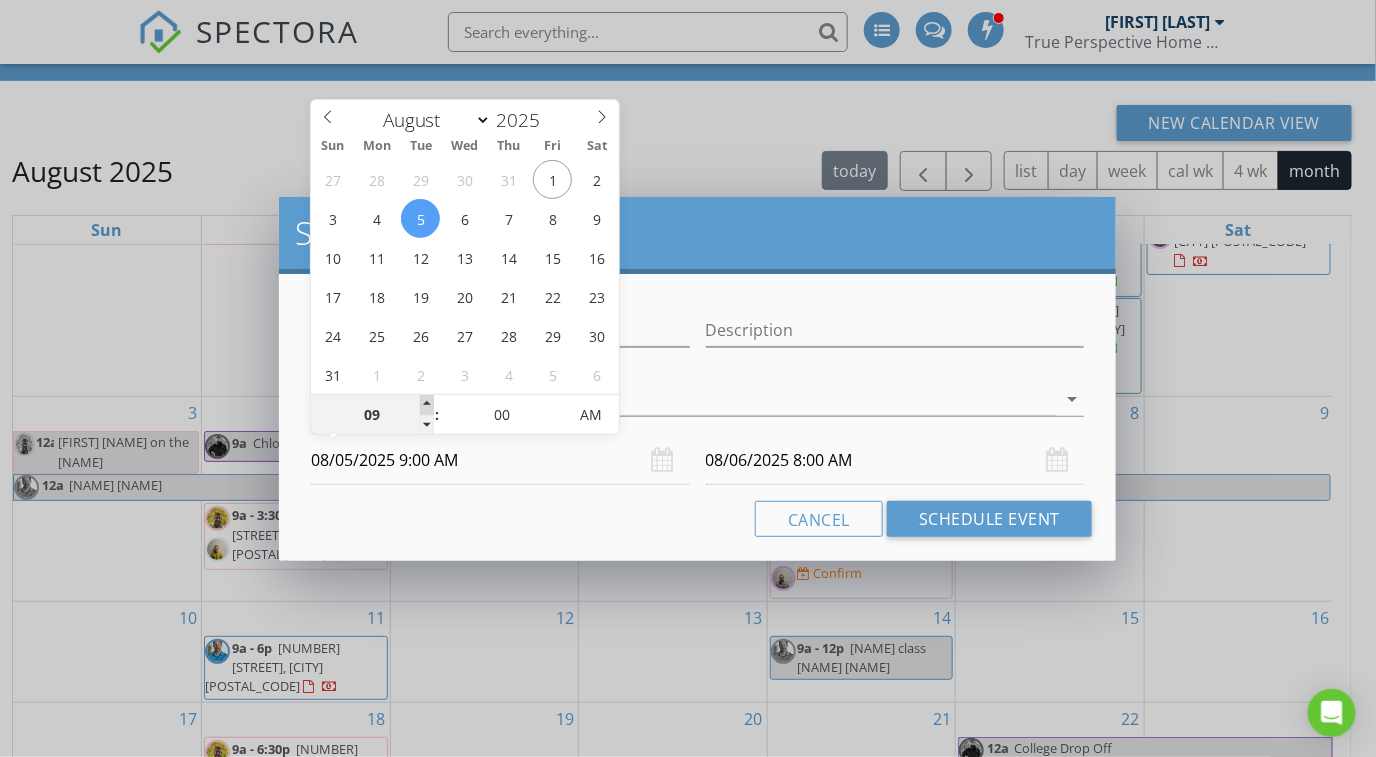 click at bounding box center (427, 405) 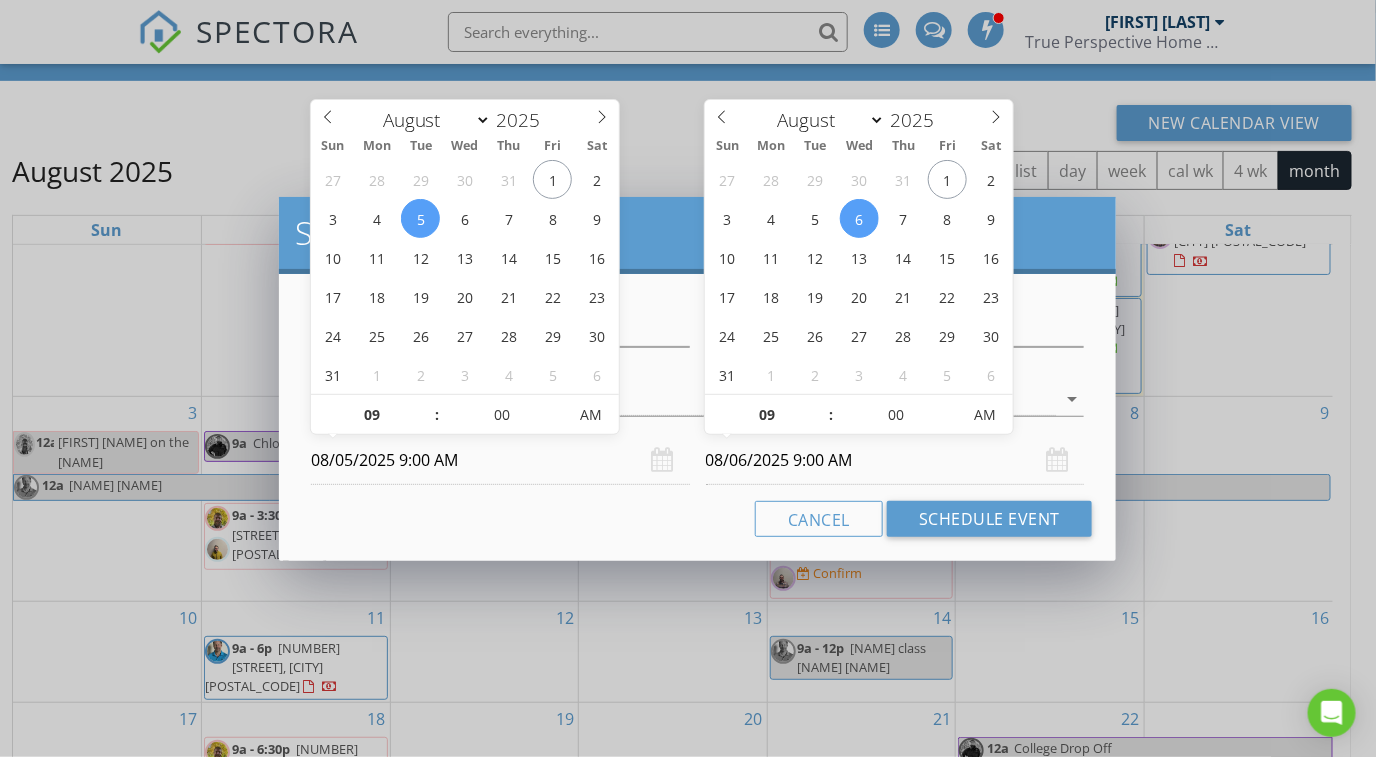 click on "08/06/2025 9:00 AM" at bounding box center [895, 460] 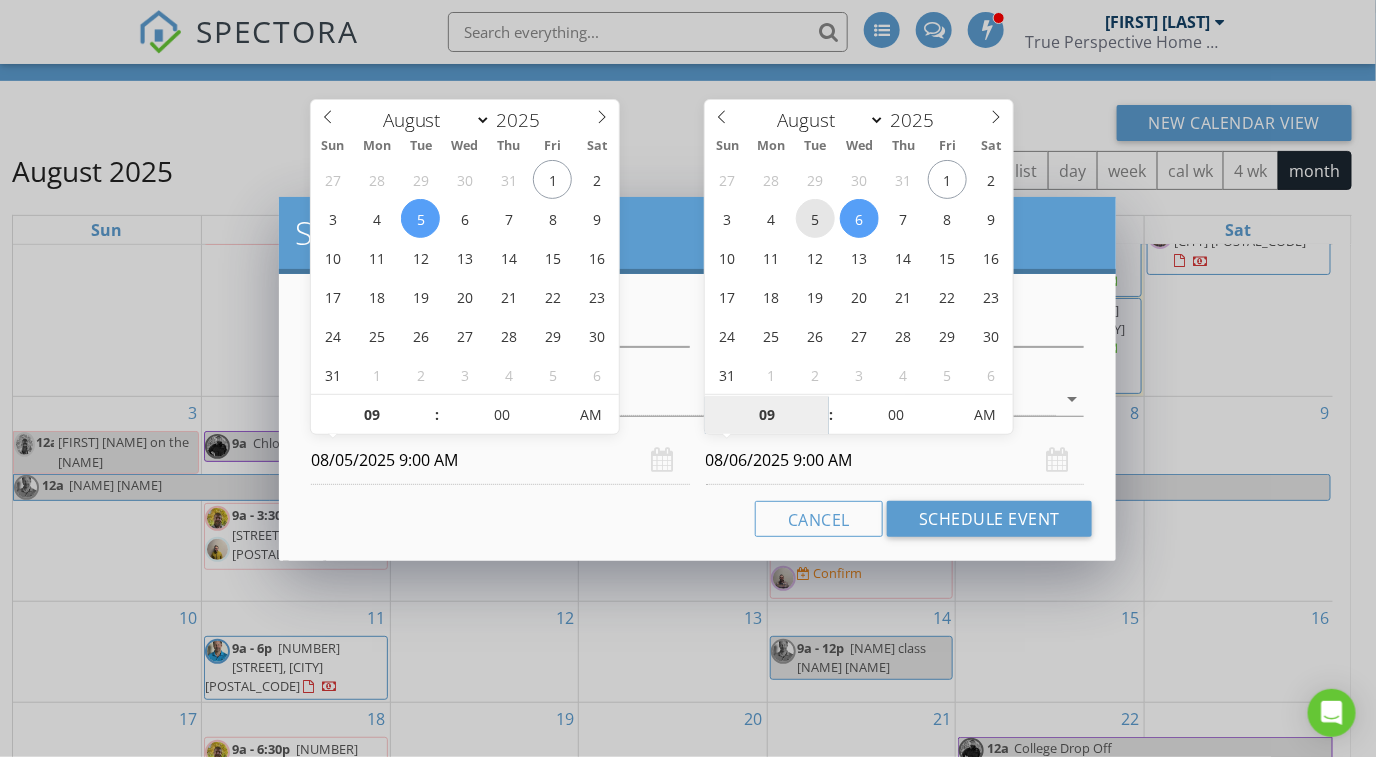 type on "08/05/2025 9:00 AM" 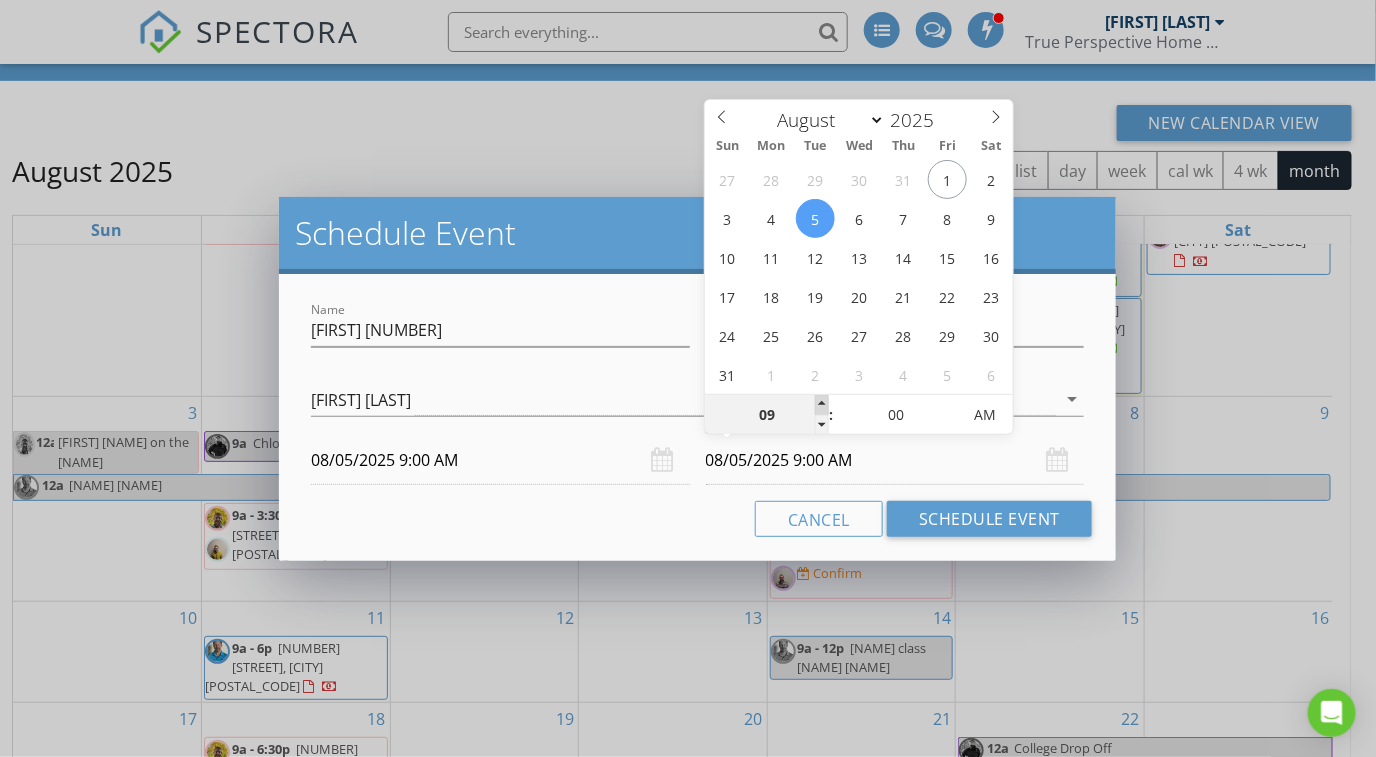 type on "10" 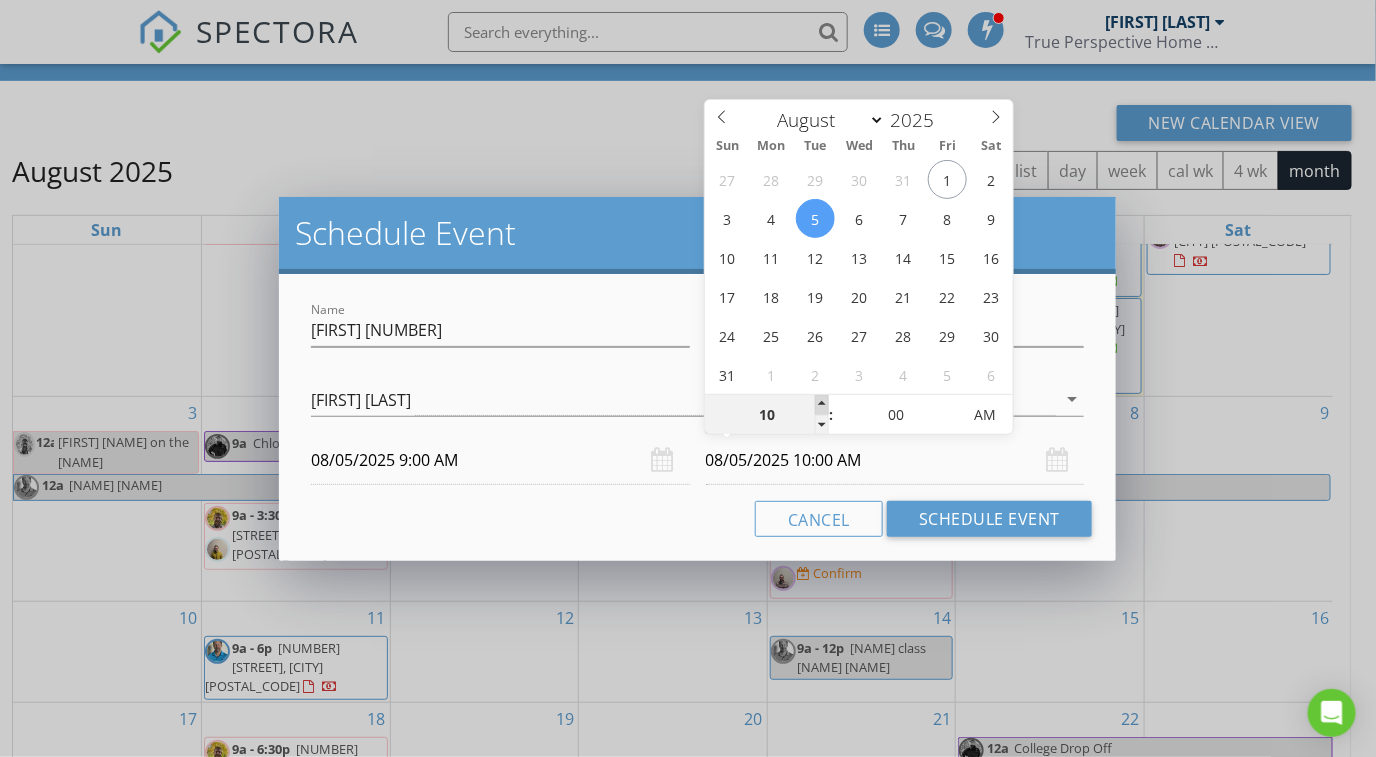 click at bounding box center [822, 405] 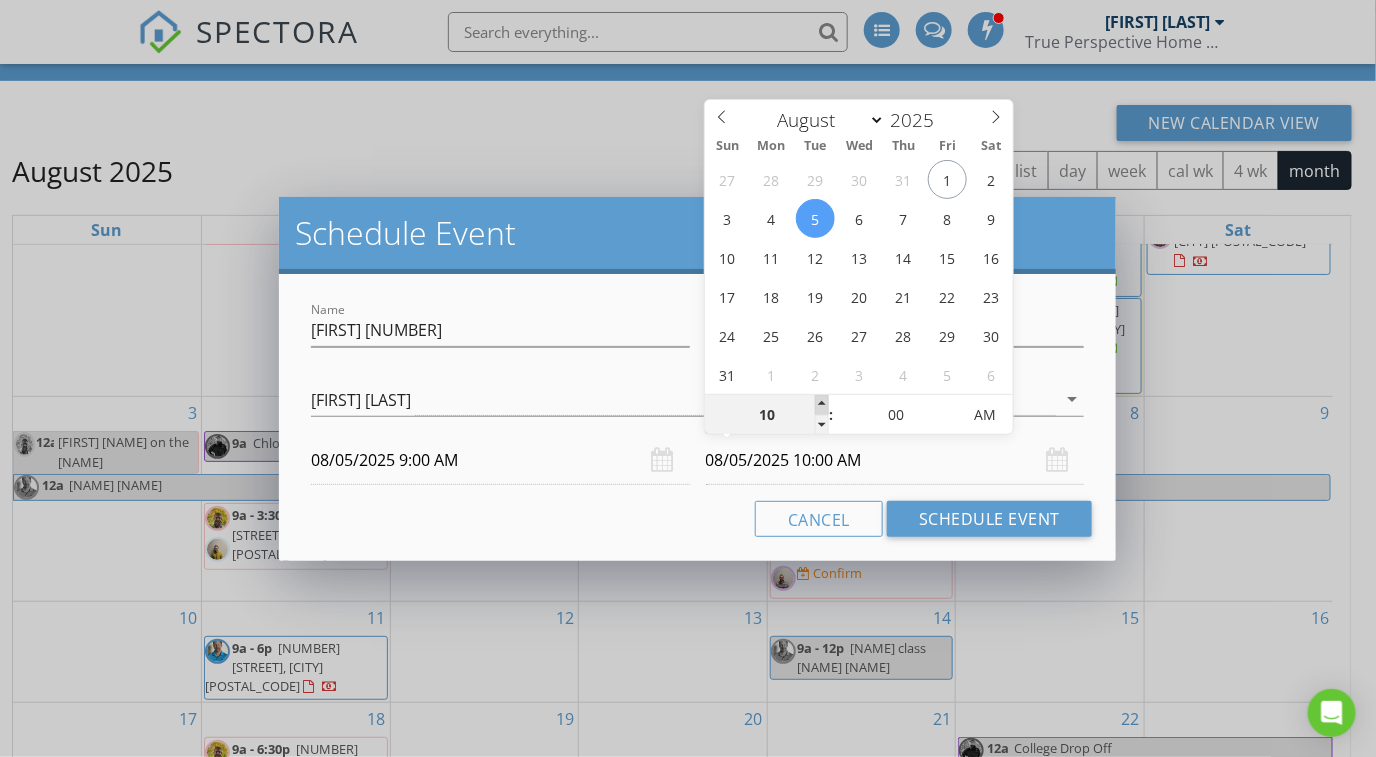 type on "11" 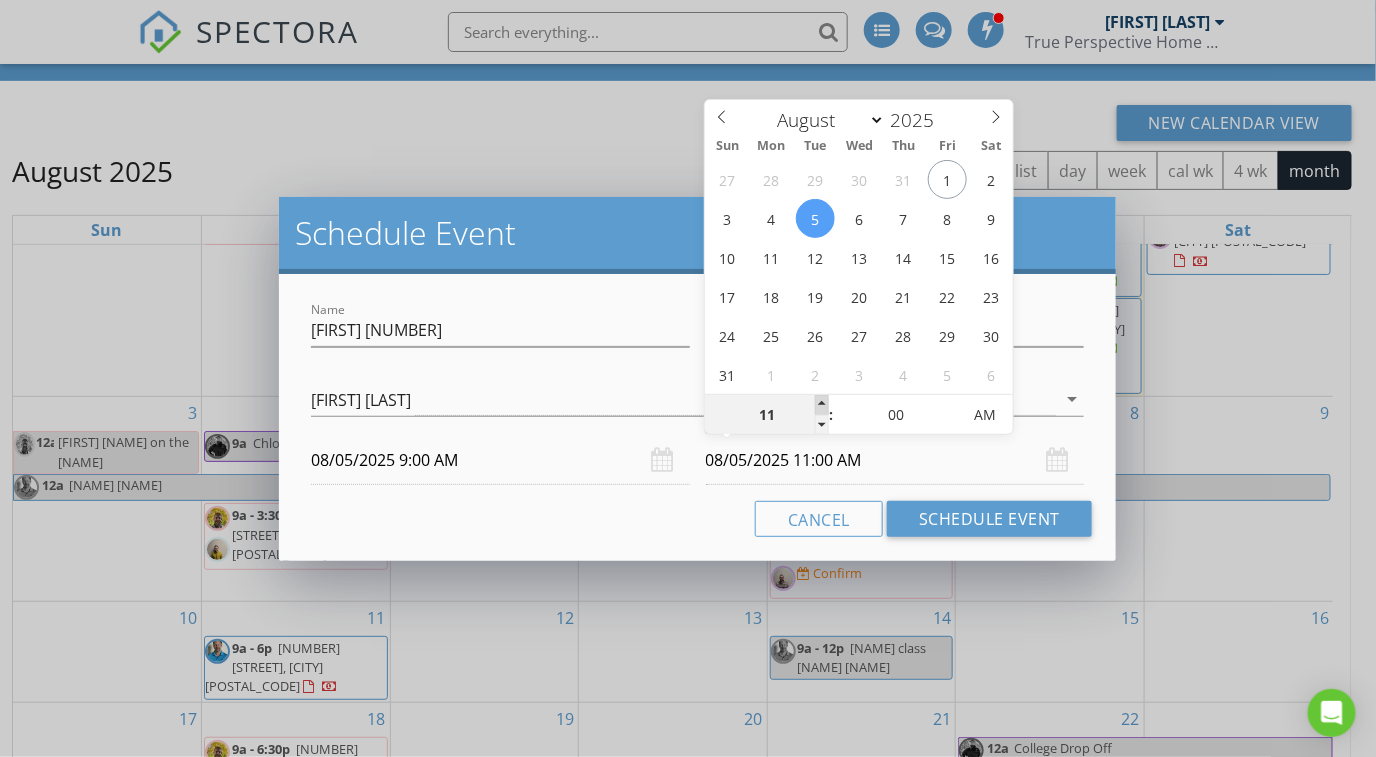 click at bounding box center [822, 405] 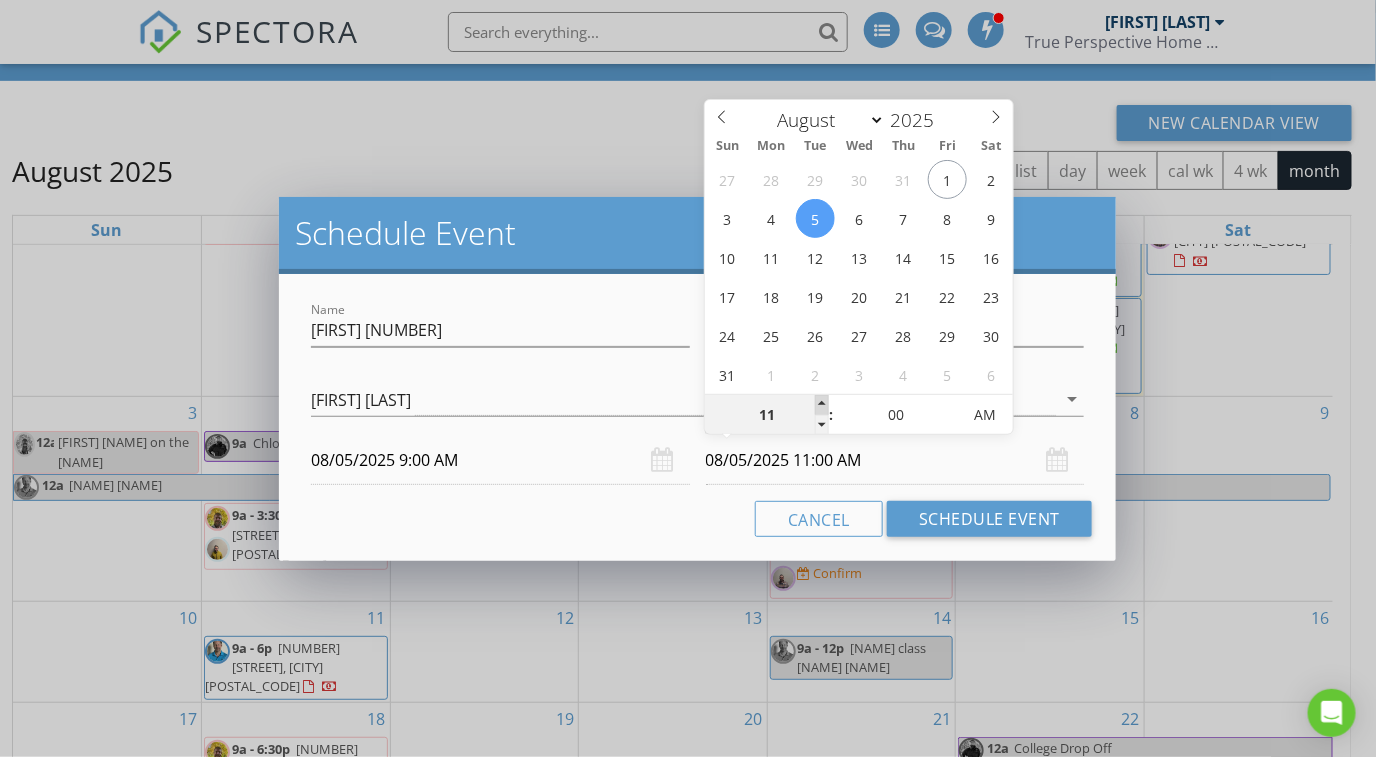 type on "12" 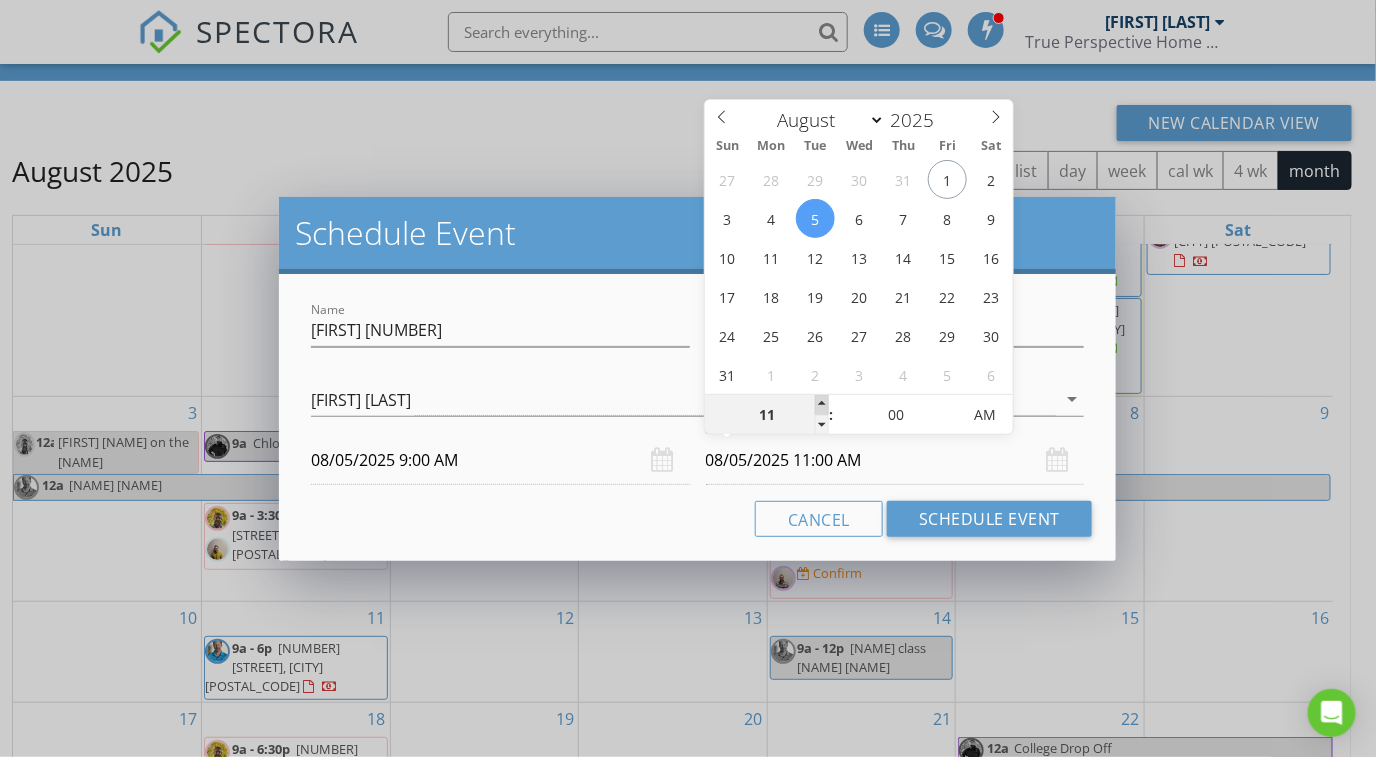 type on "08/05/2025 12:00 PM" 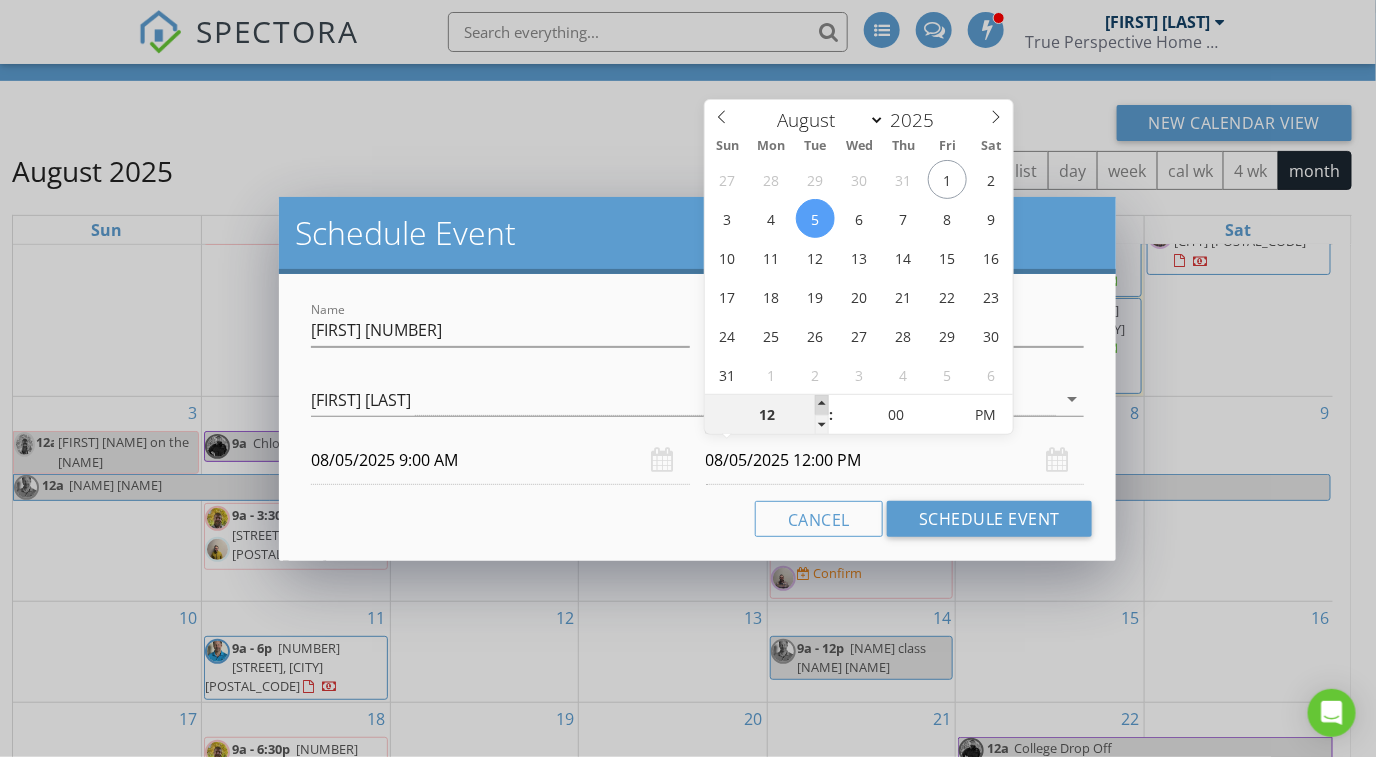 click at bounding box center (822, 405) 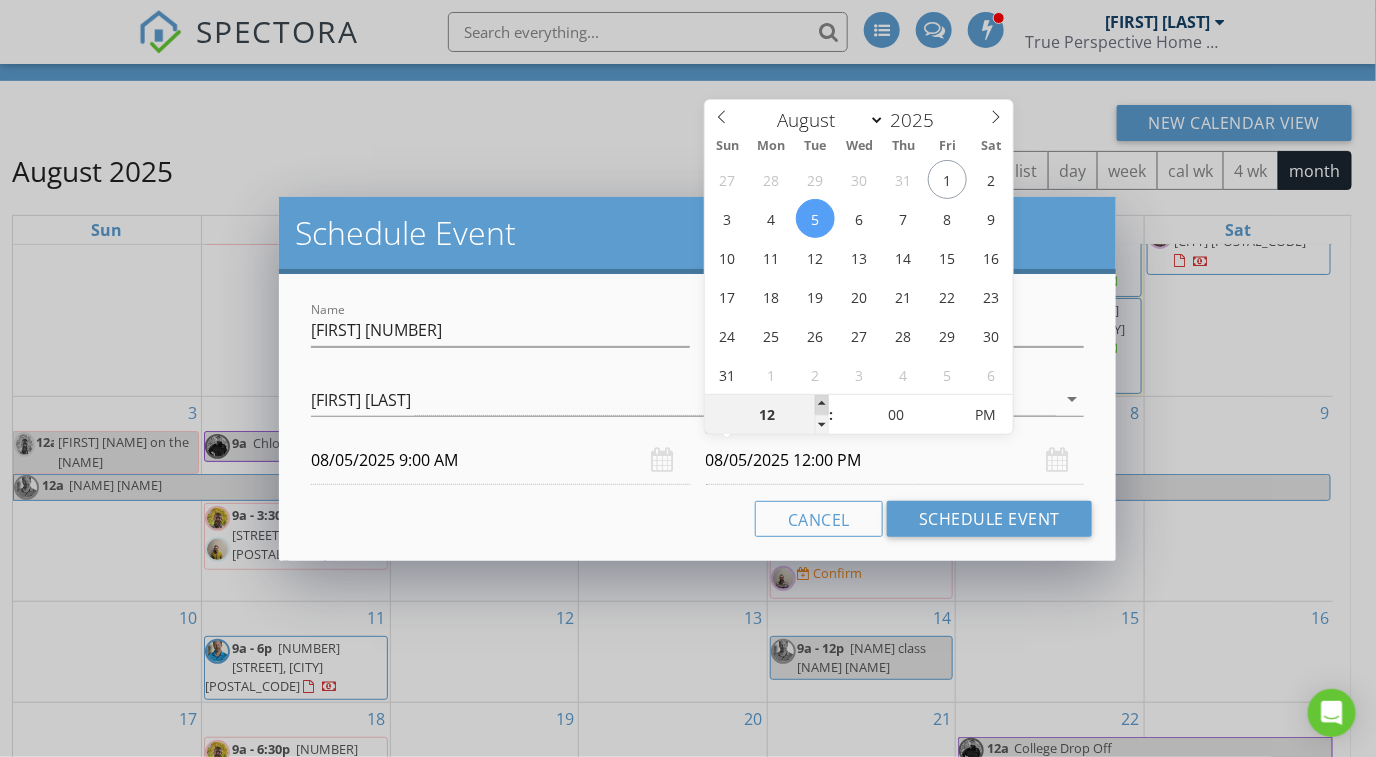 type on "01" 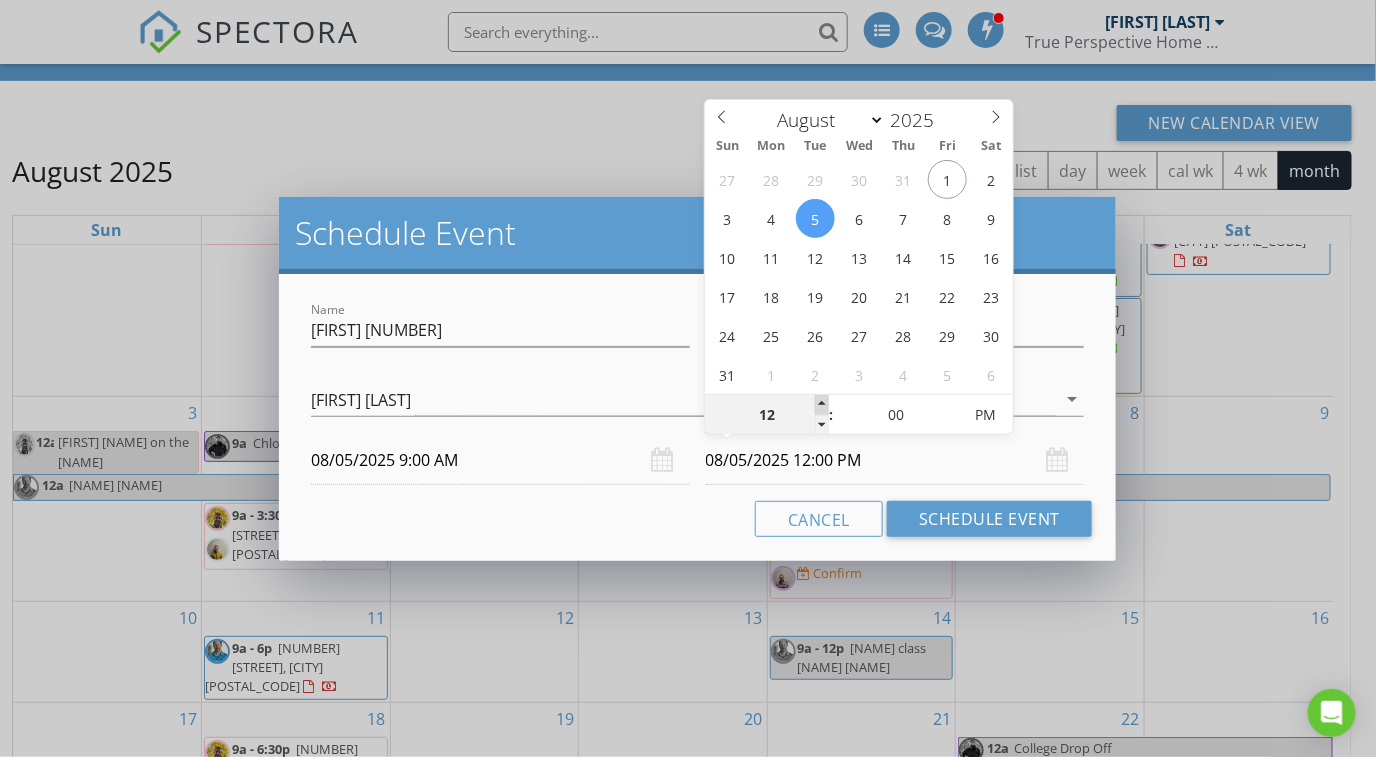 type on "08/05/2025 1:00 PM" 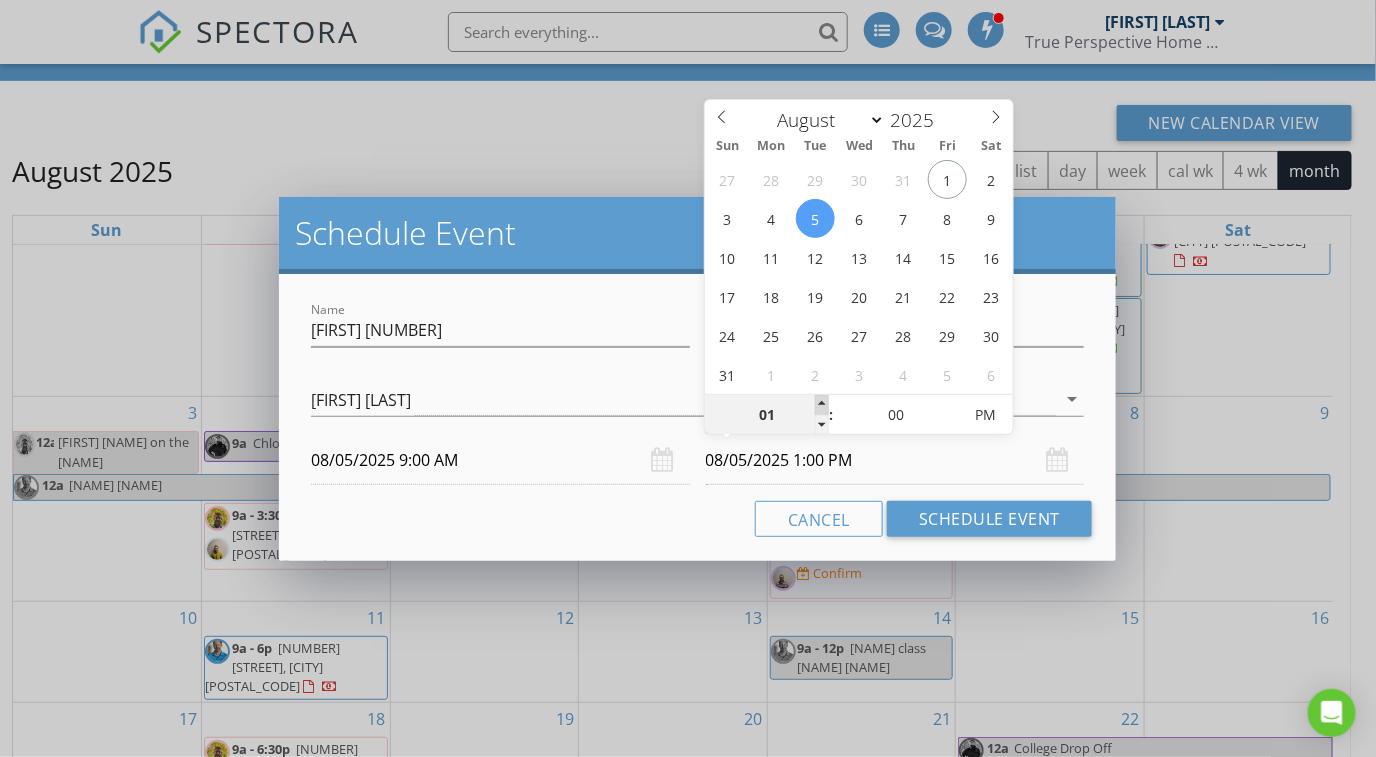 click at bounding box center (822, 405) 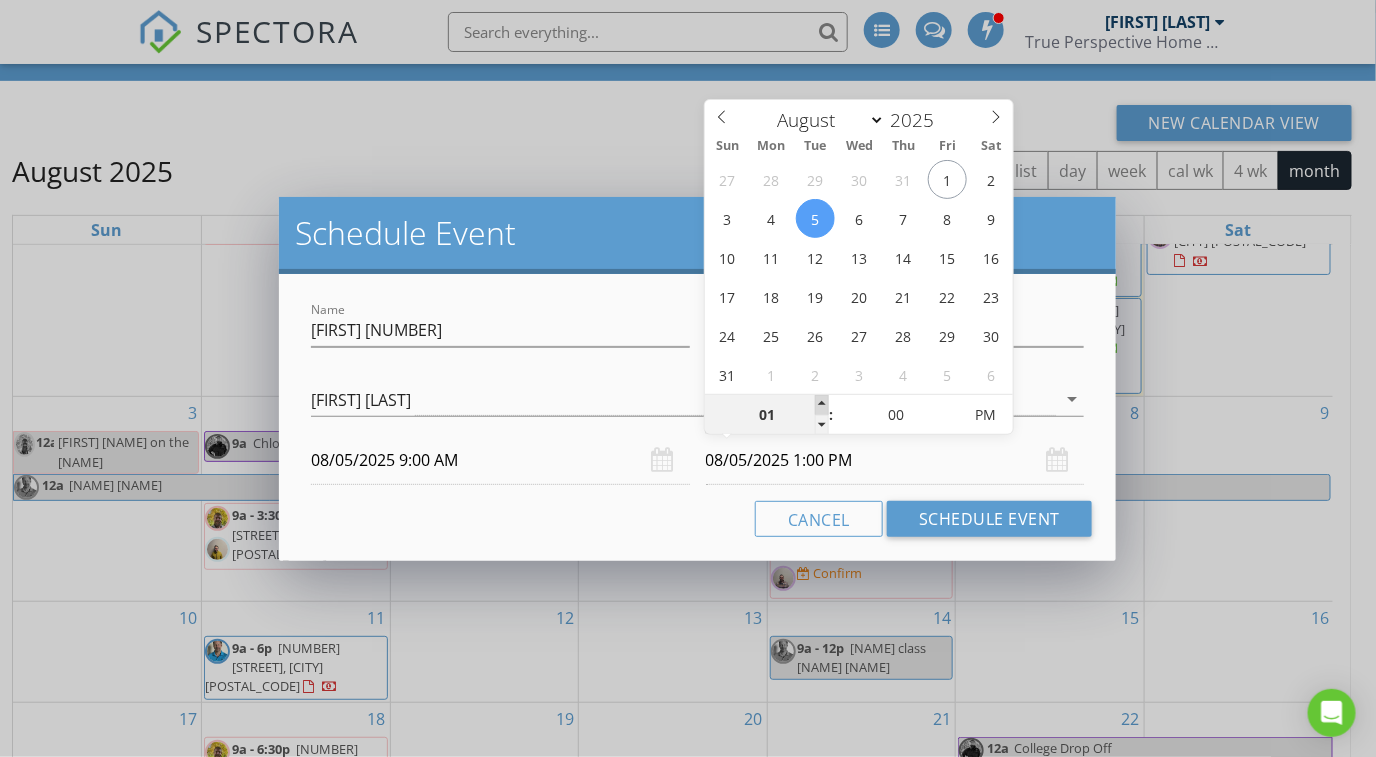 type on "02" 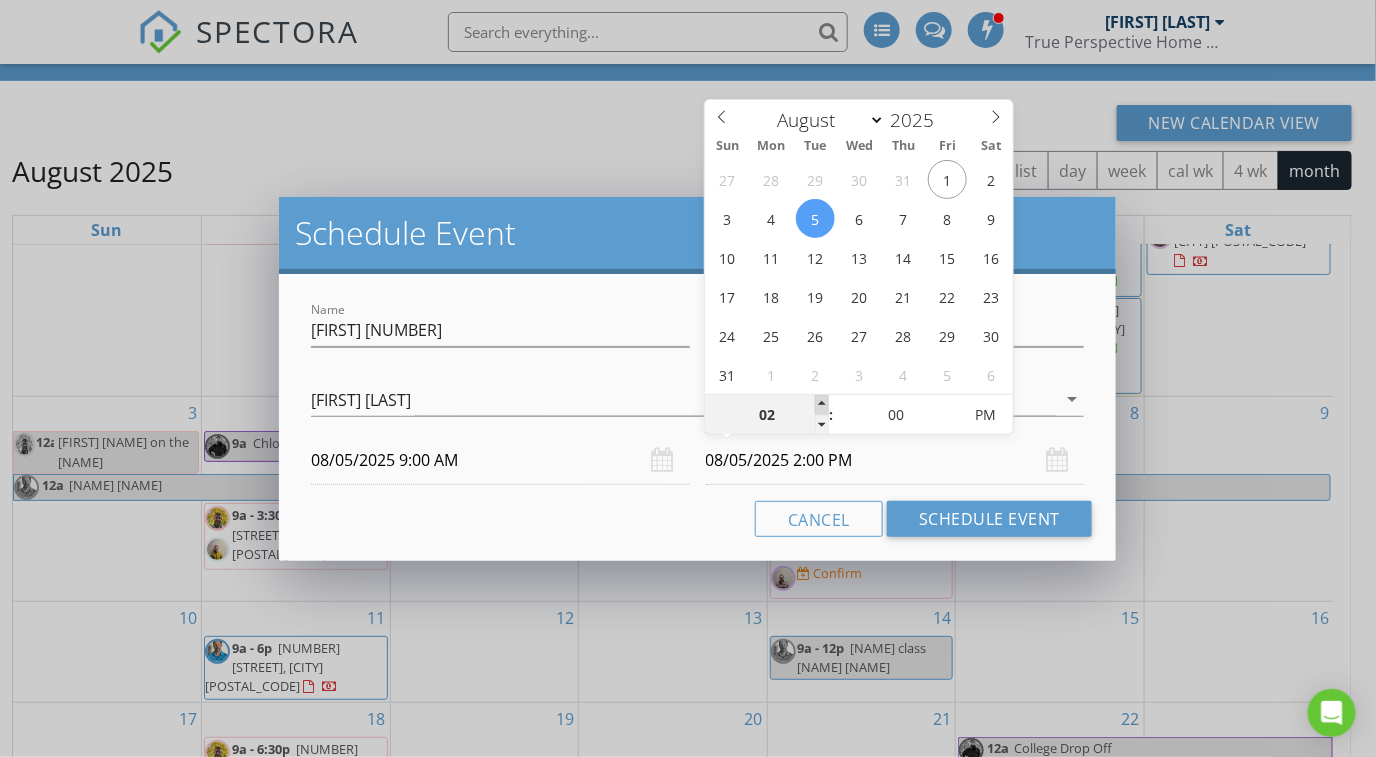 click at bounding box center (822, 405) 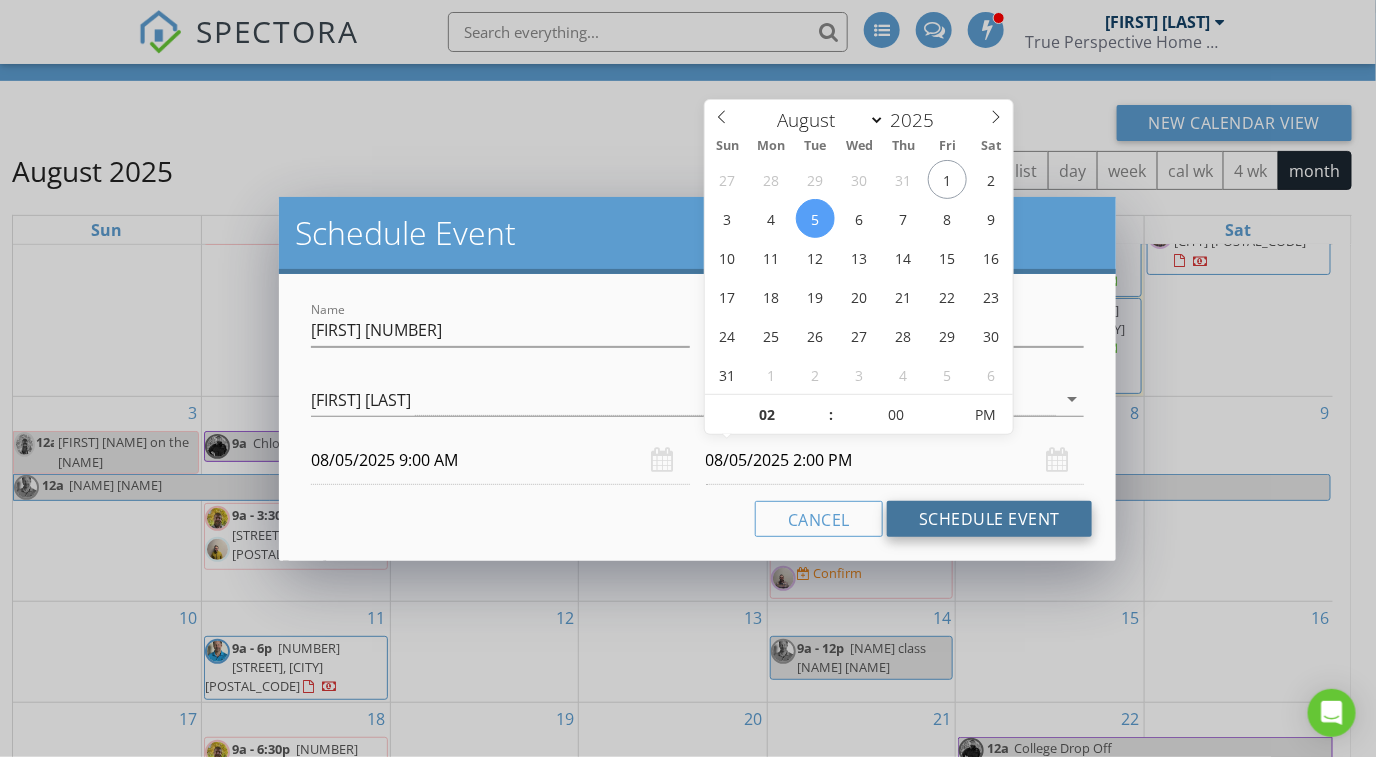 click on "Schedule Event" at bounding box center [989, 519] 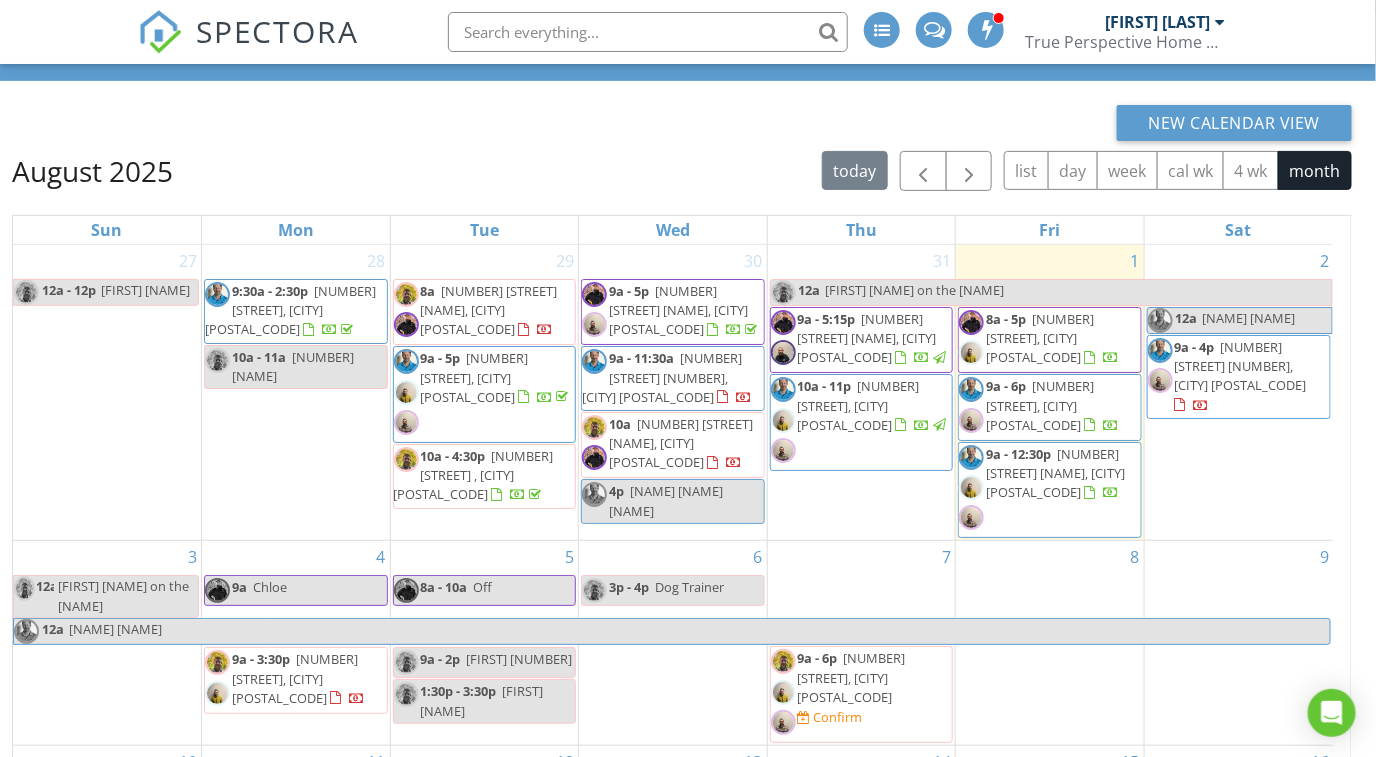 scroll, scrollTop: 124, scrollLeft: 0, axis: vertical 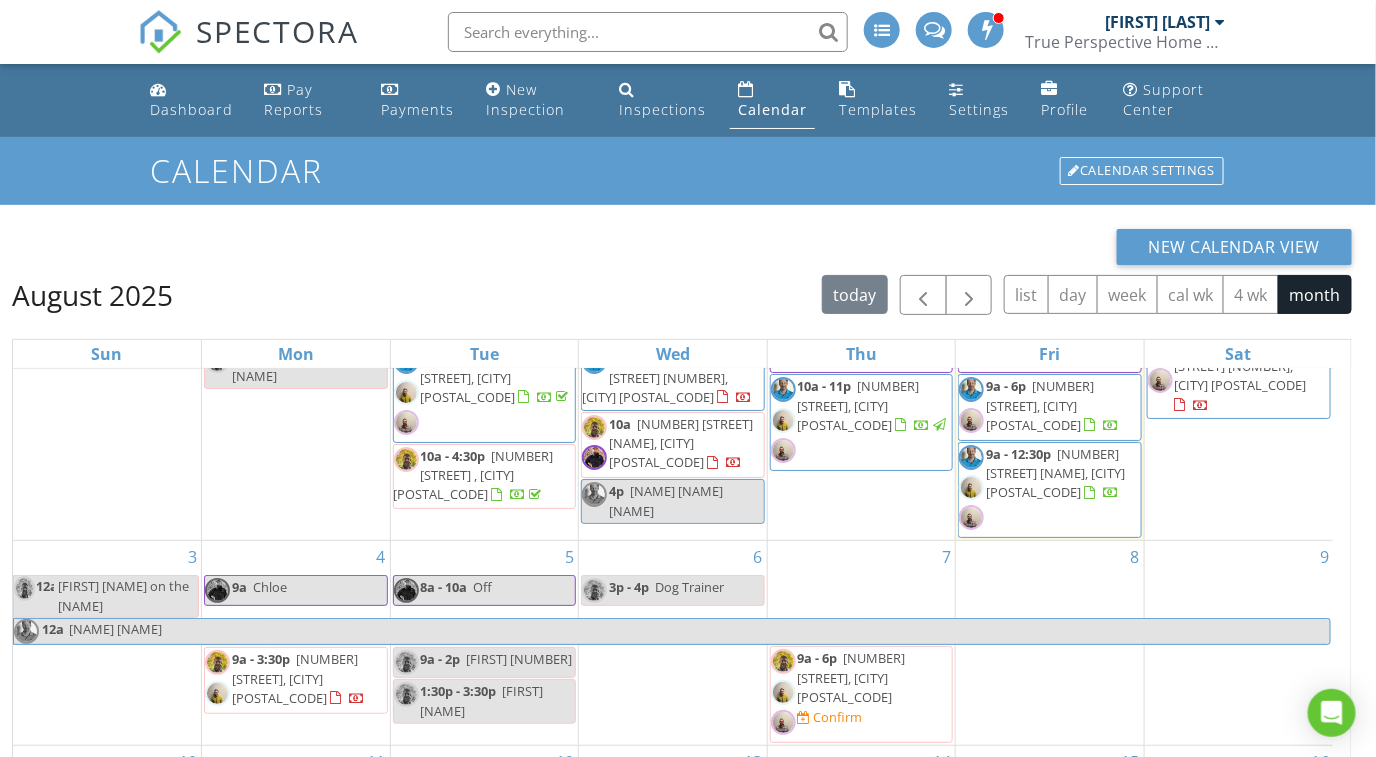 click on "[NUMBER]
[TIME] - [TIME]
[NAME]" at bounding box center (673, 643) 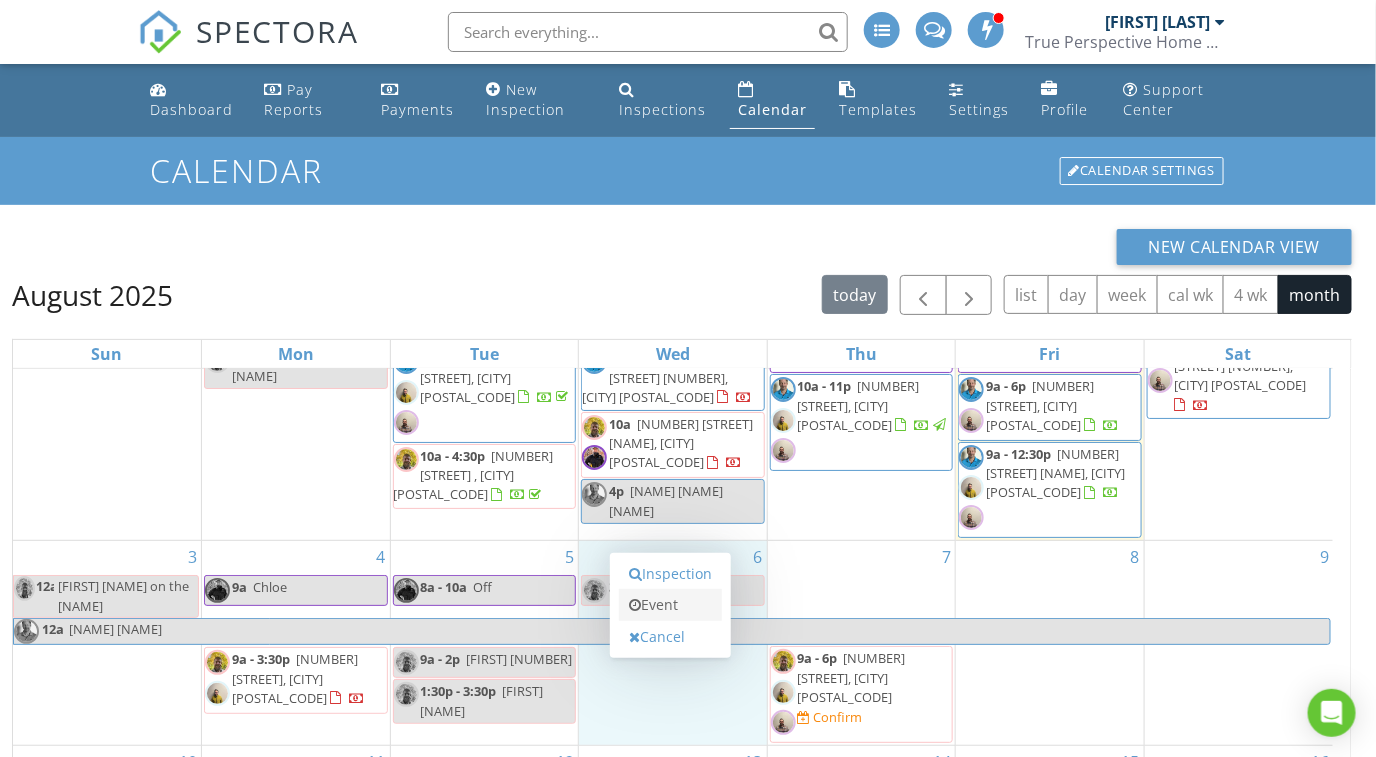 click on "Event" at bounding box center [670, 605] 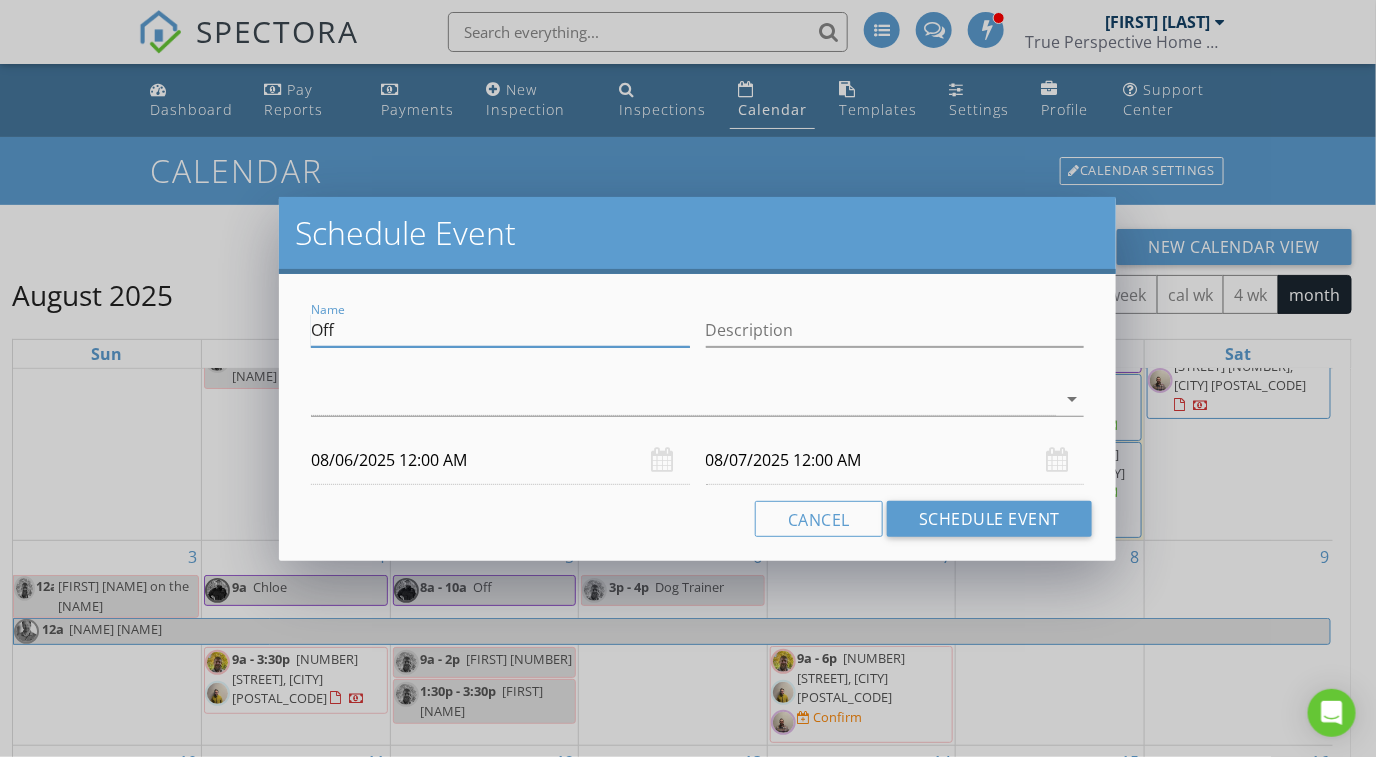 drag, startPoint x: 407, startPoint y: 335, endPoint x: 260, endPoint y: 337, distance: 147.01361 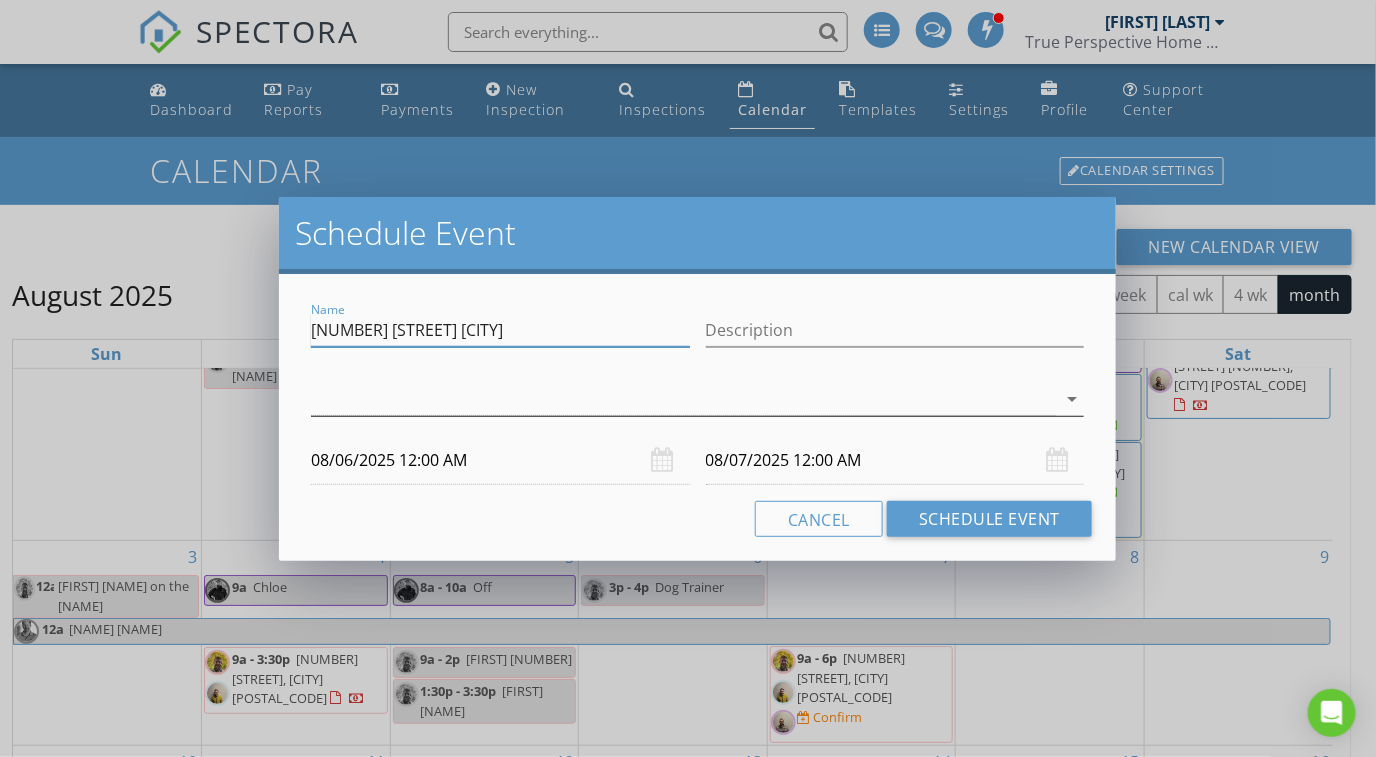 type on "[NUMBER] [STREET] [CITY]" 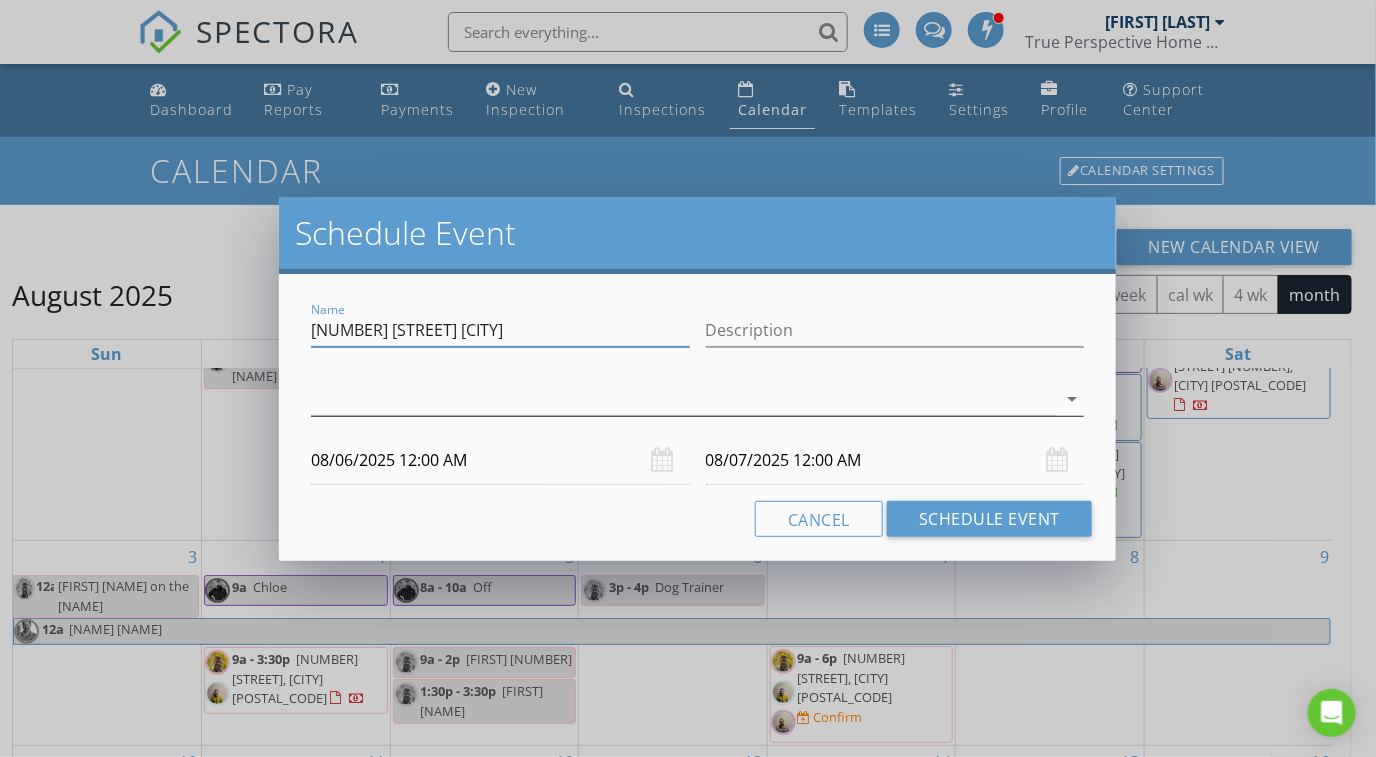click at bounding box center (683, 399) 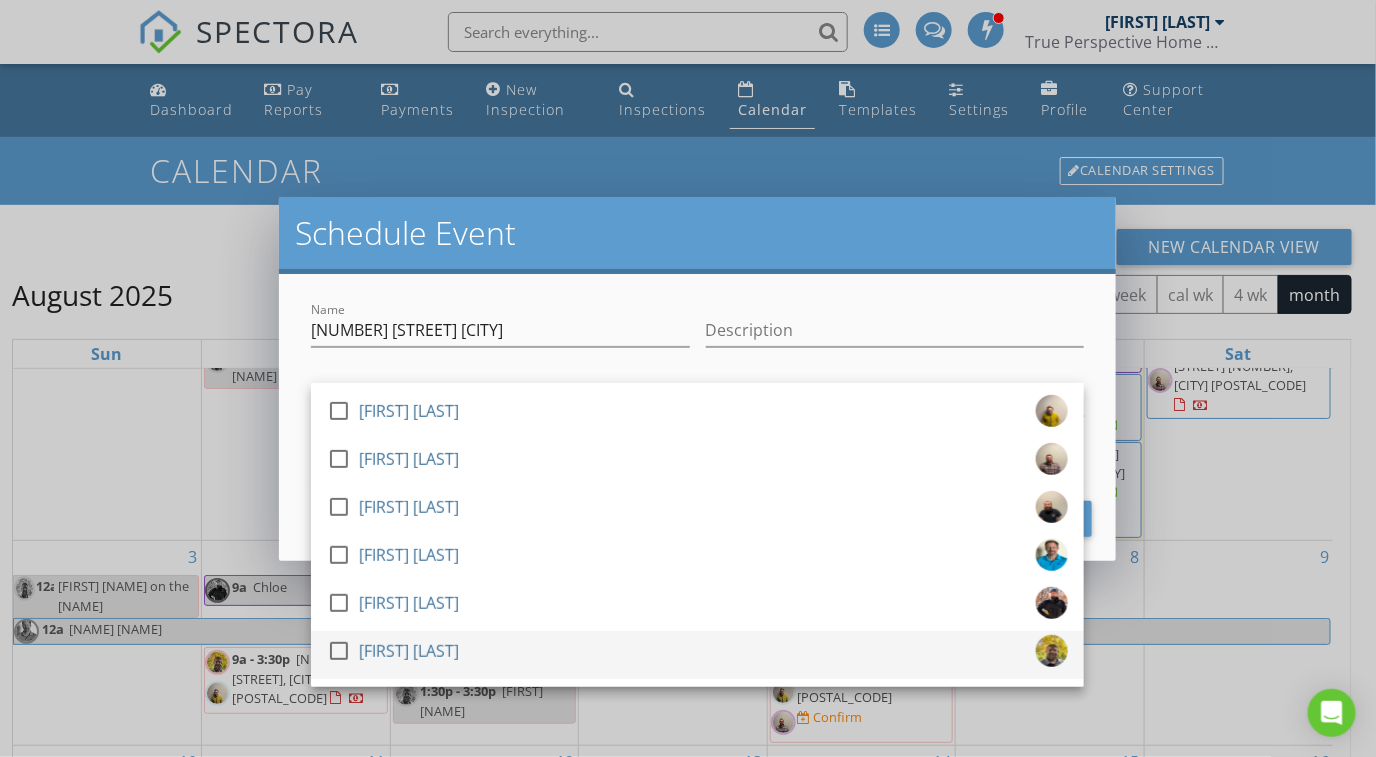 click on "[FIRST] [LAST]" at bounding box center [409, 651] 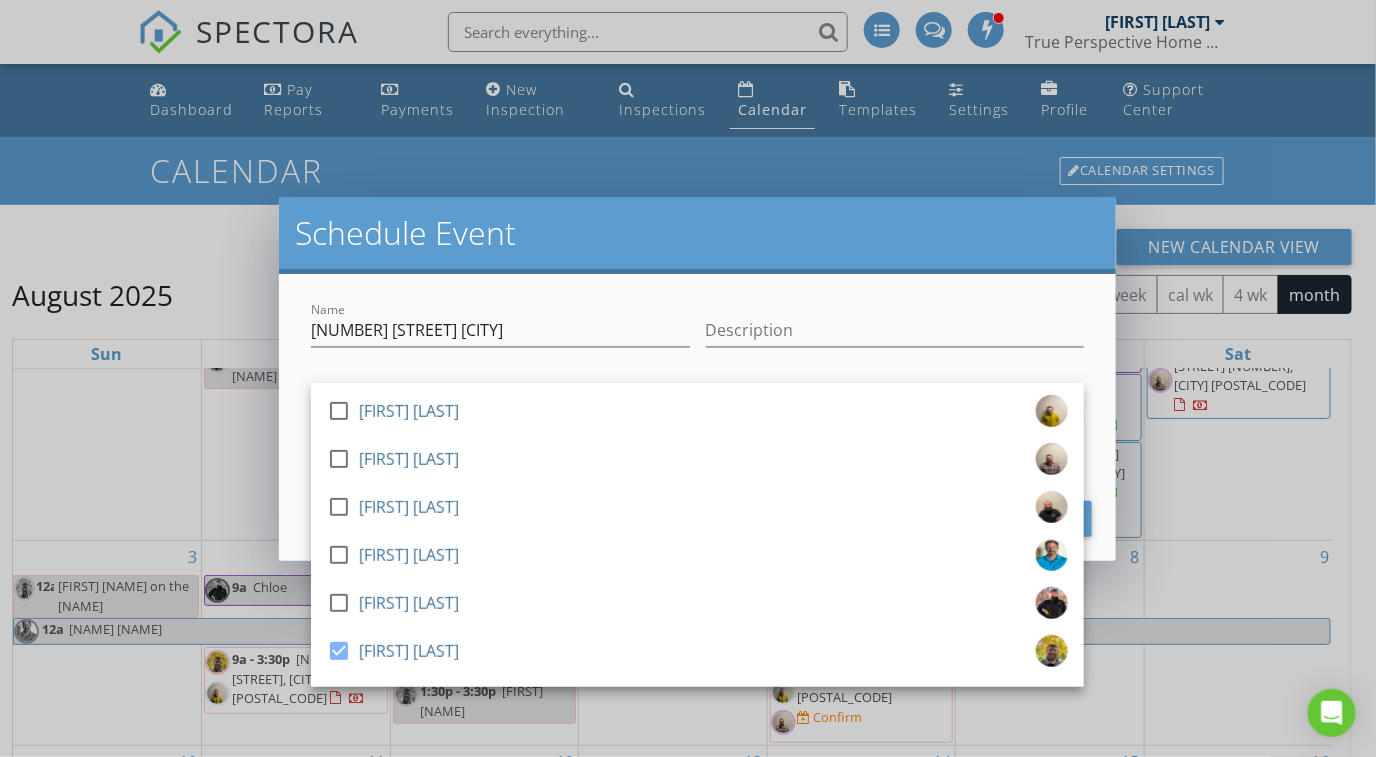 click on "Schedule Event" at bounding box center [697, 235] 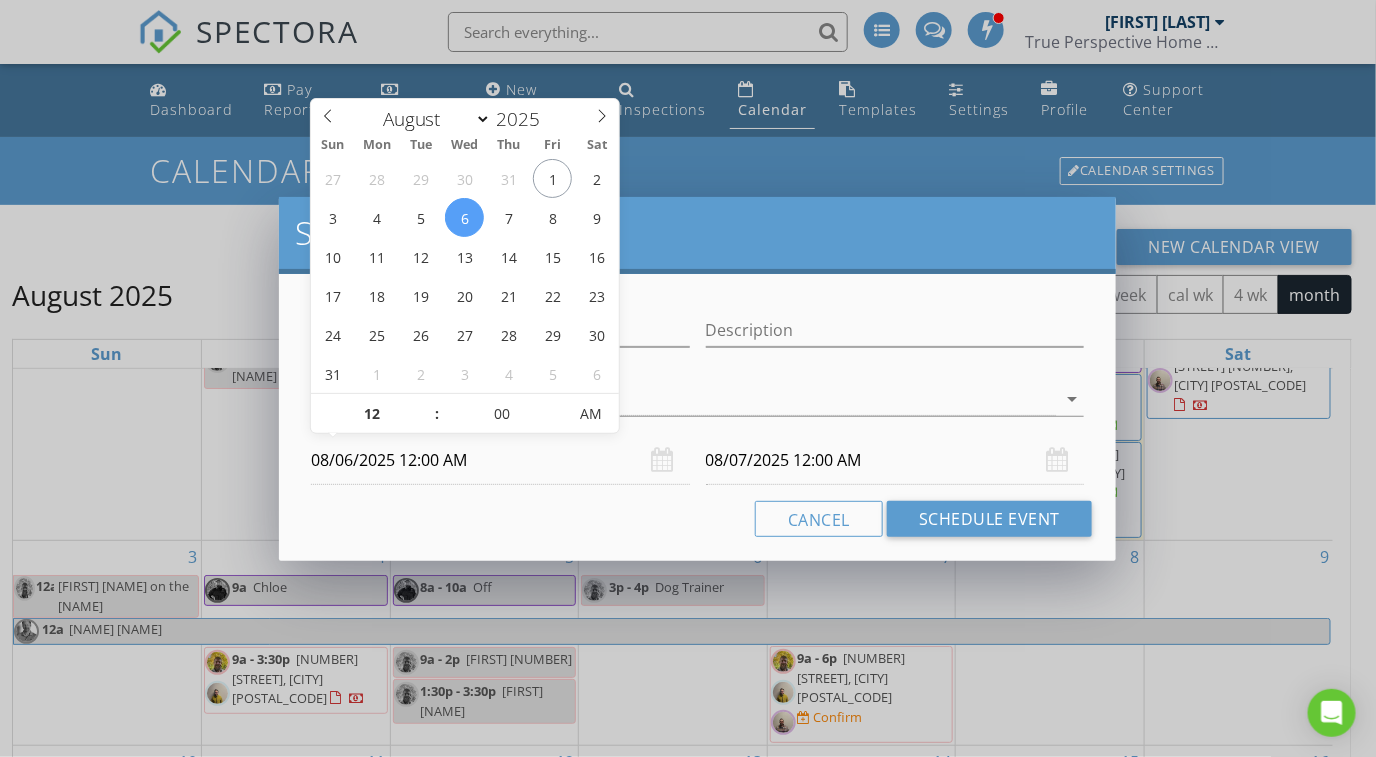 click on "08/06/2025 12:00 AM" at bounding box center [500, 460] 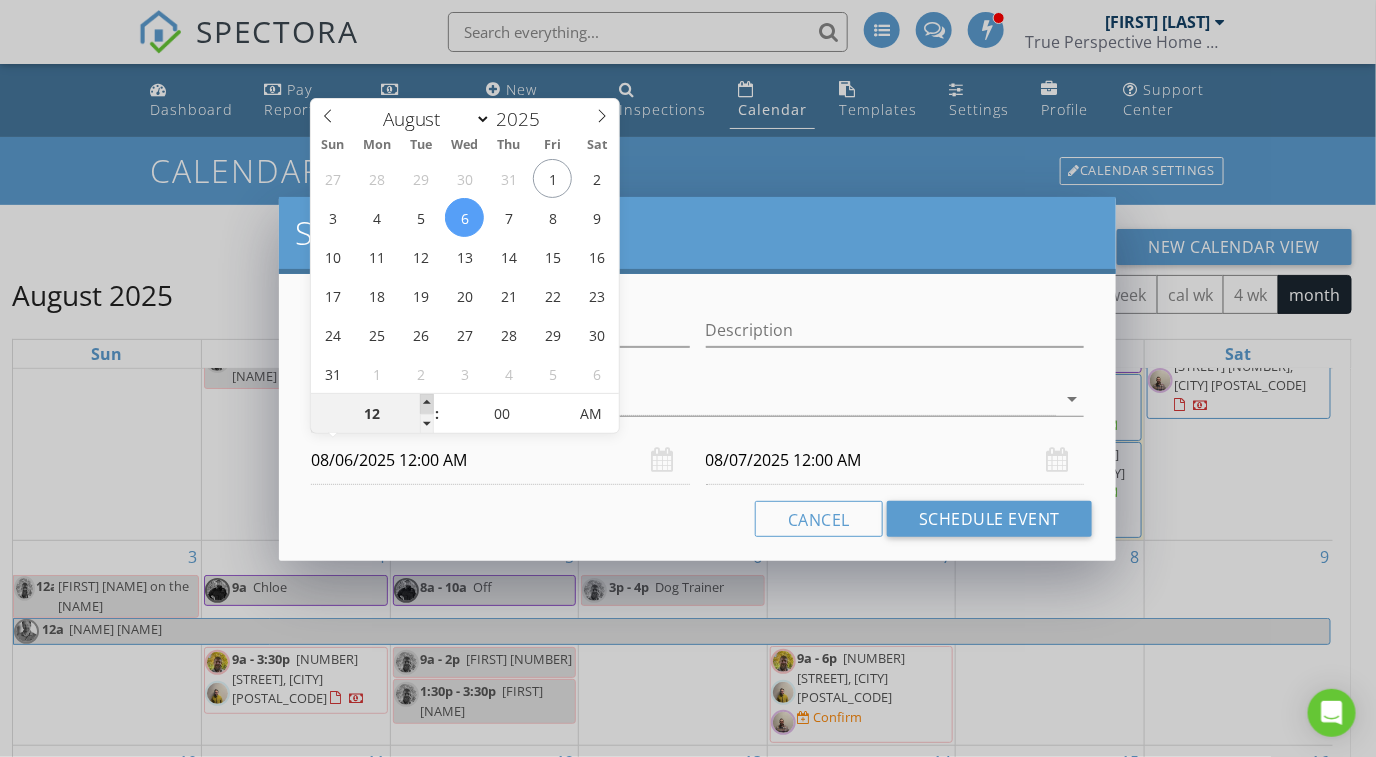 type on "01" 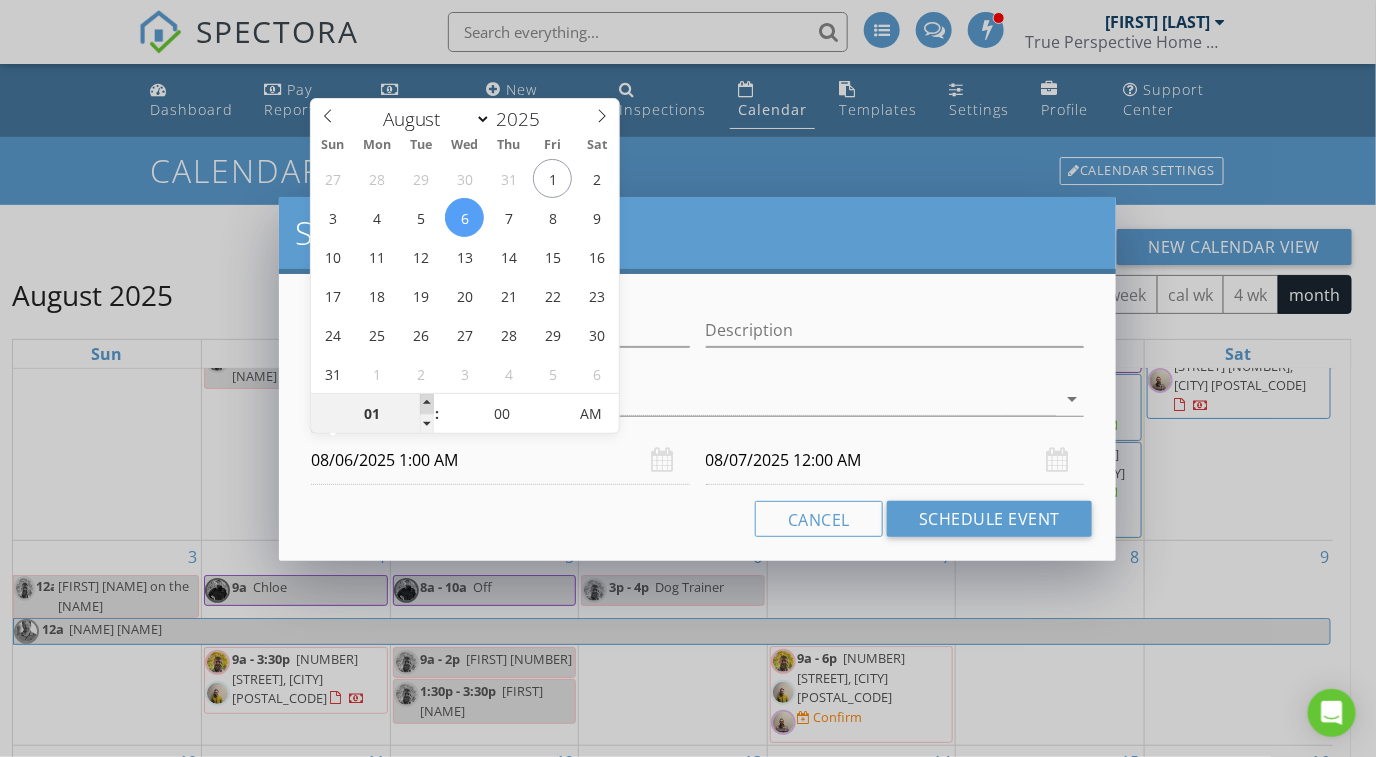 click at bounding box center (427, 404) 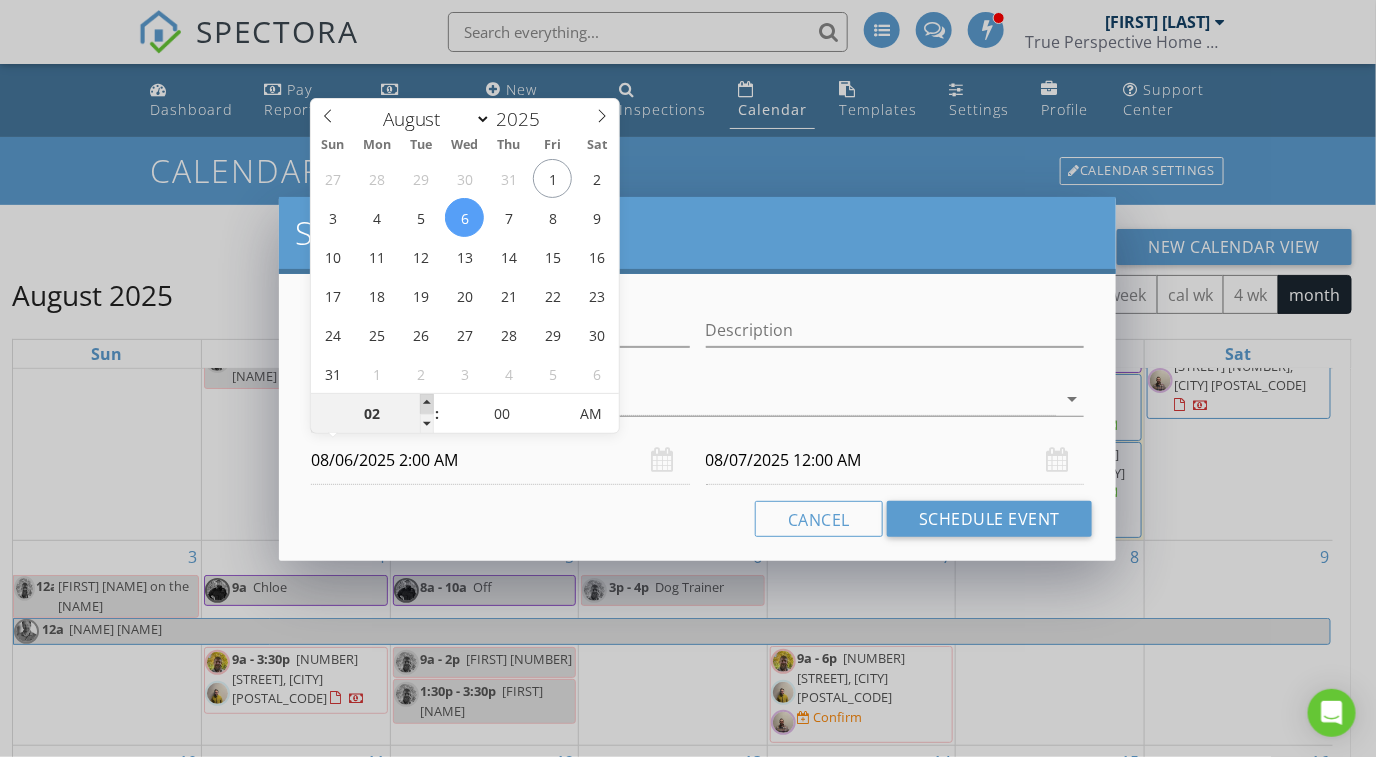 click at bounding box center [427, 404] 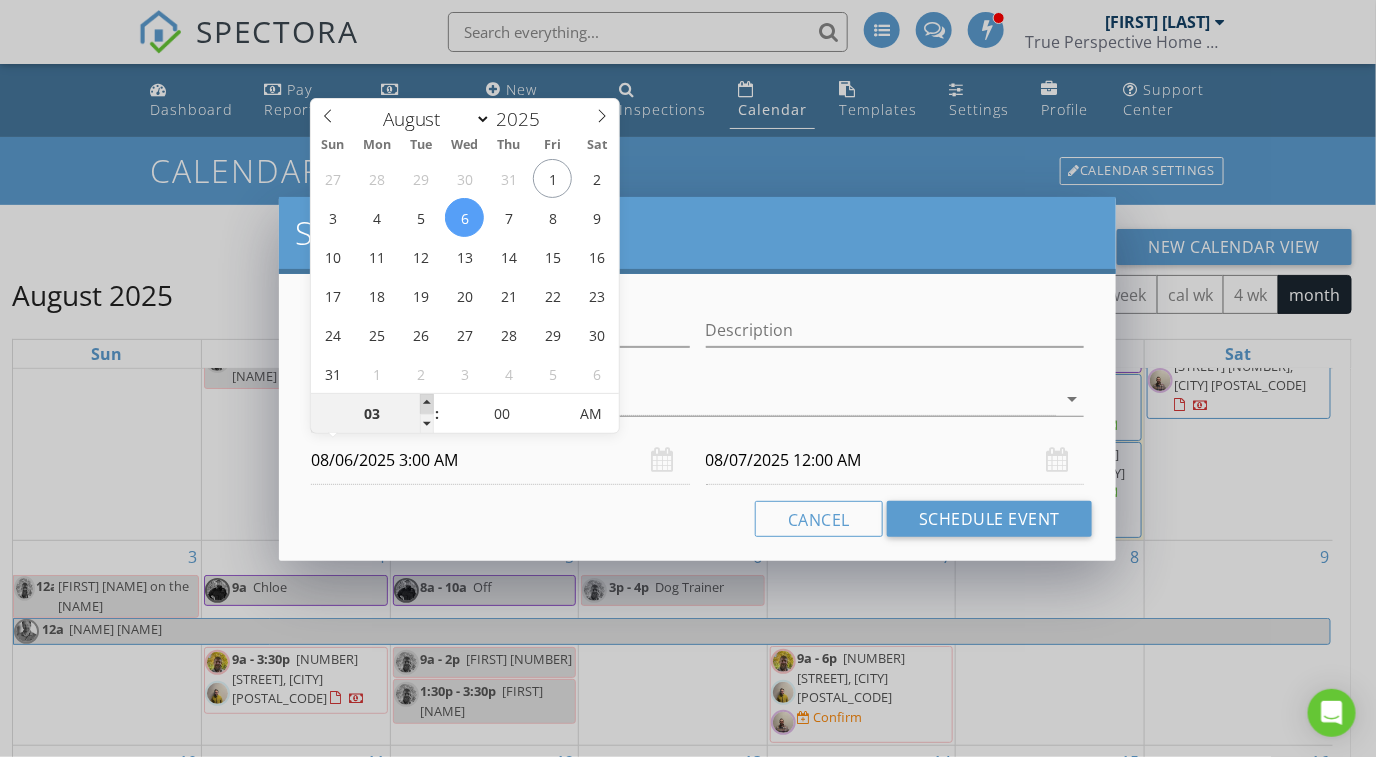 click at bounding box center (427, 404) 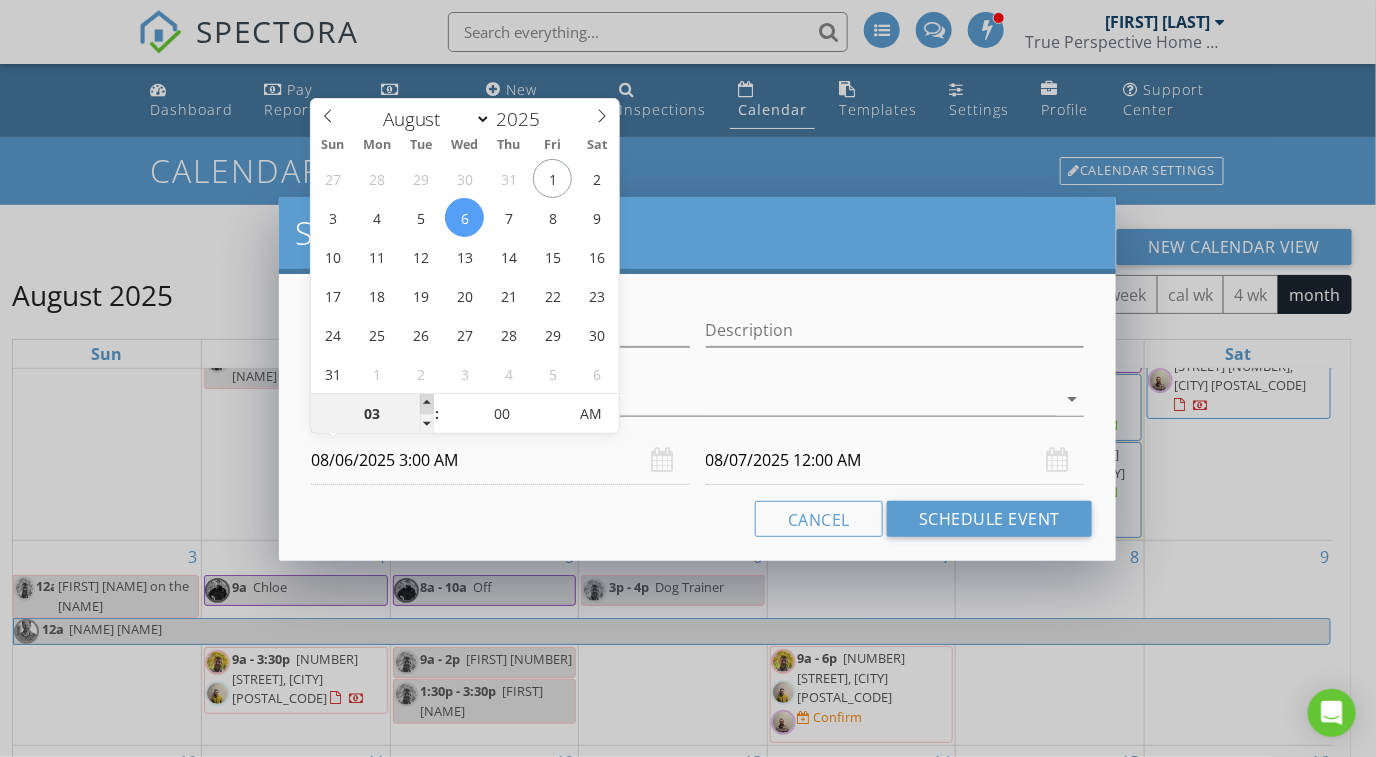 type on "08/07/2025 3:00 AM" 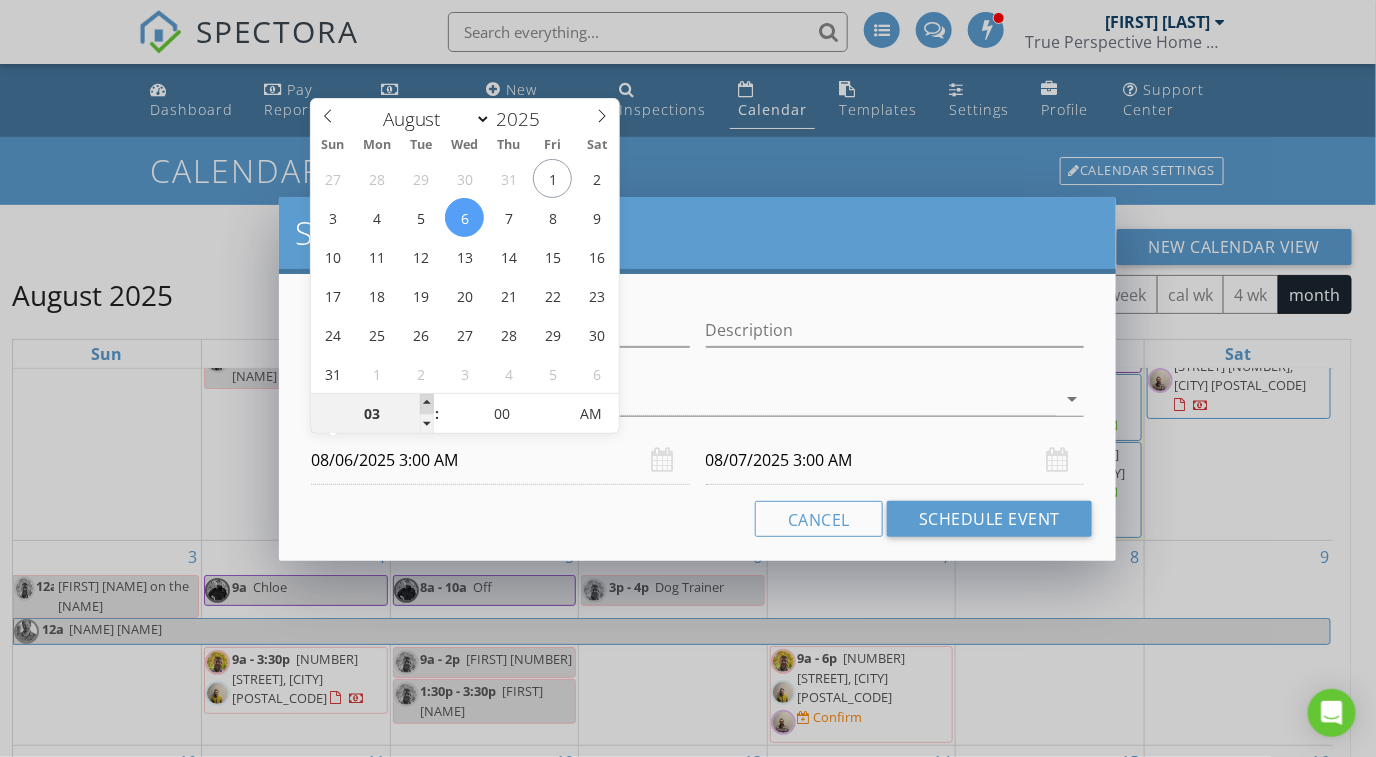 type on "04" 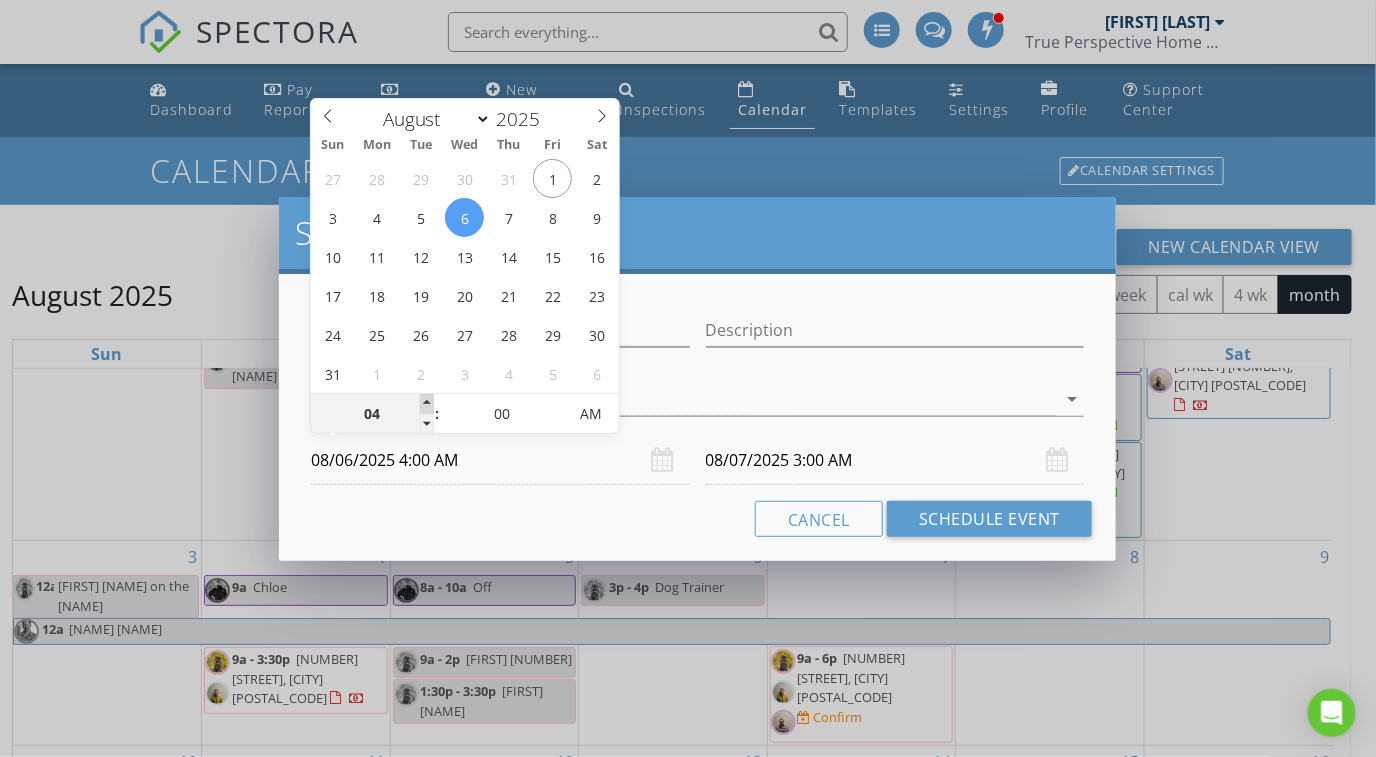 click at bounding box center (427, 404) 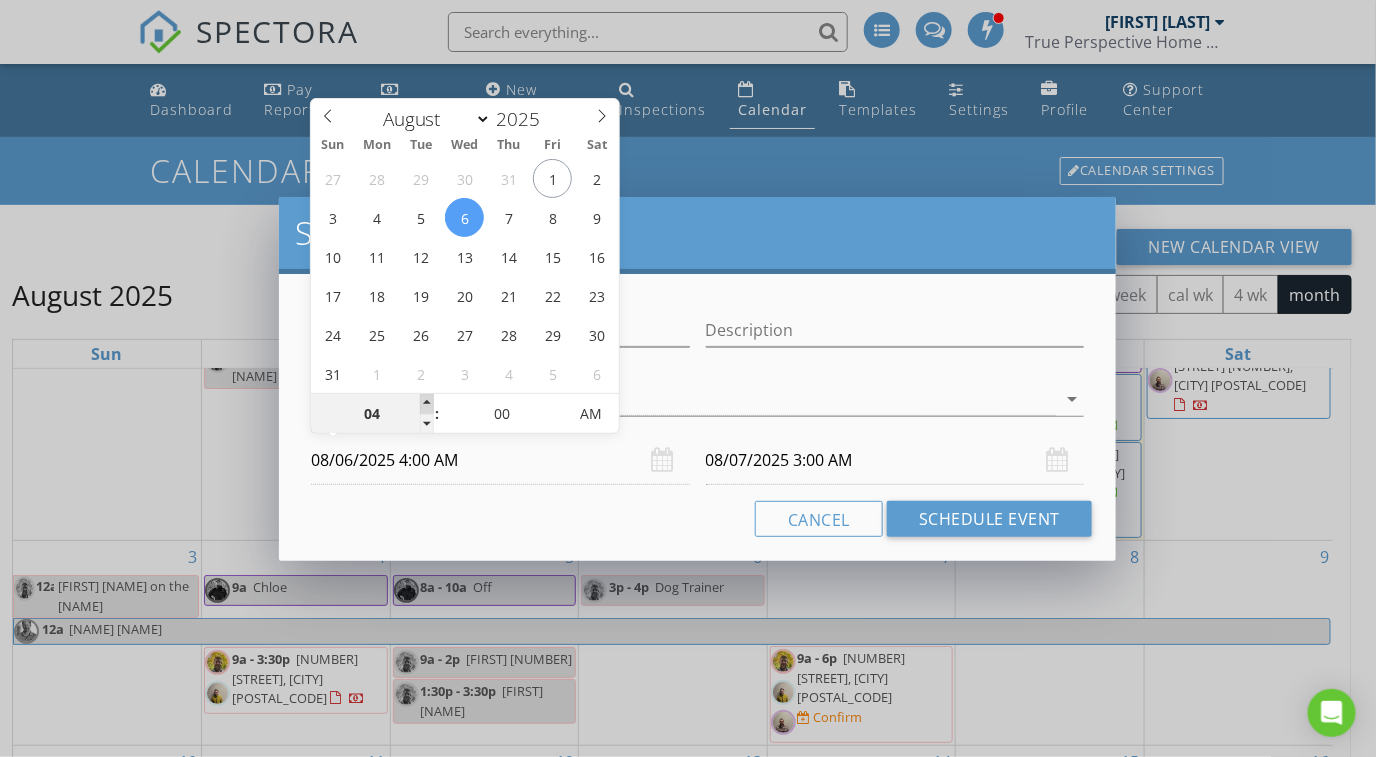 type on "08/07/2025 4:00 AM" 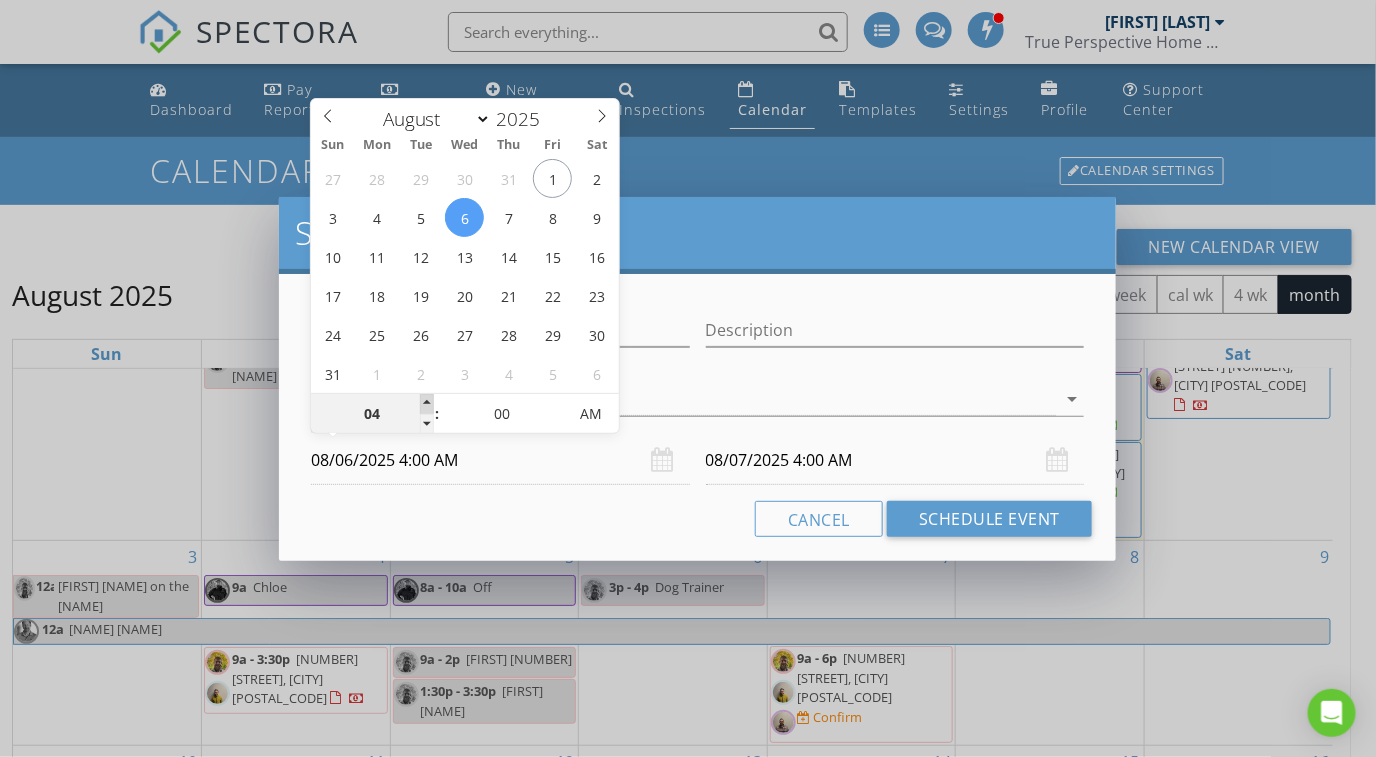 type on "05" 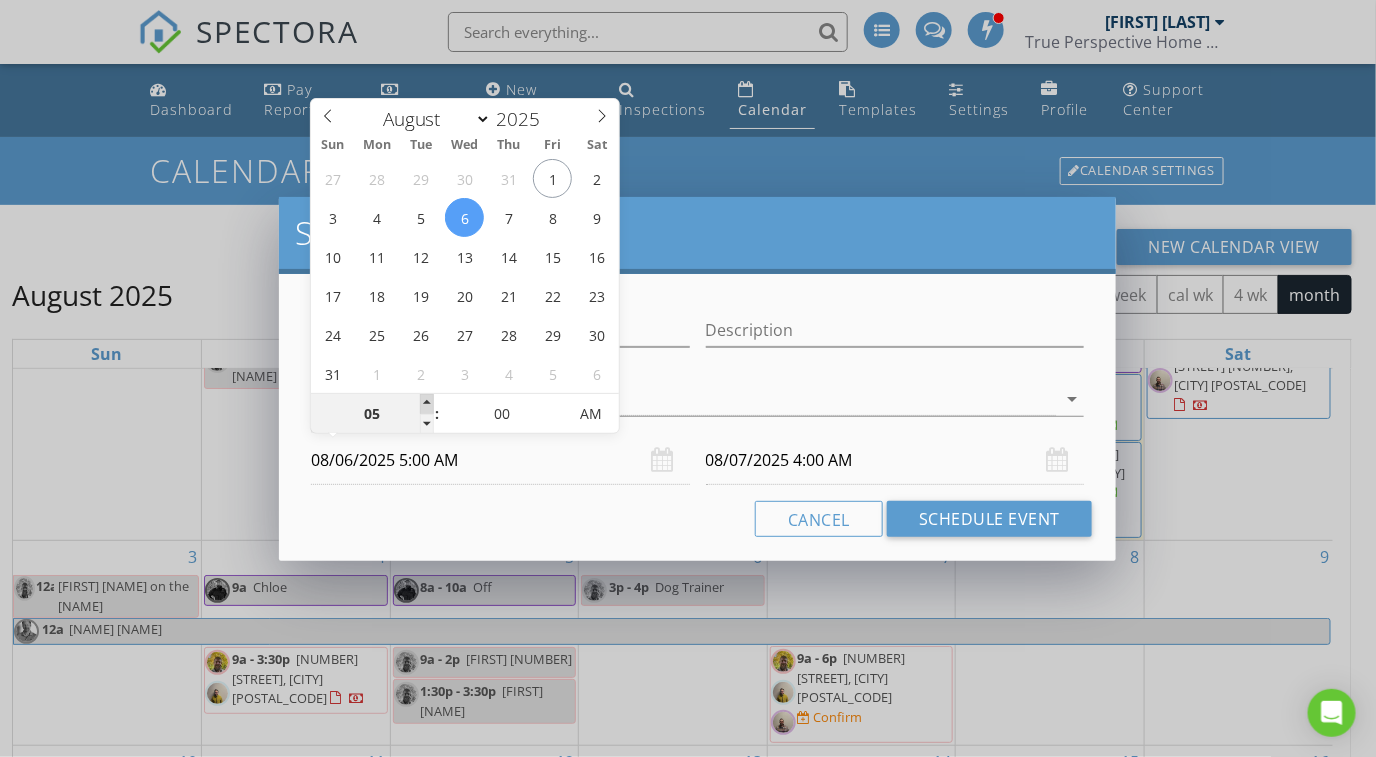 click at bounding box center (427, 404) 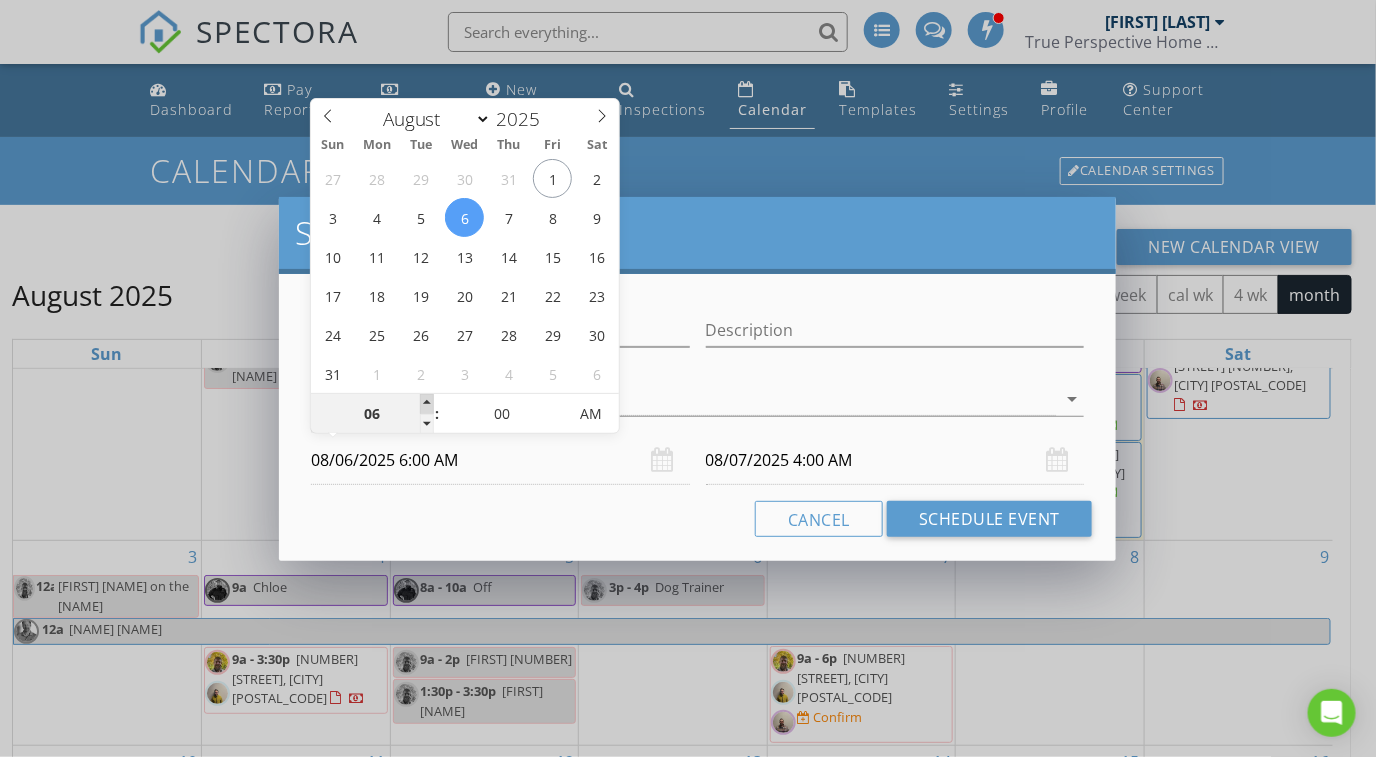click at bounding box center (427, 404) 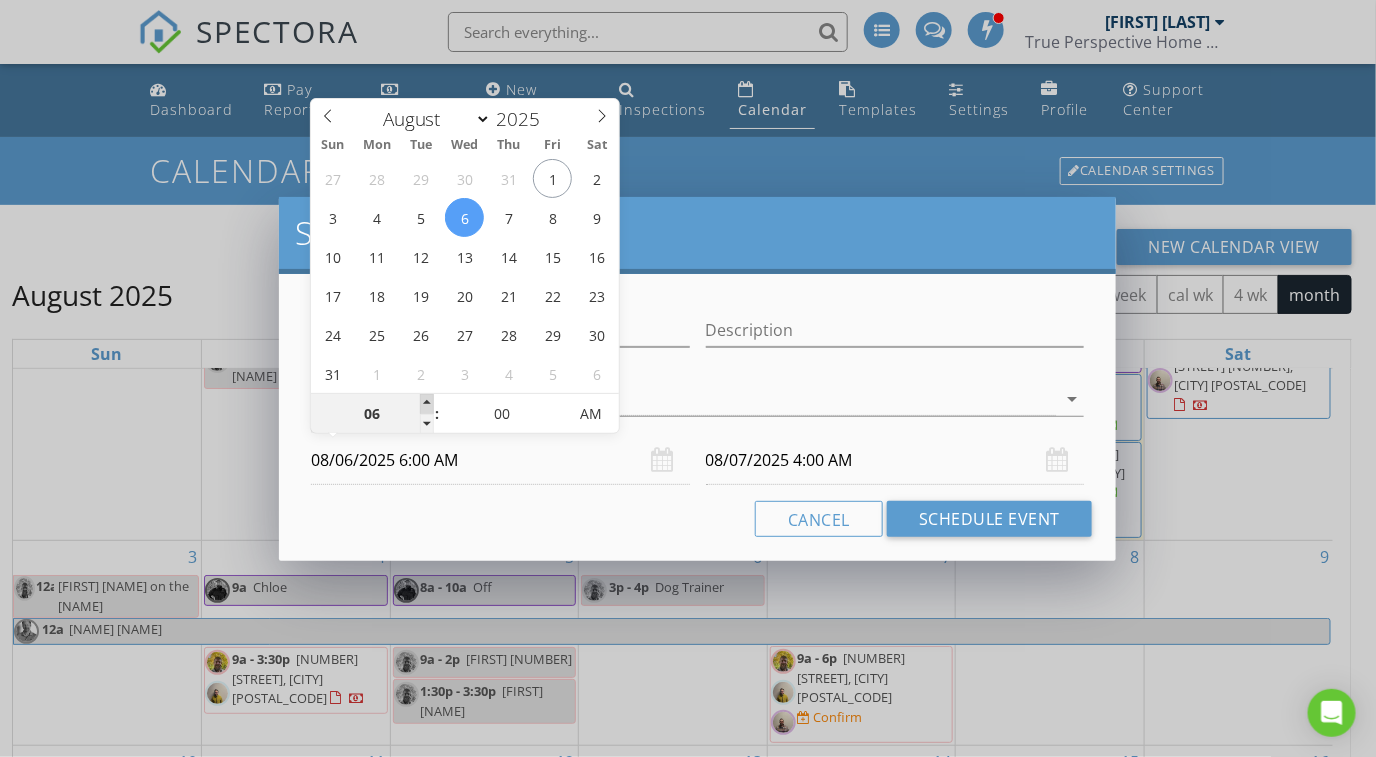 type on "07" 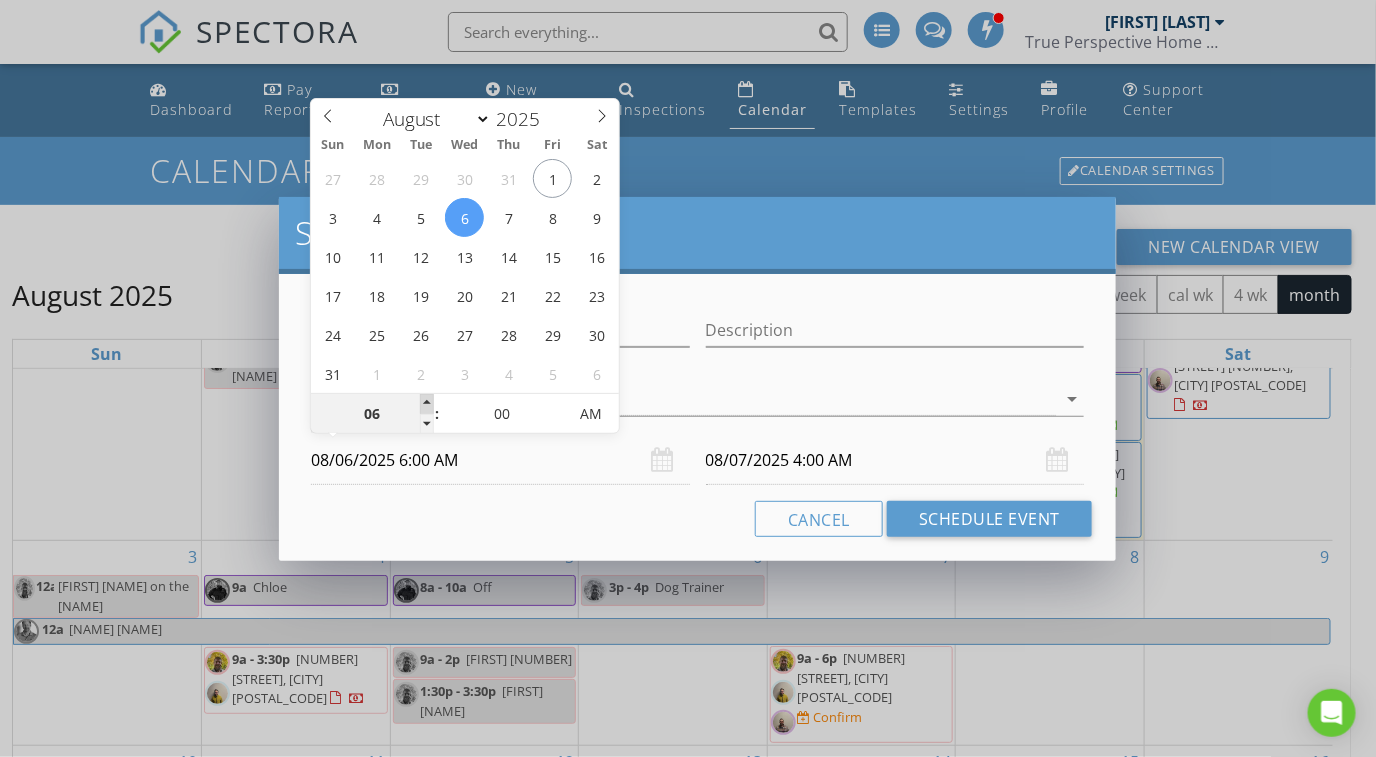 type on "08/06/2025 7:00 AM" 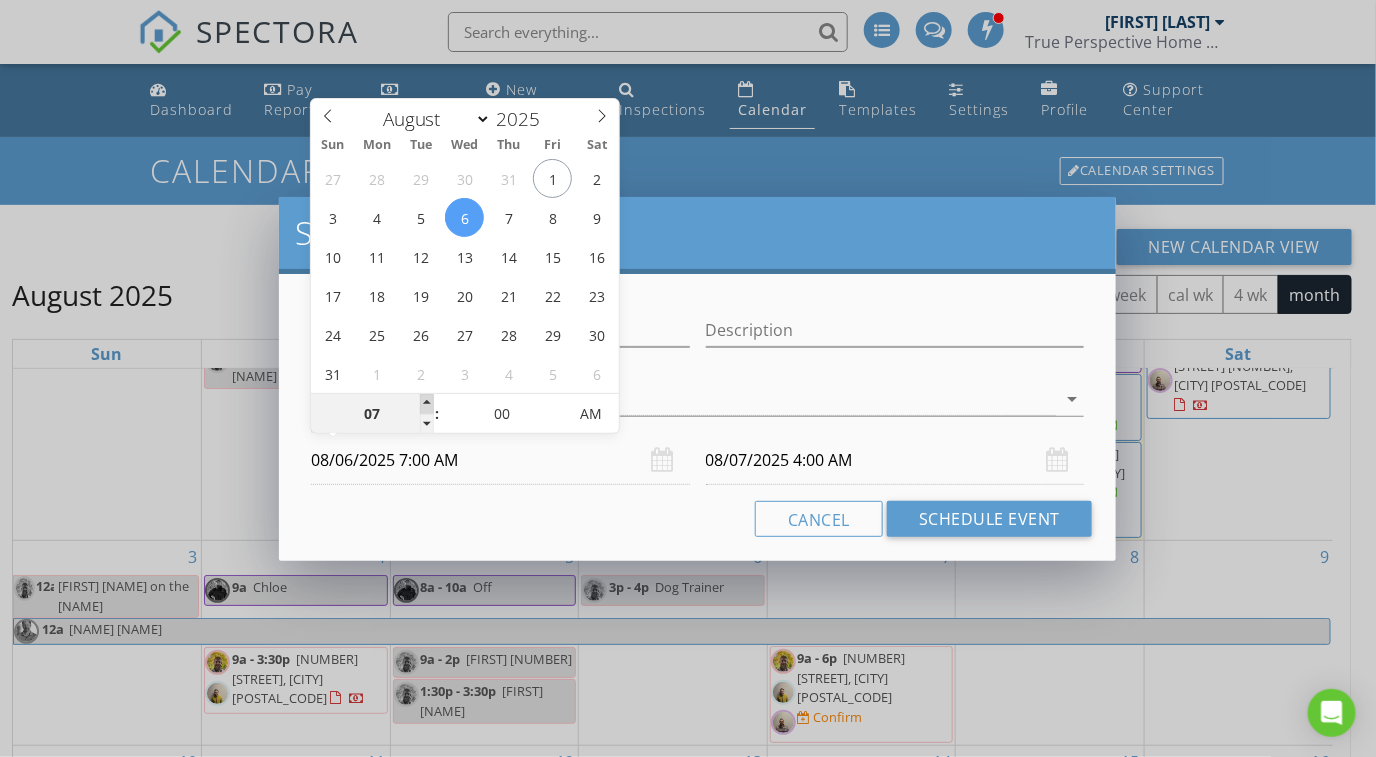 click at bounding box center (427, 404) 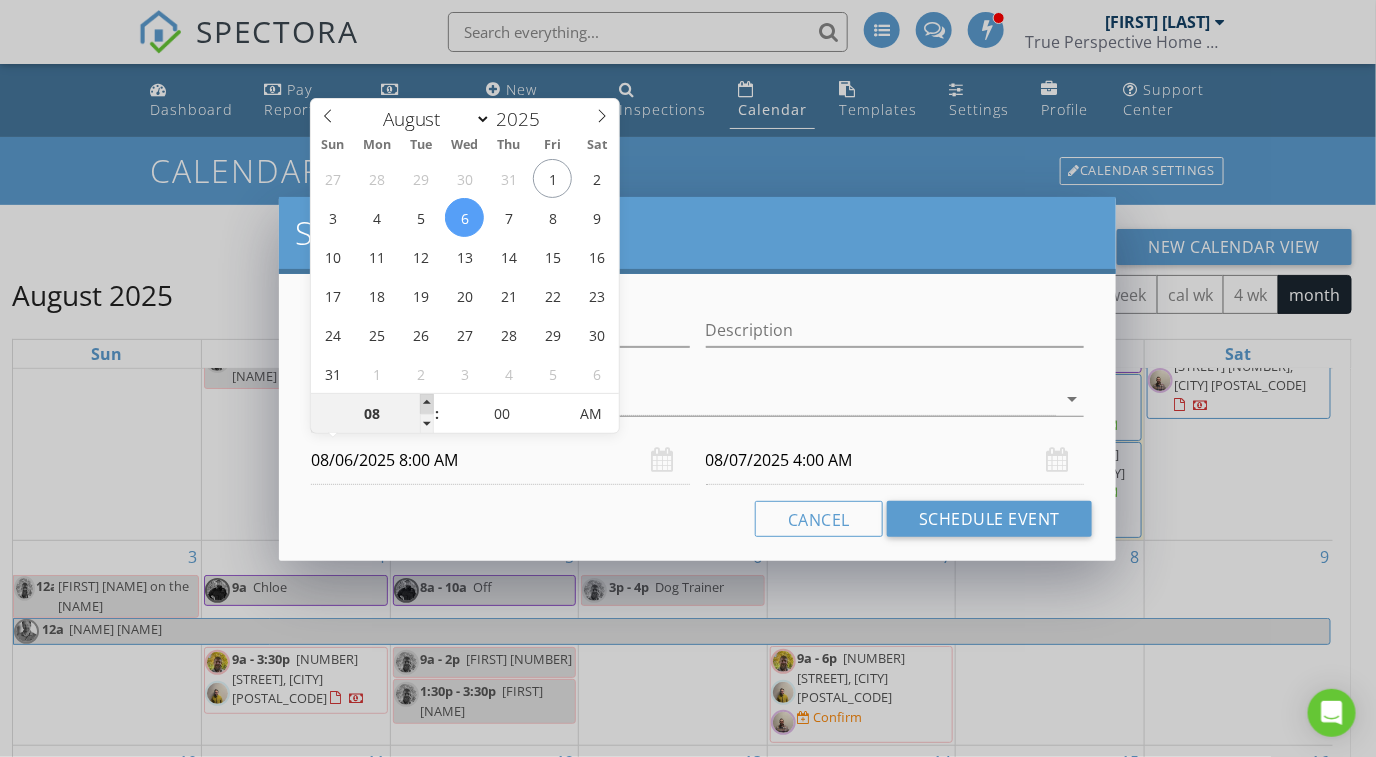 click at bounding box center [427, 404] 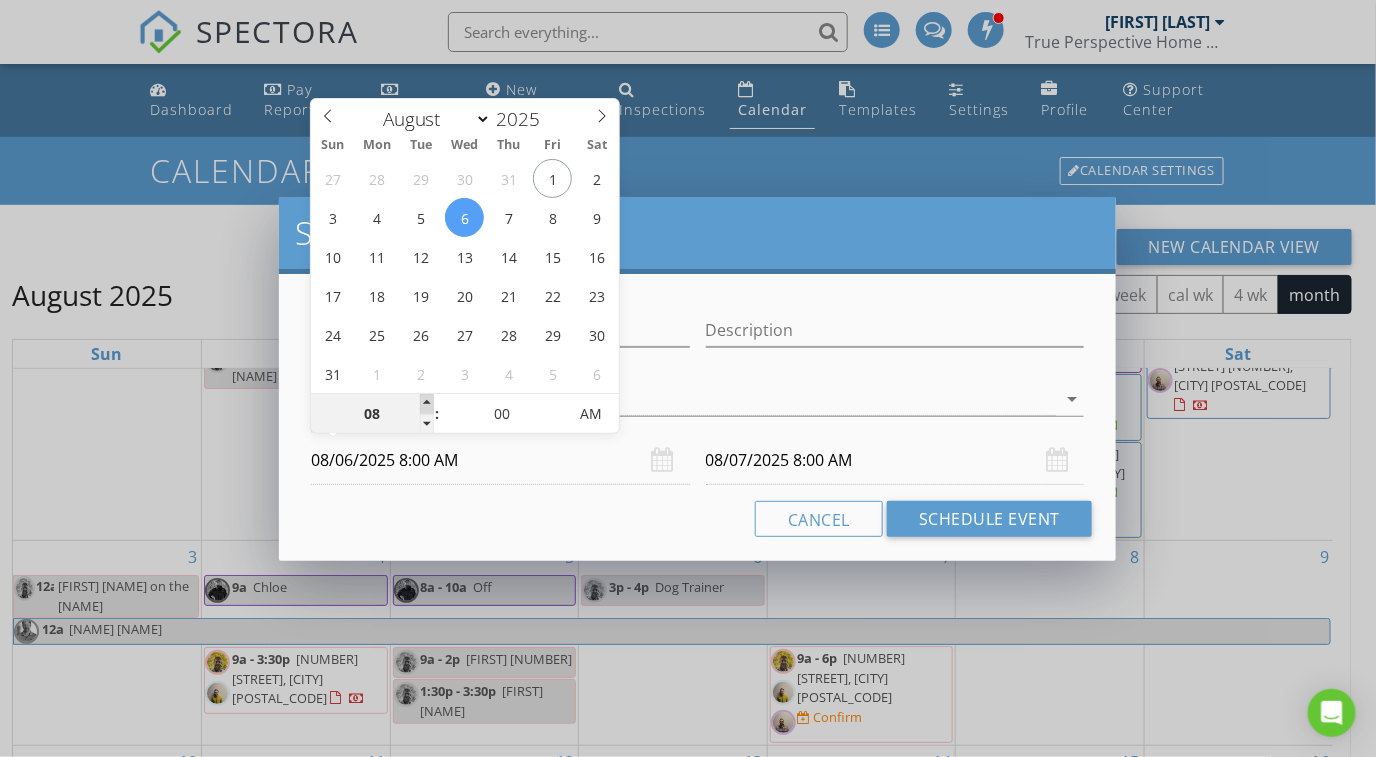 type on "09" 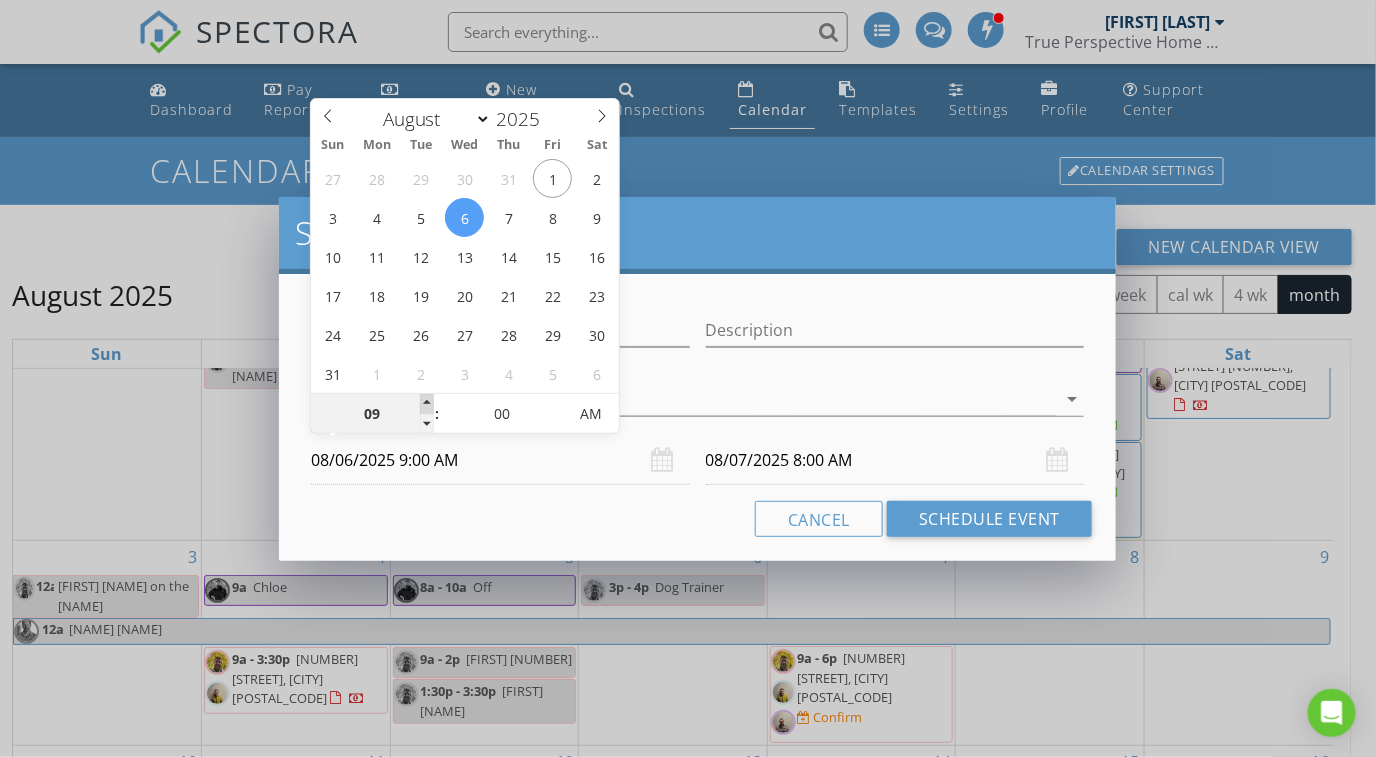 click at bounding box center (427, 404) 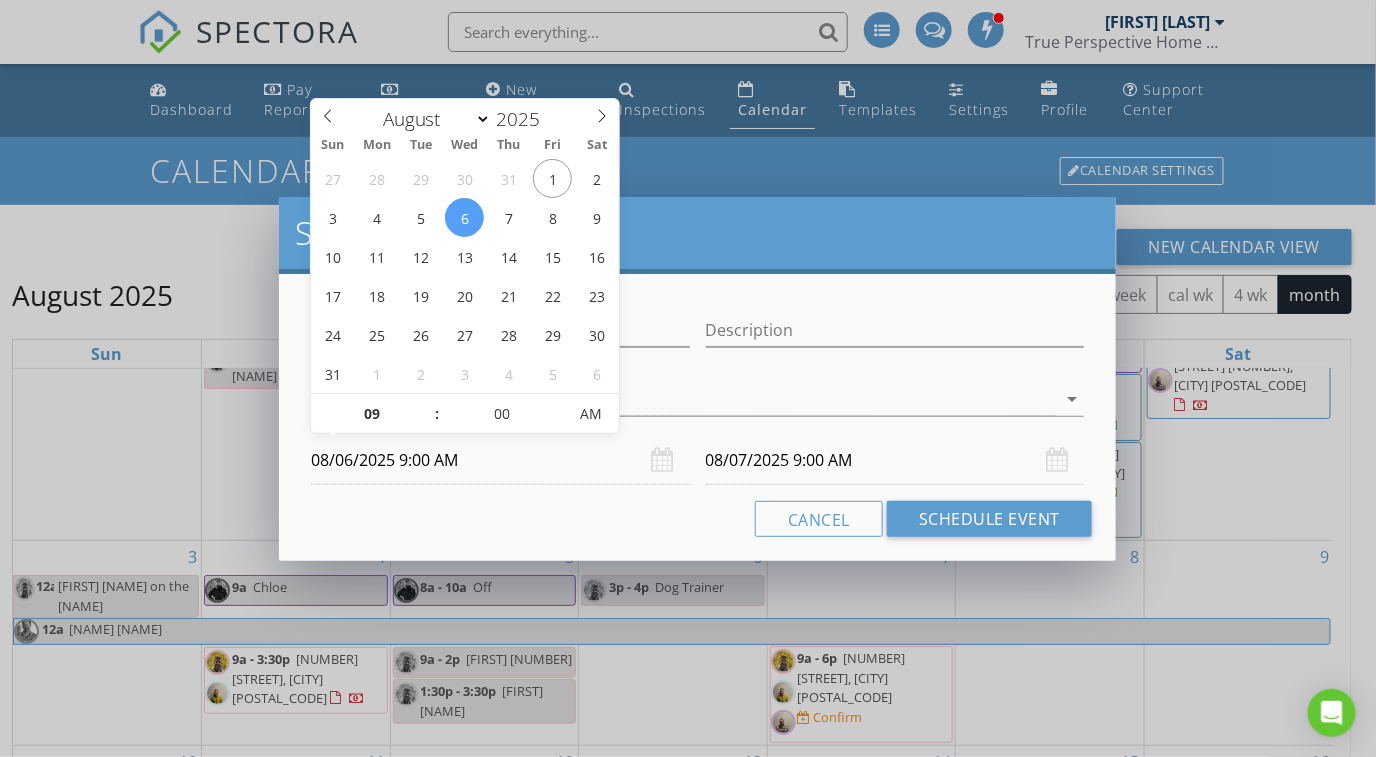 click on "08/07/2025 9:00 AM" at bounding box center (895, 460) 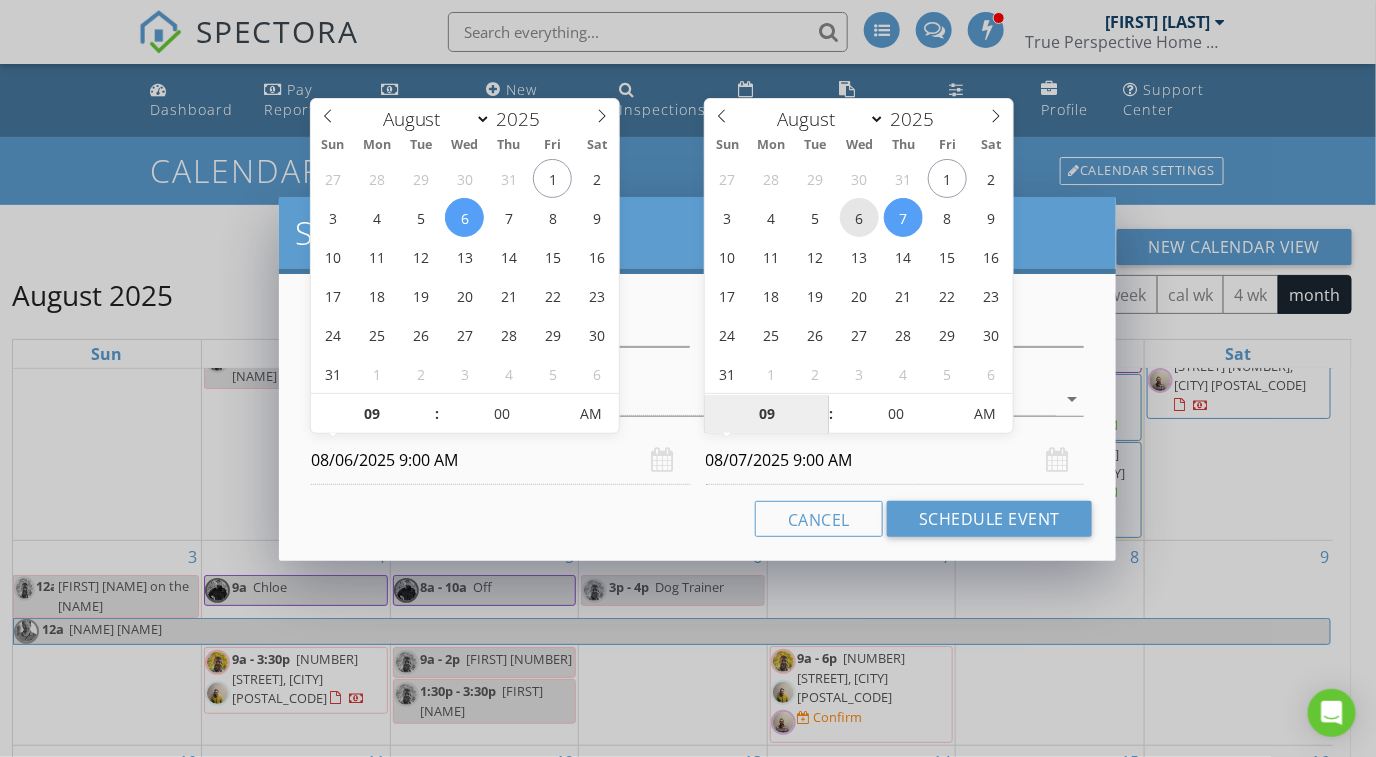 type on "08/06/2025 9:00 AM" 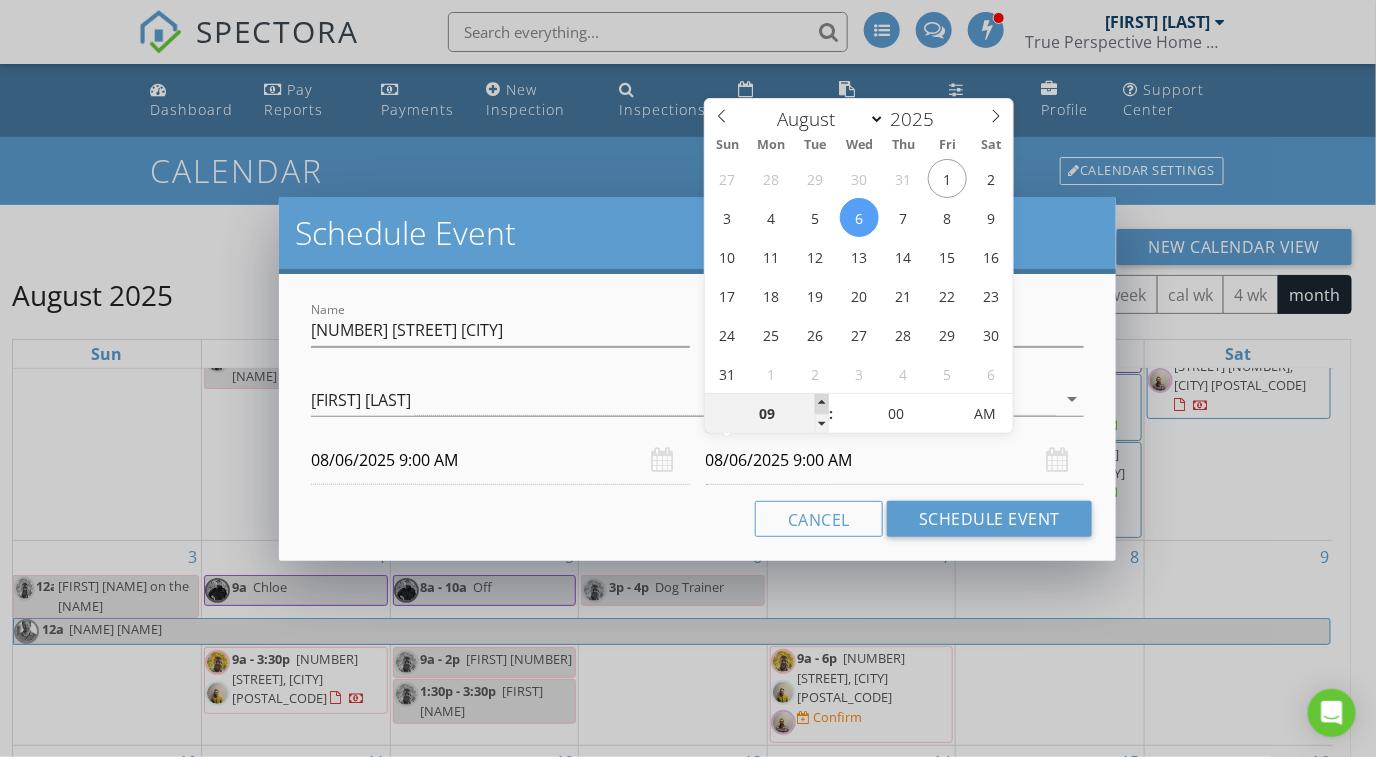 type on "10" 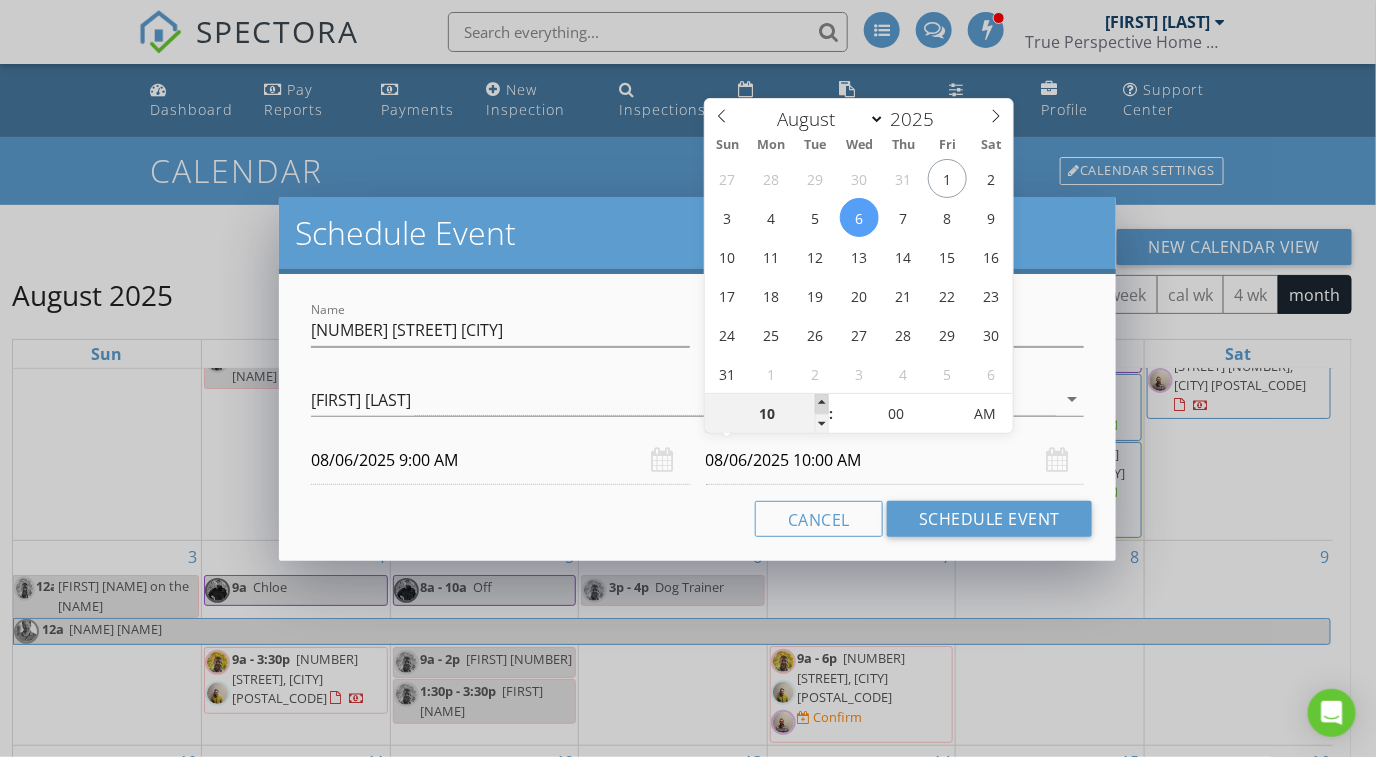 click at bounding box center (822, 404) 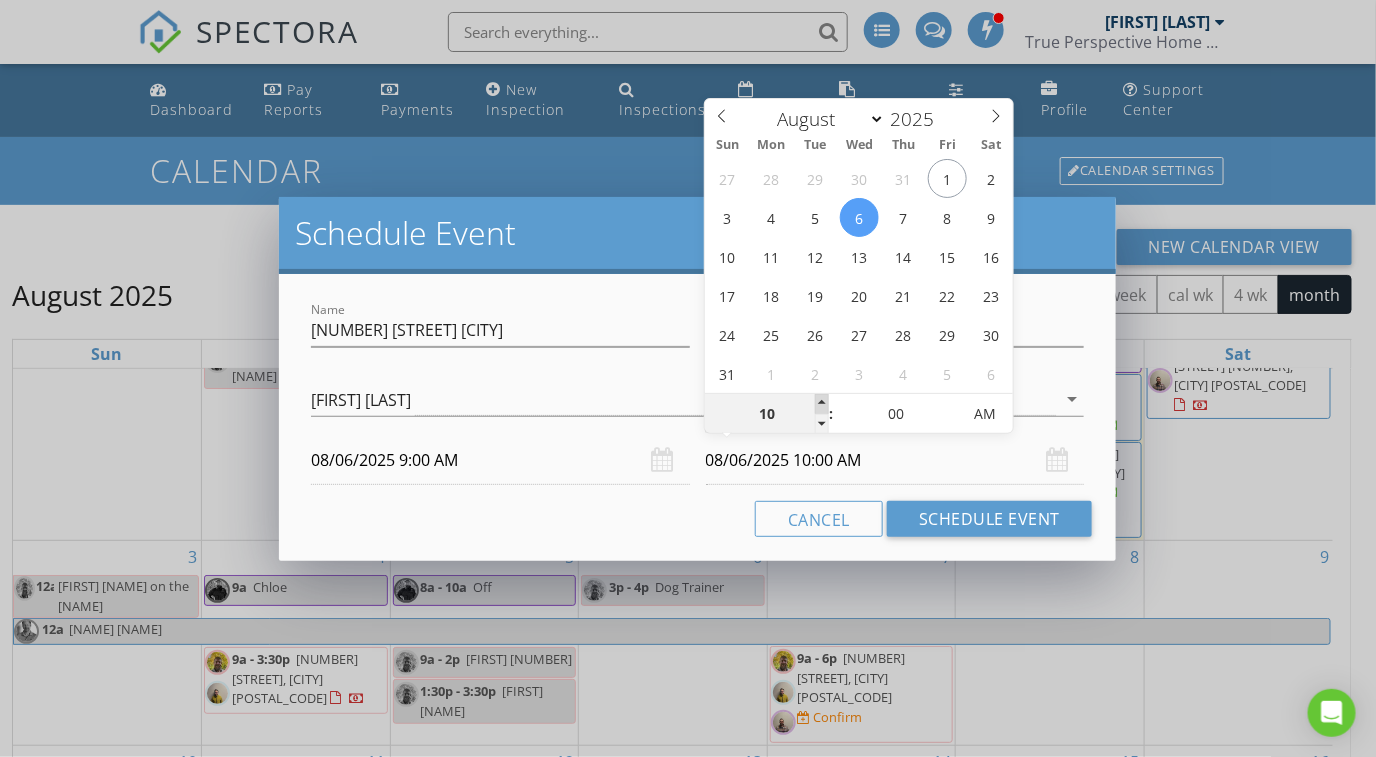 type on "11" 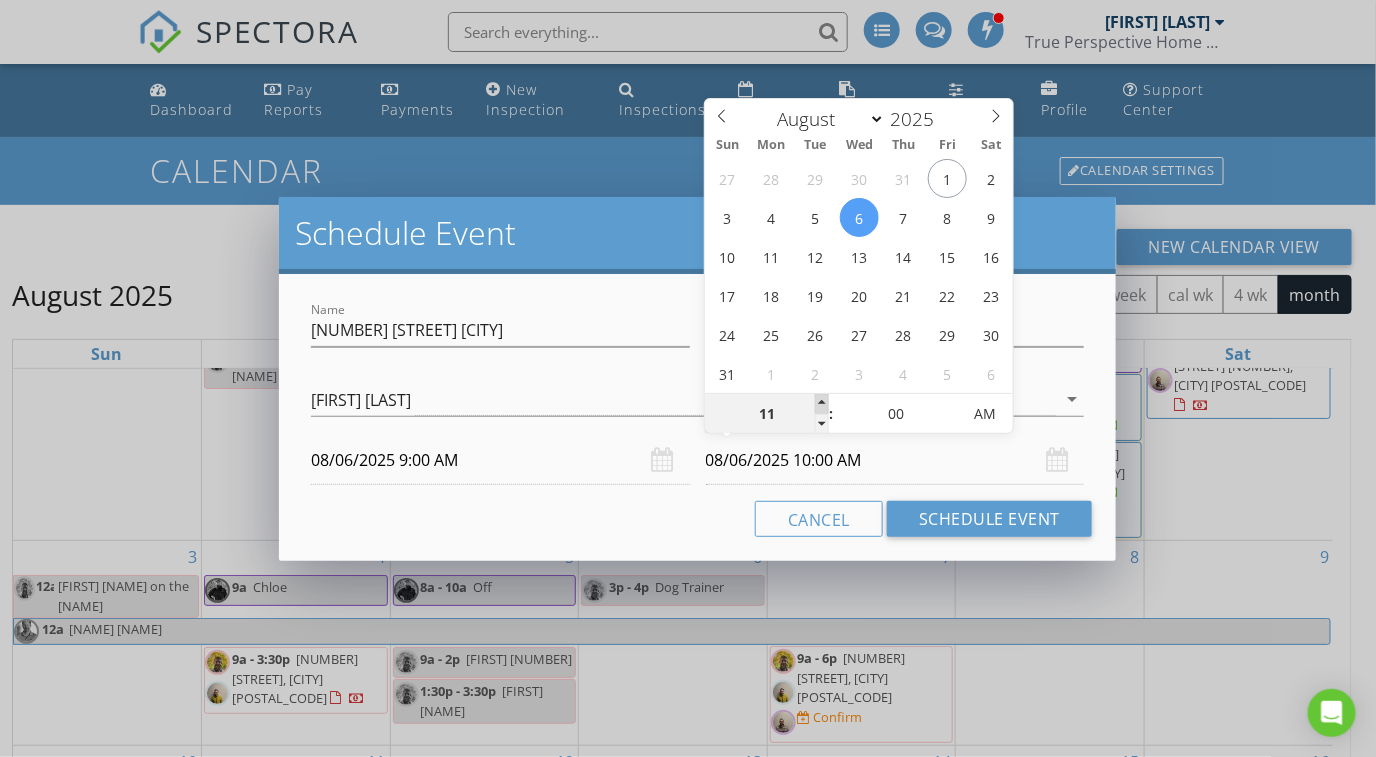 type on "08/06/2025 11:00 AM" 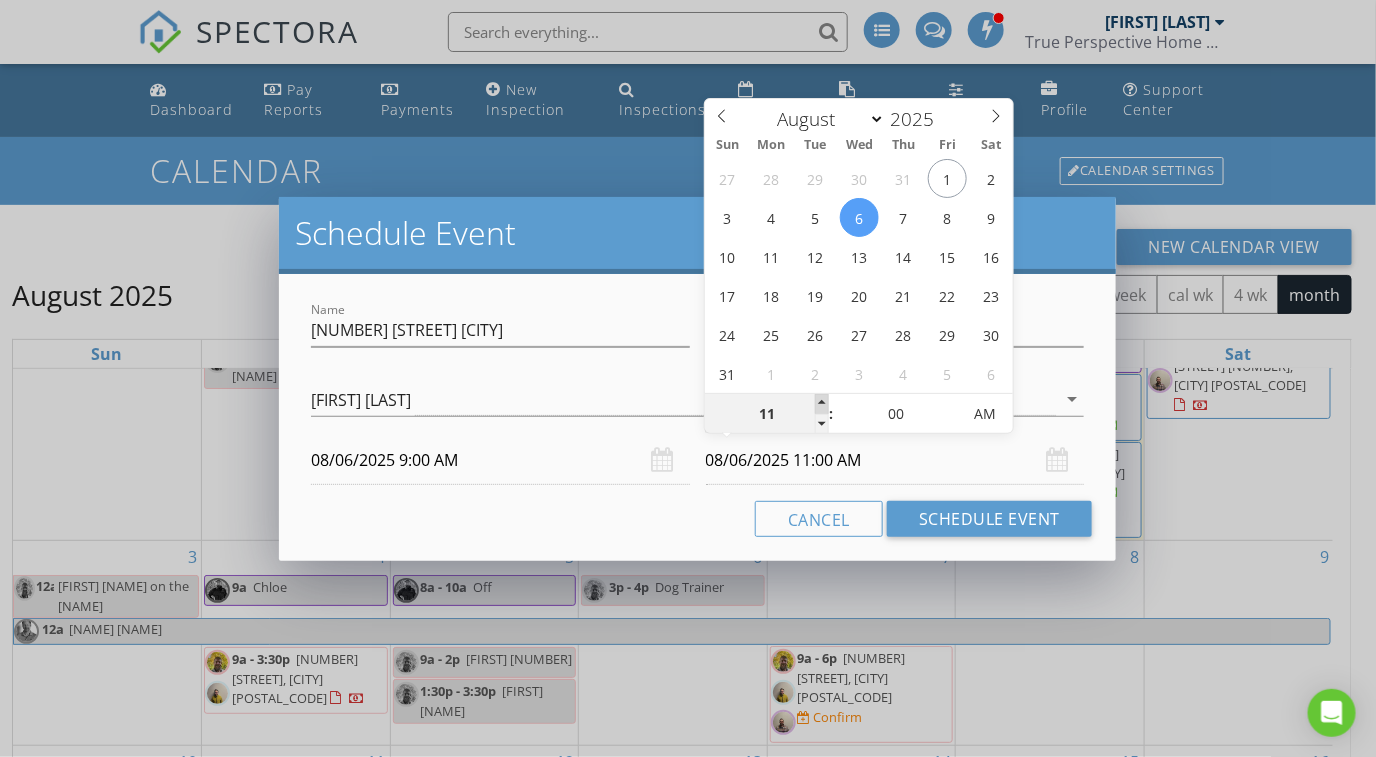 click at bounding box center [822, 404] 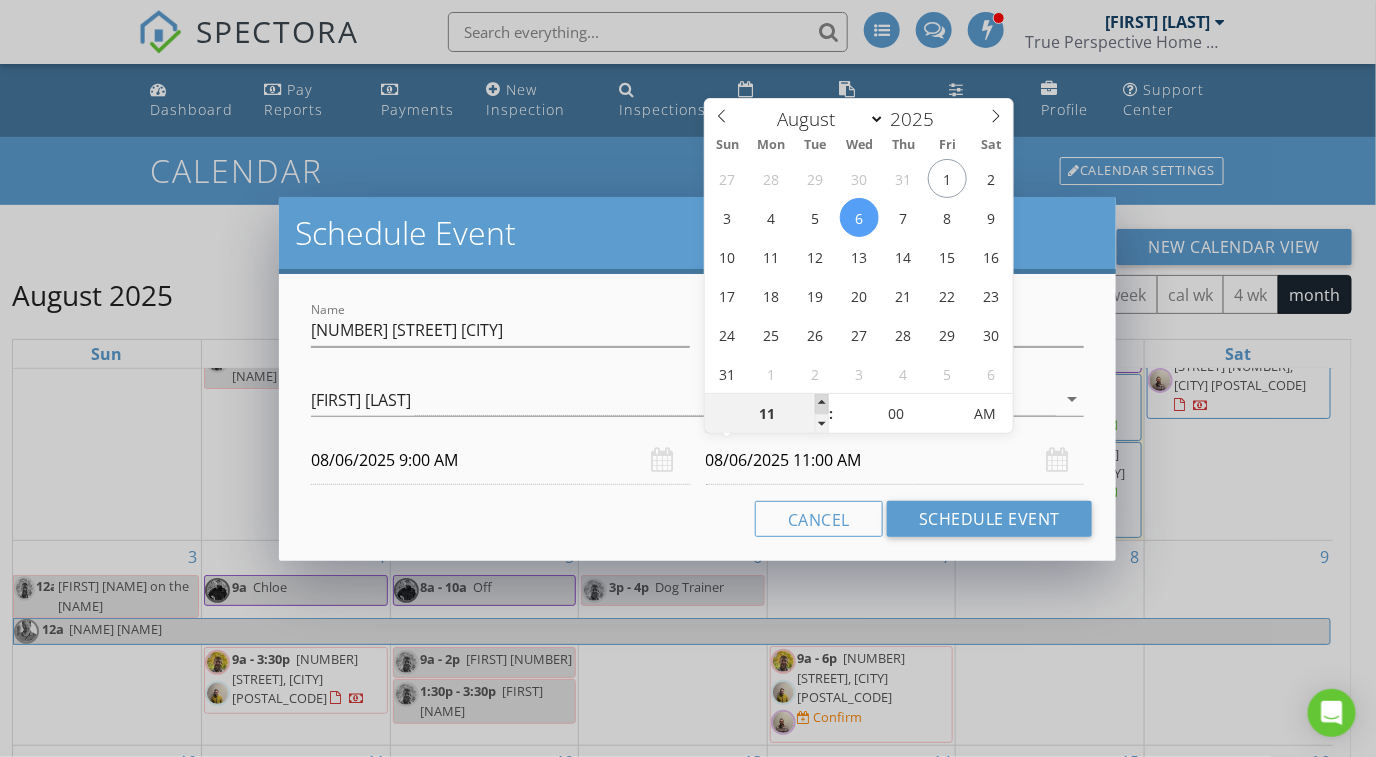 type on "12" 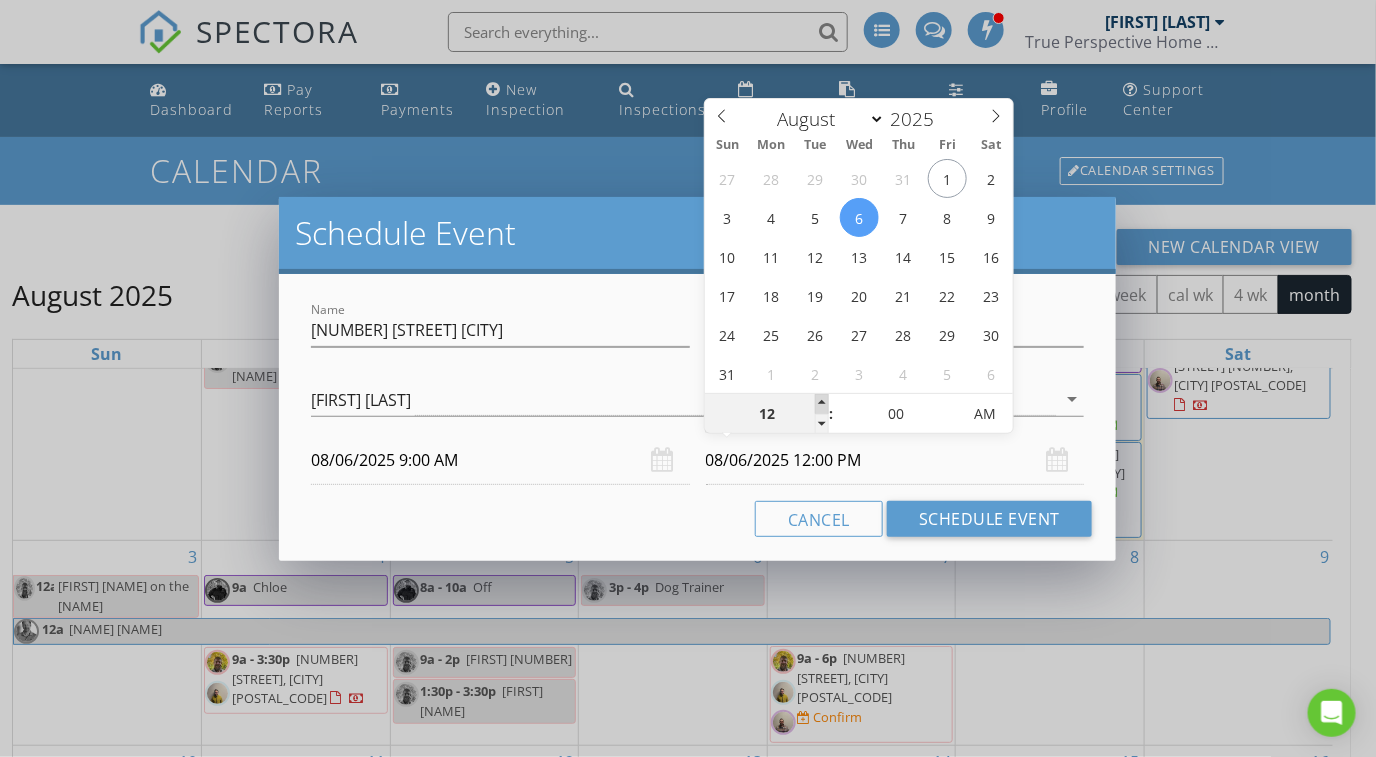 click at bounding box center (822, 404) 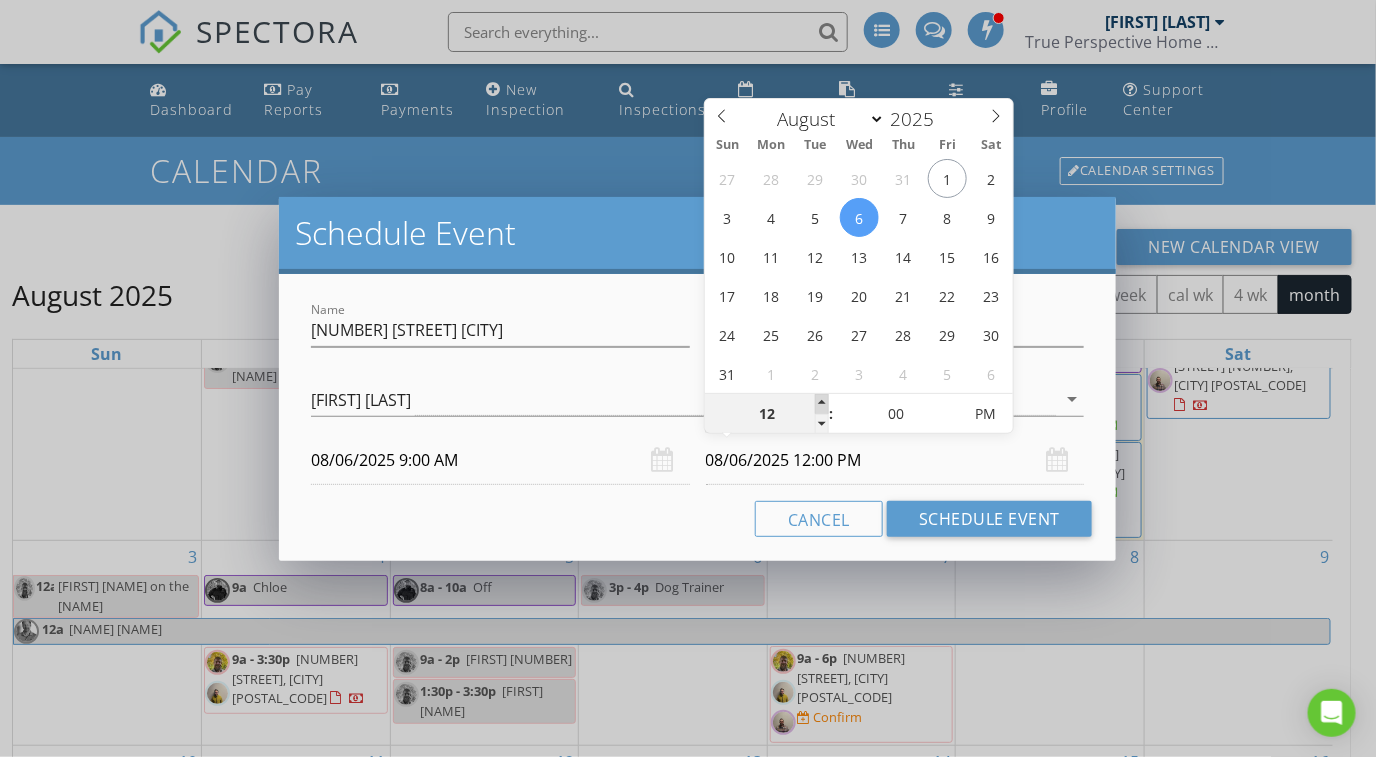 type on "01" 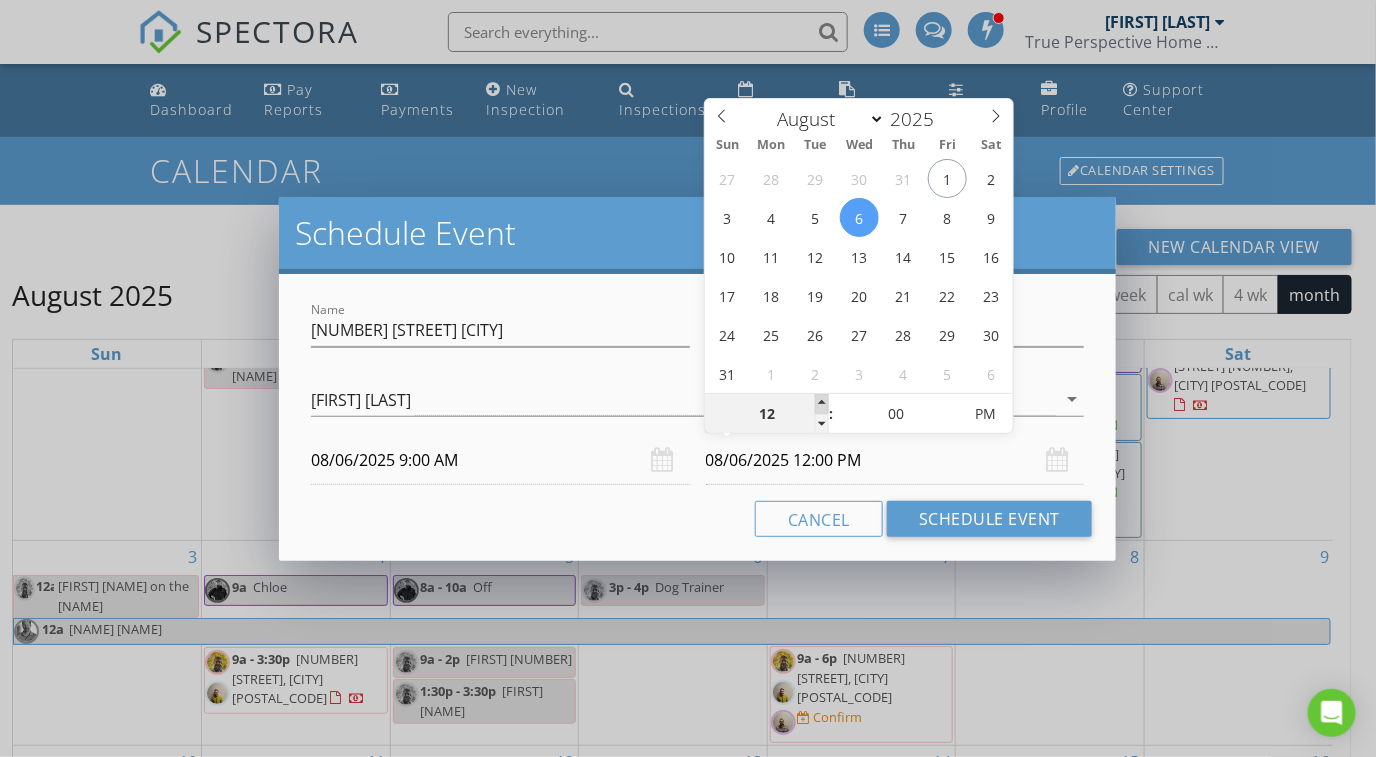 type on "08/06/2025 1:00 PM" 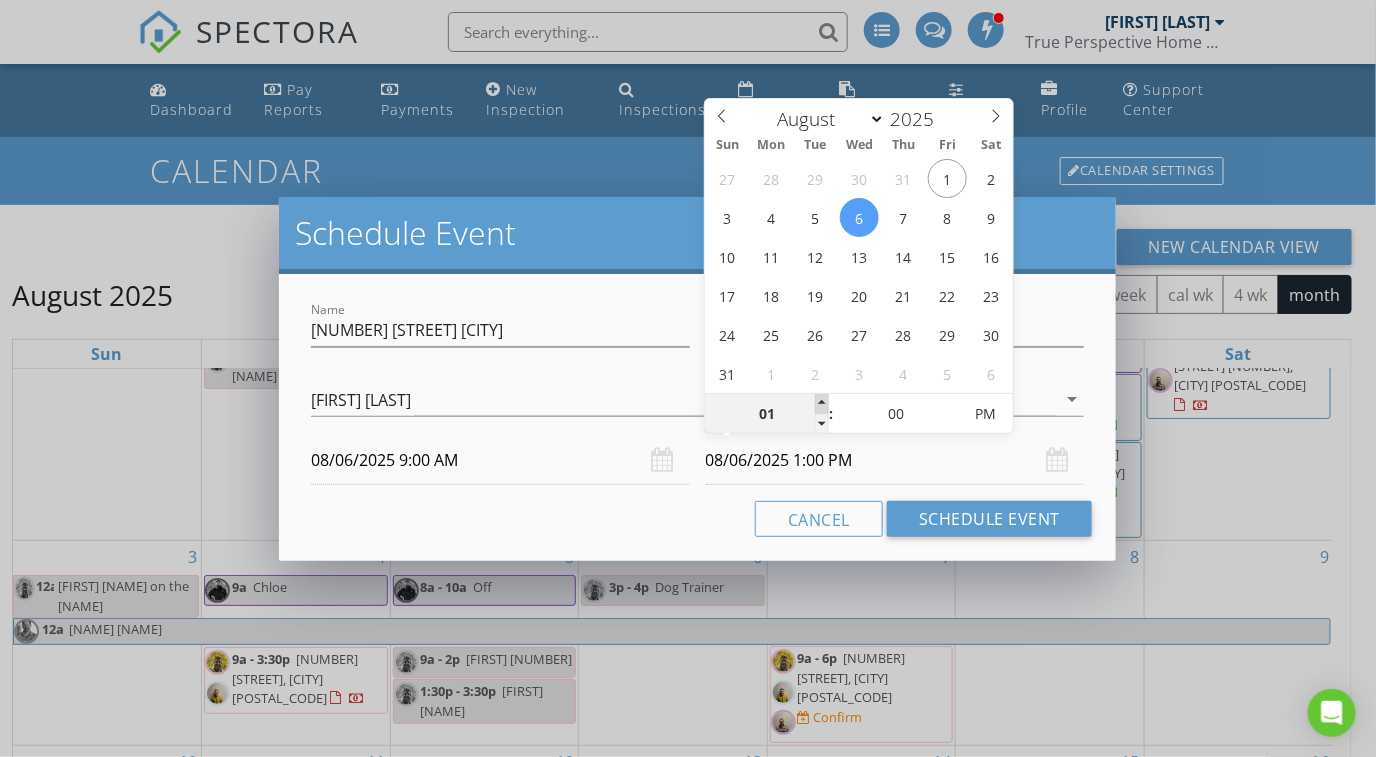 click at bounding box center [822, 404] 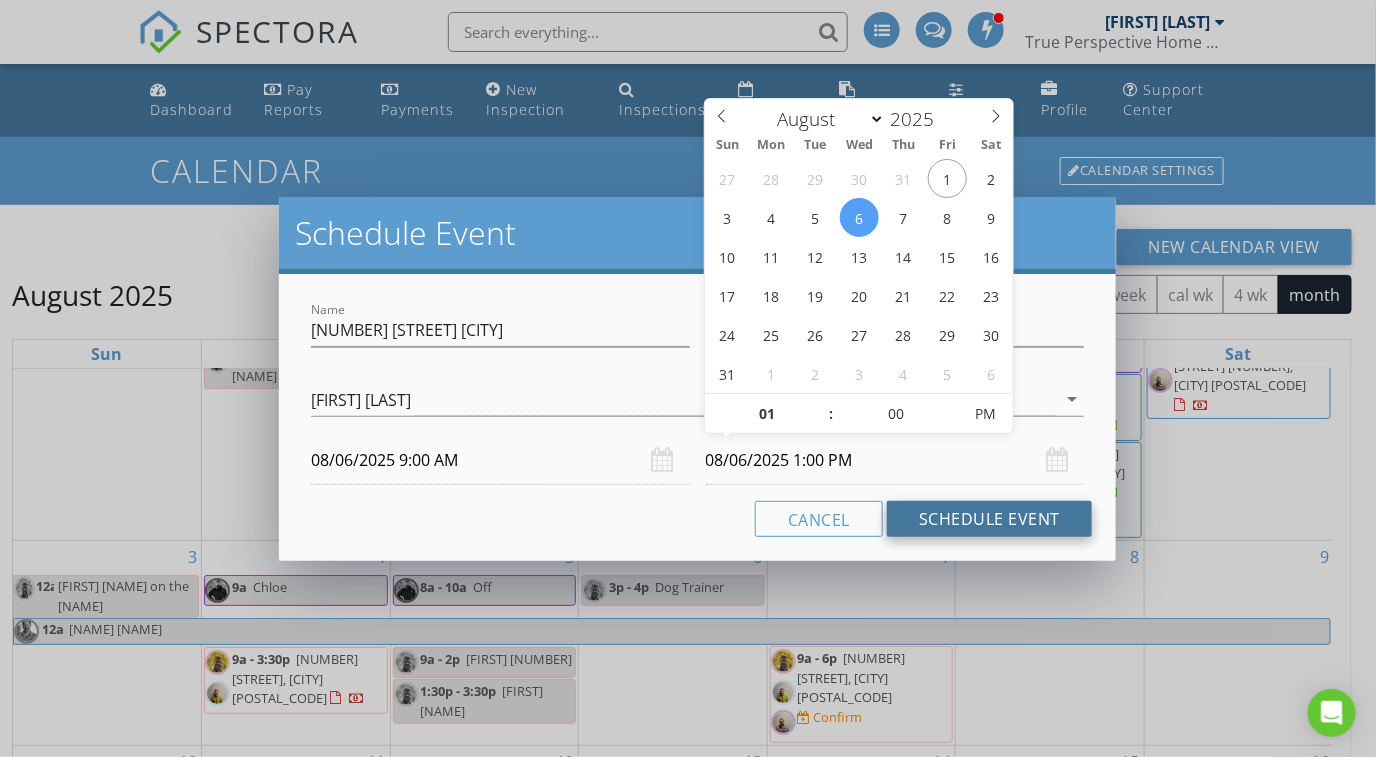 click on "Schedule Event" at bounding box center [989, 519] 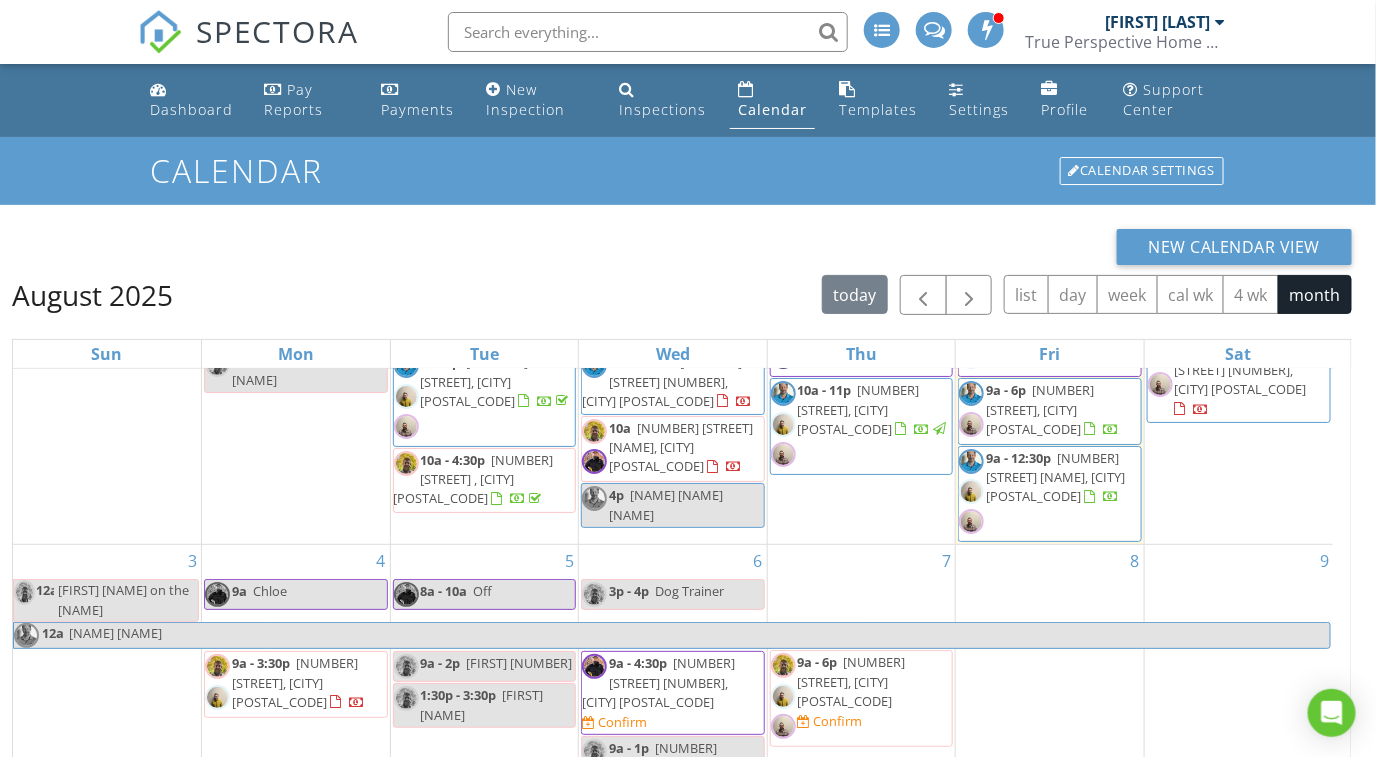 scroll, scrollTop: 159, scrollLeft: 0, axis: vertical 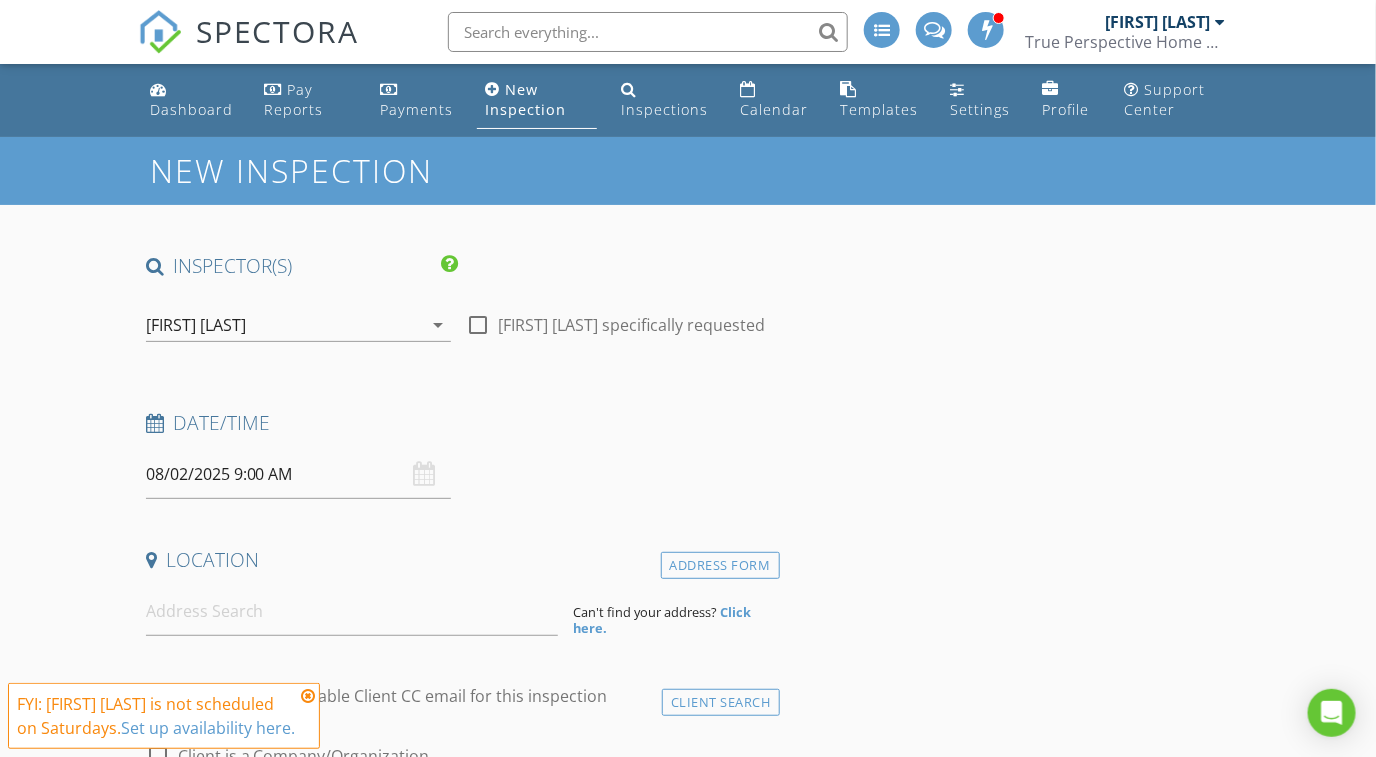 click on "arrow_drop_down" at bounding box center [439, 325] 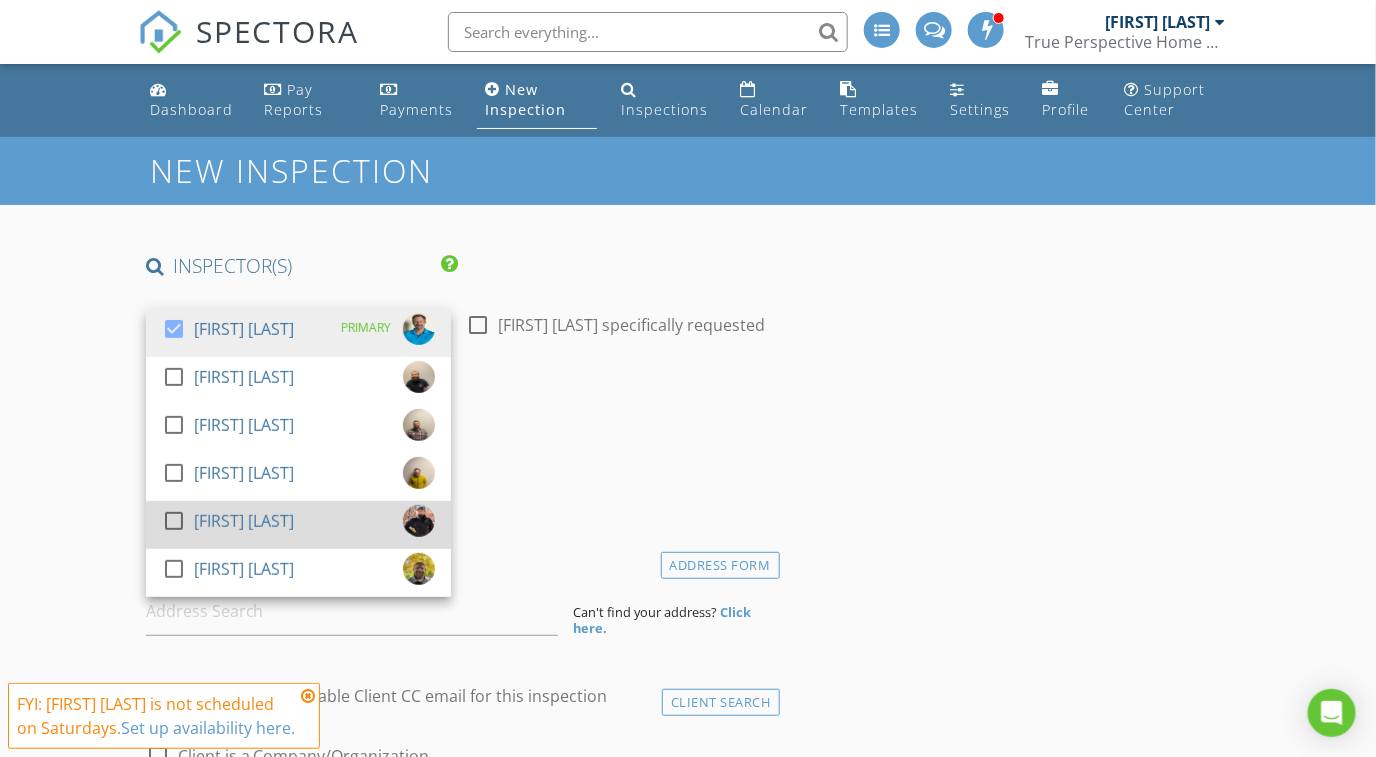 click at bounding box center (174, 521) 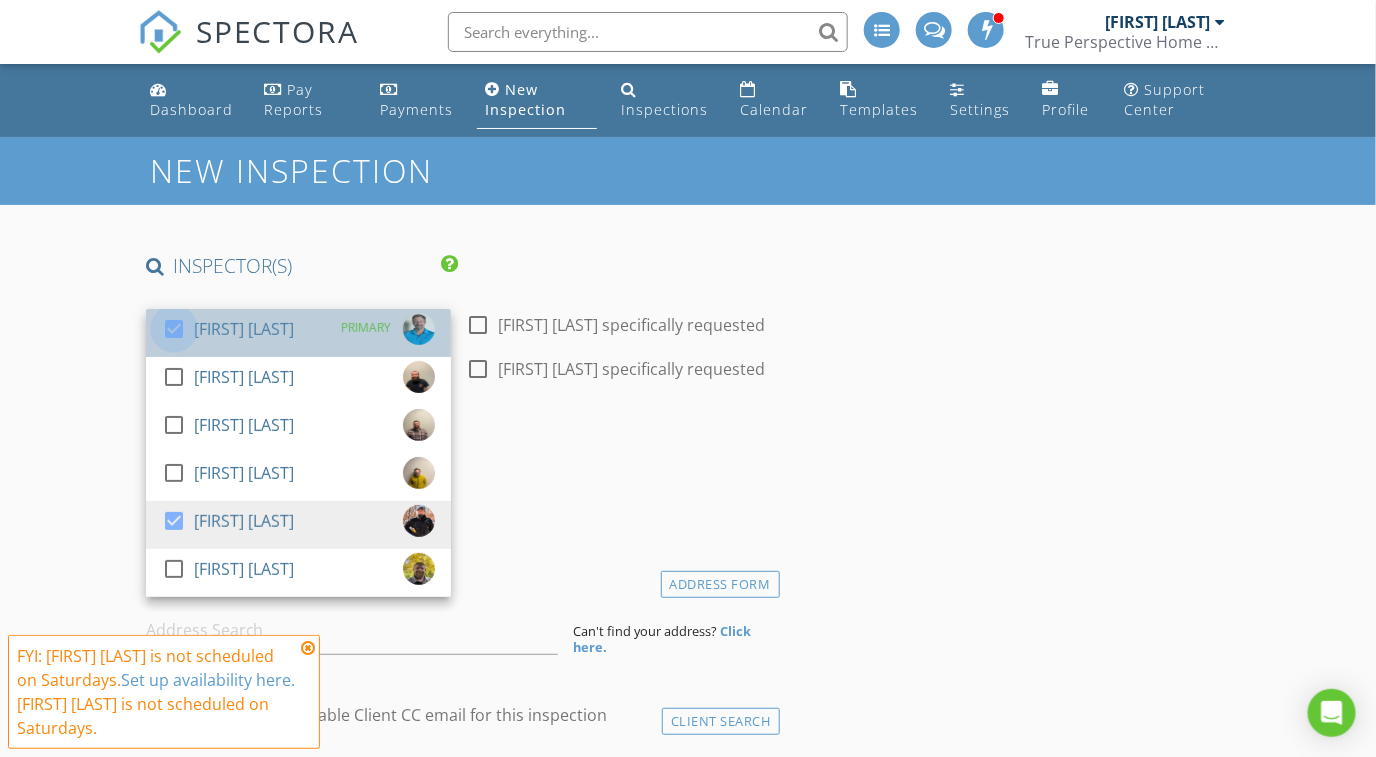click at bounding box center [174, 329] 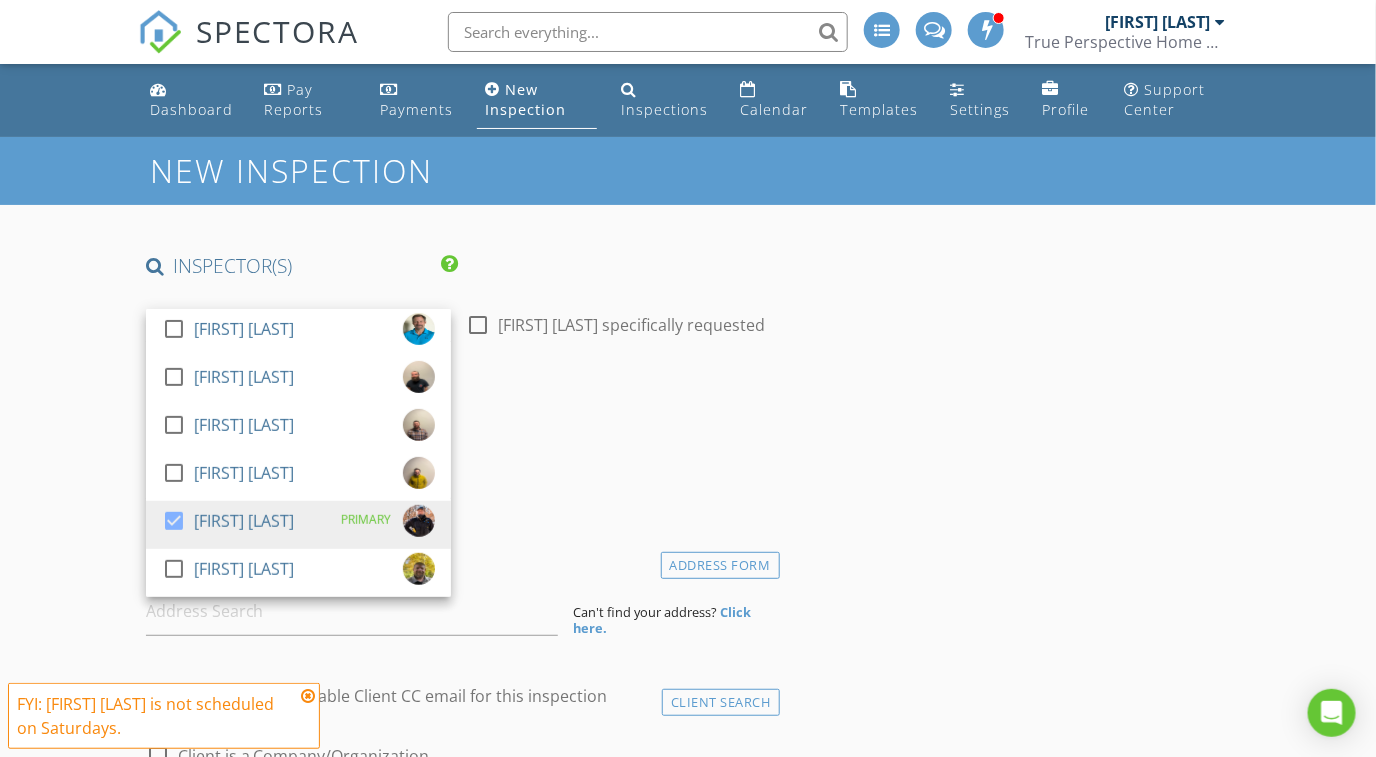 click on "New Inspection
INSPECTOR(S)
check_box_outline_blank   Ron Amass     check_box_outline_blank   Dustin Lucas     check_box_outline_blank   Adam Frodge     check_box_outline_blank   Hayden Wylie     check_box   Chris Jobson   PRIMARY   check_box_outline_blank   Adam Cunningham     Chris Jobson arrow_drop_down   check_box_outline_blank Chris Jobson specifically requested
Date/Time
08/02/2025 9:00 AM
Location
Address Form       Can't find your address?   Click here.
client
check_box Enable Client CC email for this inspection   Client Search     check_box_outline_blank Client is a Company/Organization     First Name   Last Name   Email   CC Email   Phone         Tags         Notes   Private Notes
ADD ADDITIONAL client
SERVICES
arrow_drop_down     Select Discount Code" at bounding box center (688, 2005) 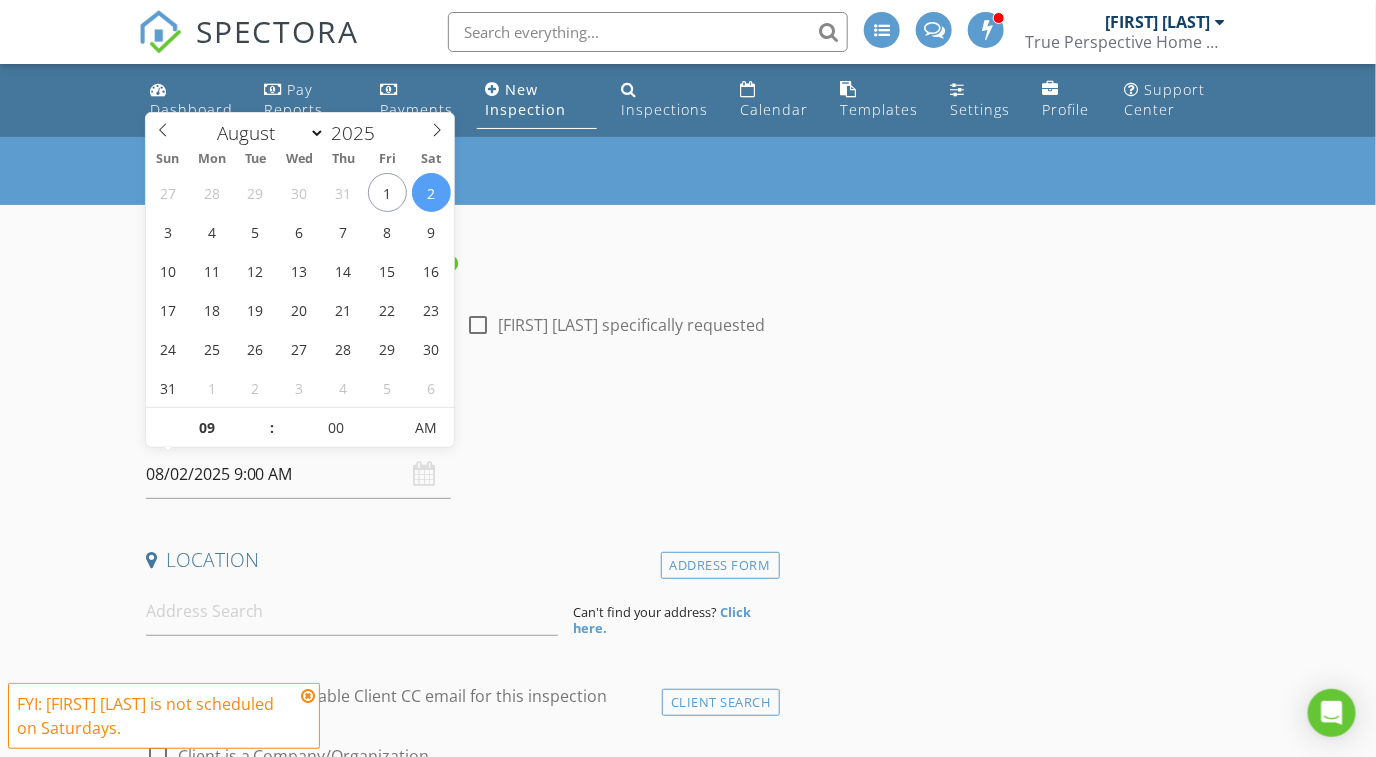 click on "08/02/2025 9:00 AM" at bounding box center (298, 474) 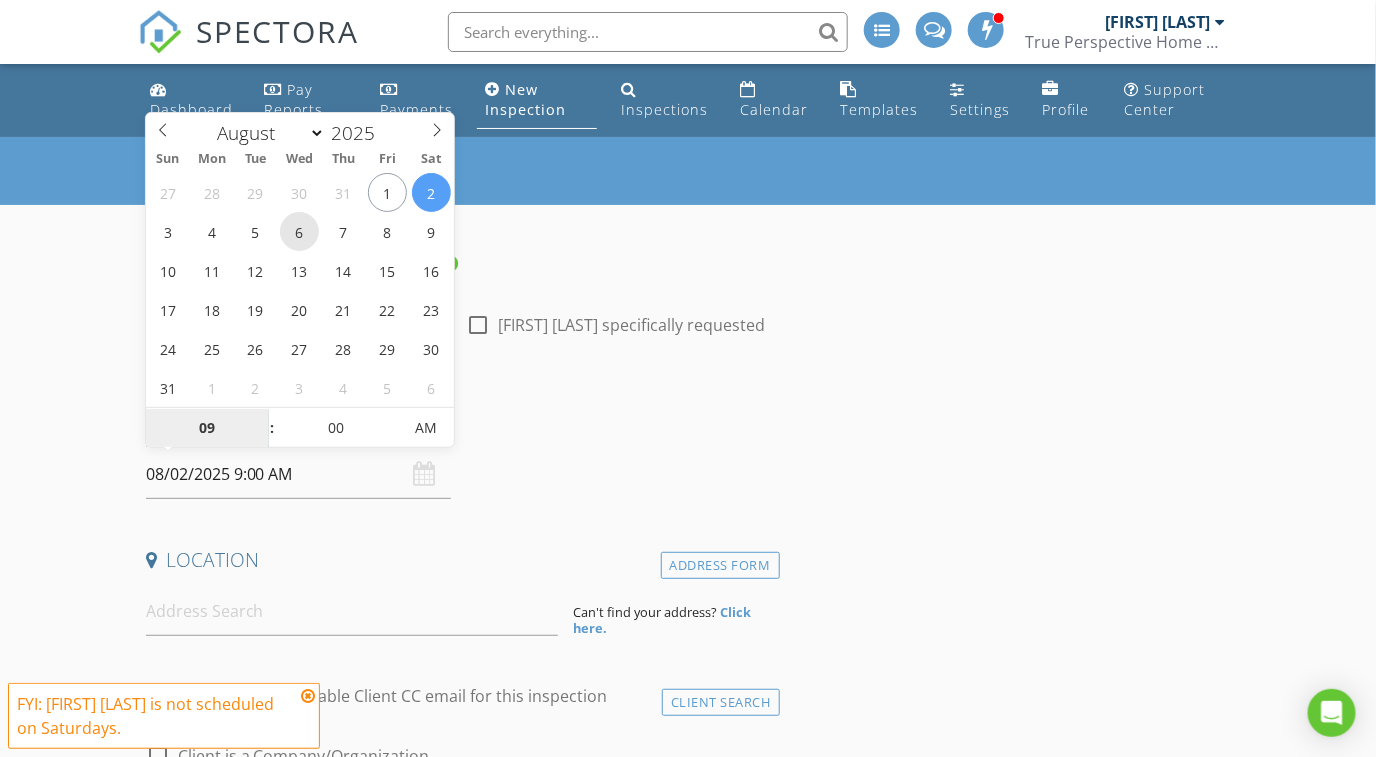 type on "08/06/2025 9:00 AM" 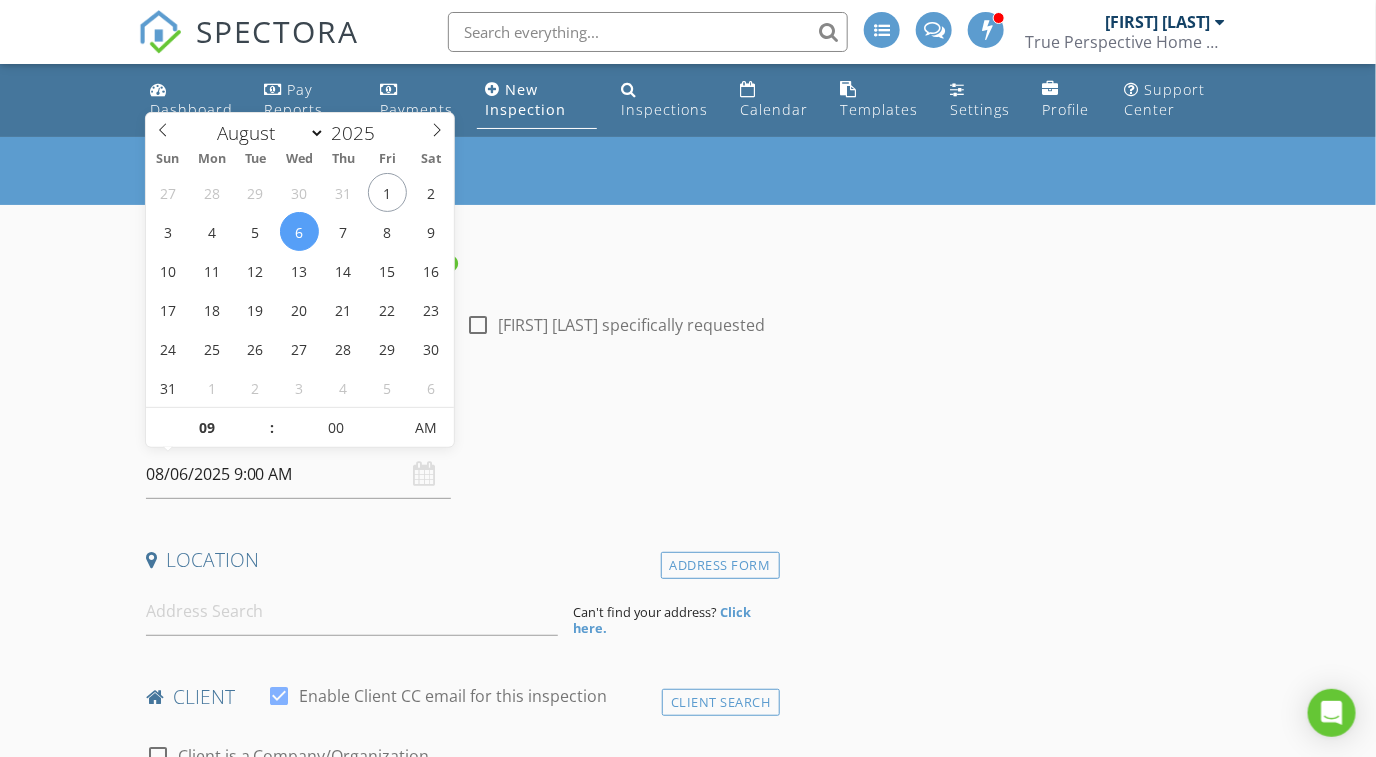 click on "New Inspection
INSPECTOR(S)
check_box_outline_blank   Ron Amass     check_box_outline_blank   Dustin Lucas     check_box_outline_blank   Adam Frodge     check_box_outline_blank   Hayden Wylie     check_box   Chris Jobson   PRIMARY   check_box_outline_blank   Adam Cunningham     Chris Jobson arrow_drop_down   check_box_outline_blank Chris Jobson specifically requested
Date/Time
08/06/2025 9:00 AM
Location
Address Form       Can't find your address?   Click here.
client
check_box Enable Client CC email for this inspection   Client Search     check_box_outline_blank Client is a Company/Organization     First Name   Last Name   Email   CC Email   Phone         Tags         Notes   Private Notes
ADD ADDITIONAL client
SERVICES
arrow_drop_down     Select Discount Code" at bounding box center (688, 2005) 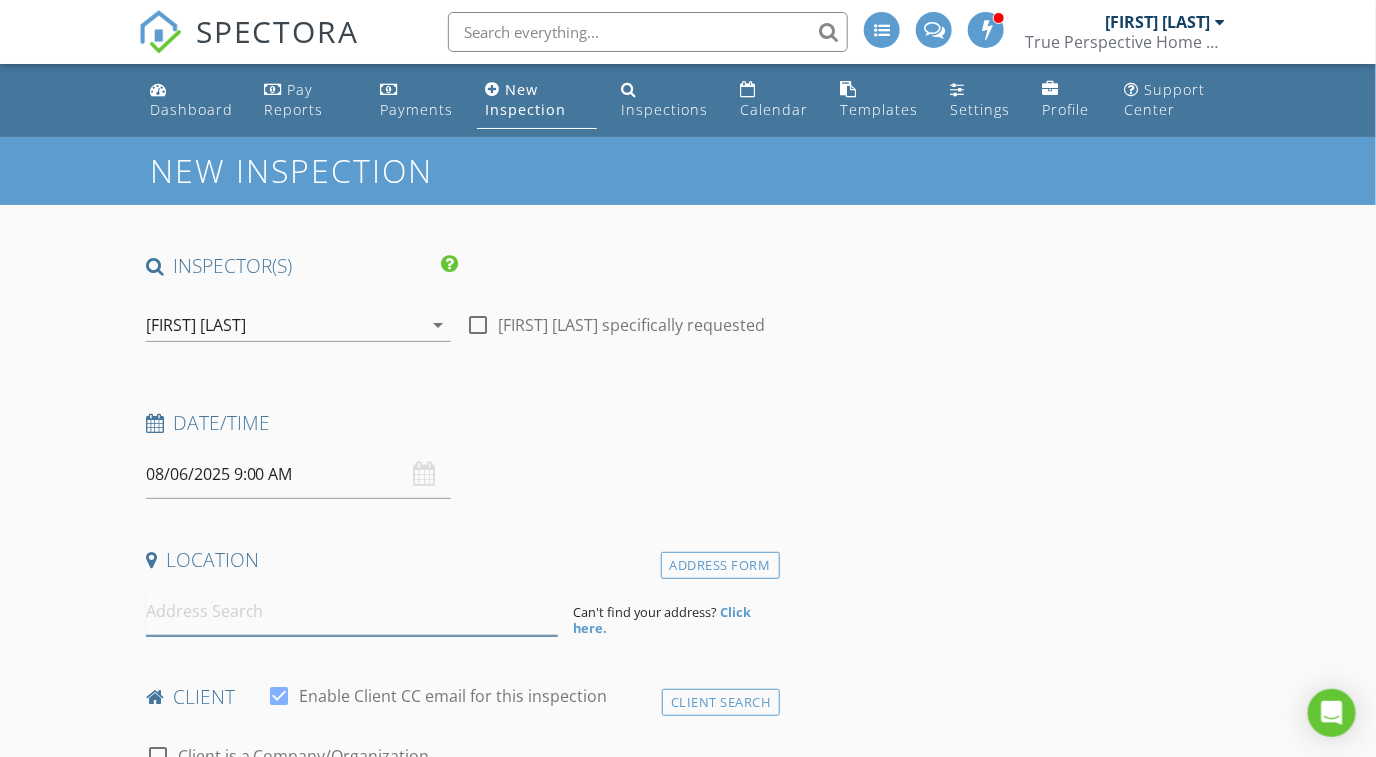 click at bounding box center (352, 611) 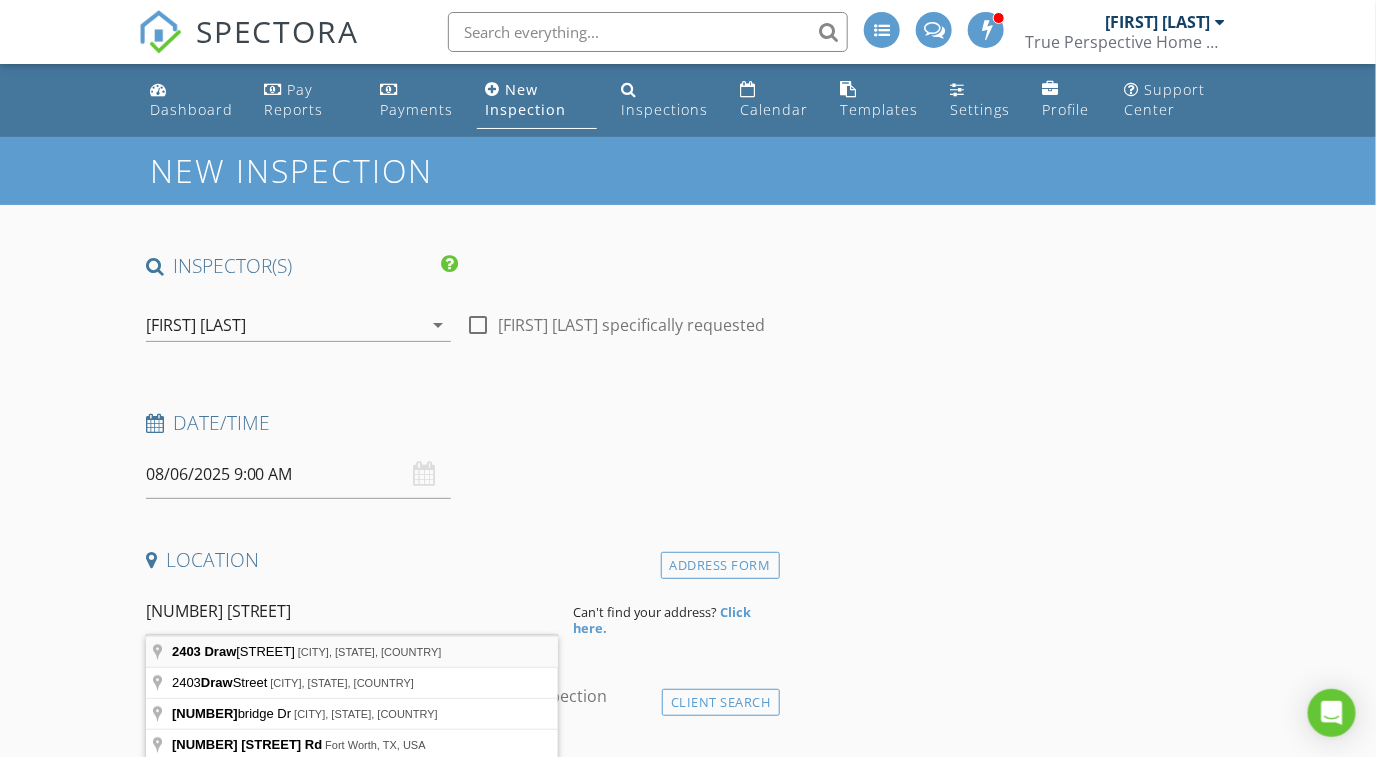 type on "2403 Draw Spur, Avon, CO, USA" 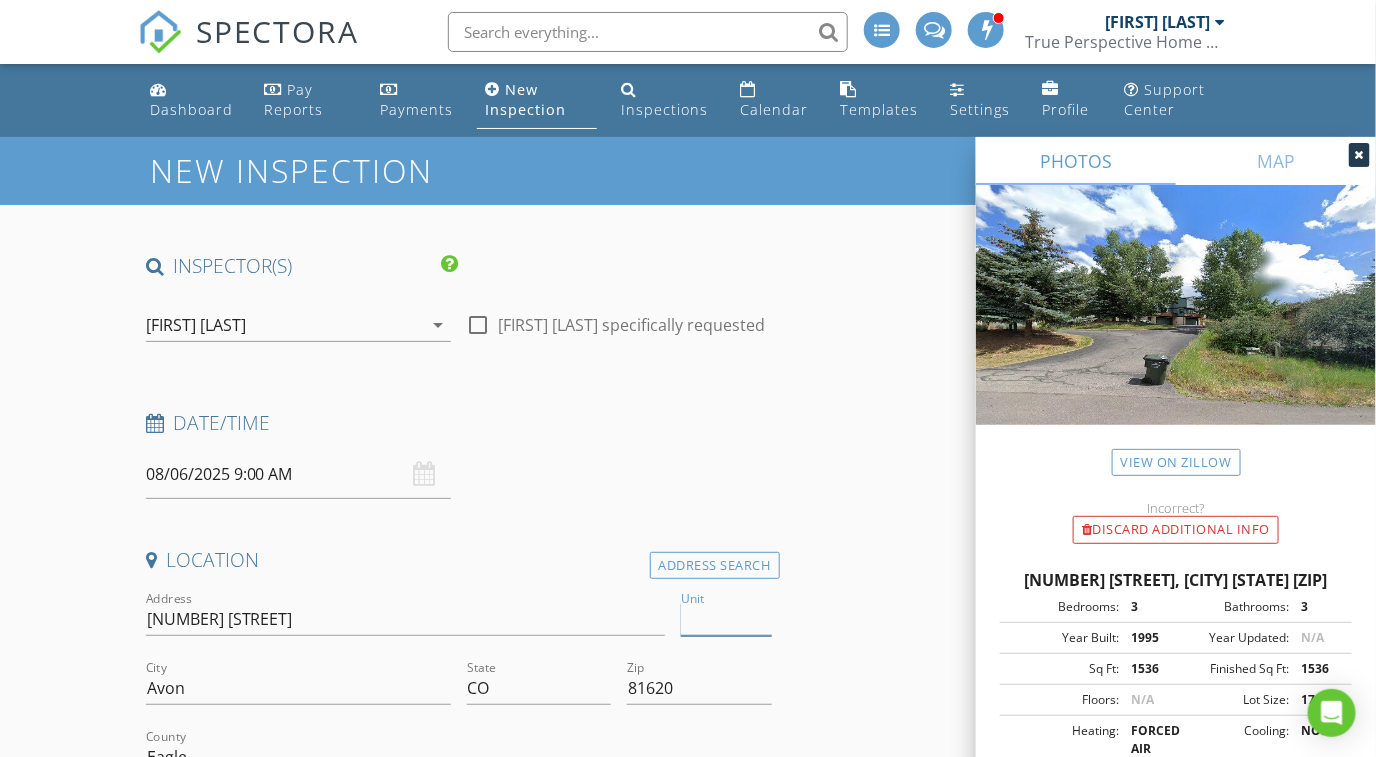click on "Unit" at bounding box center [726, 619] 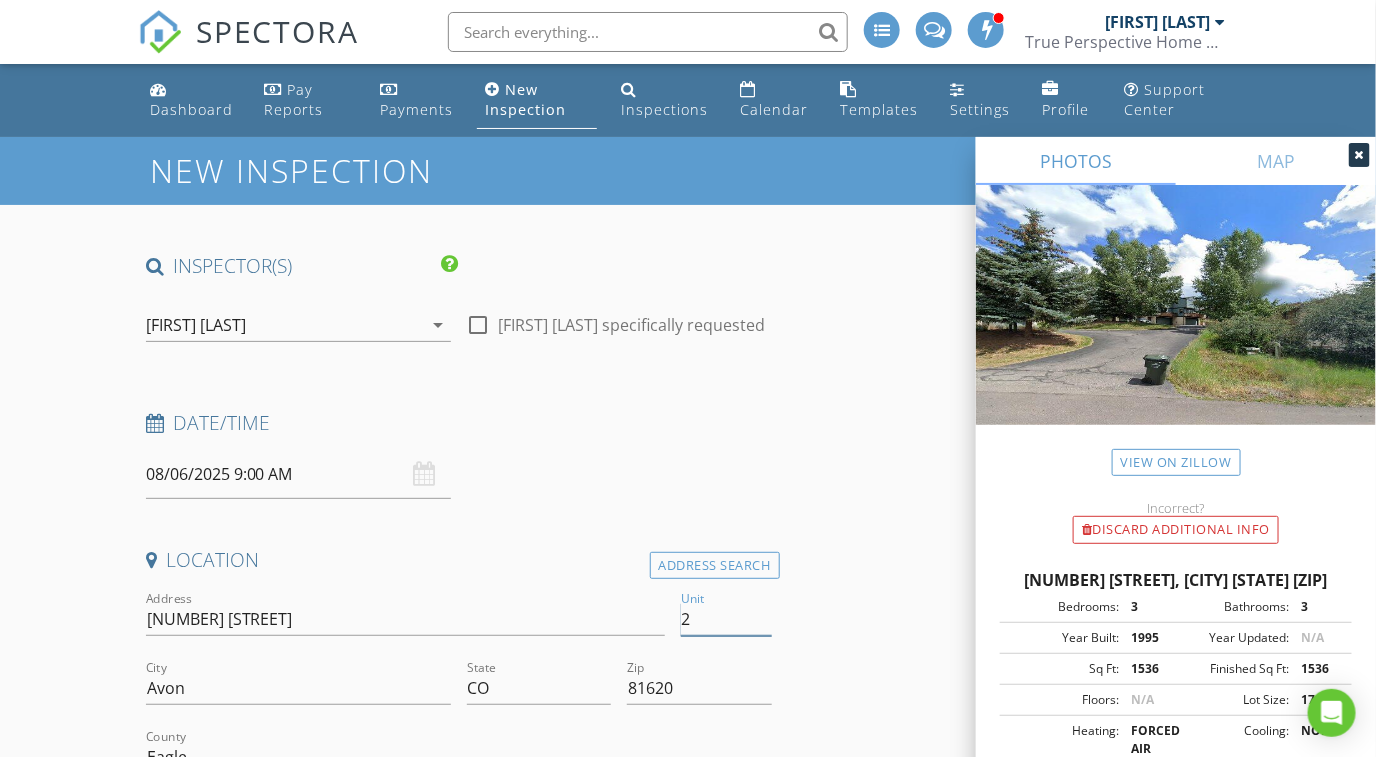 type 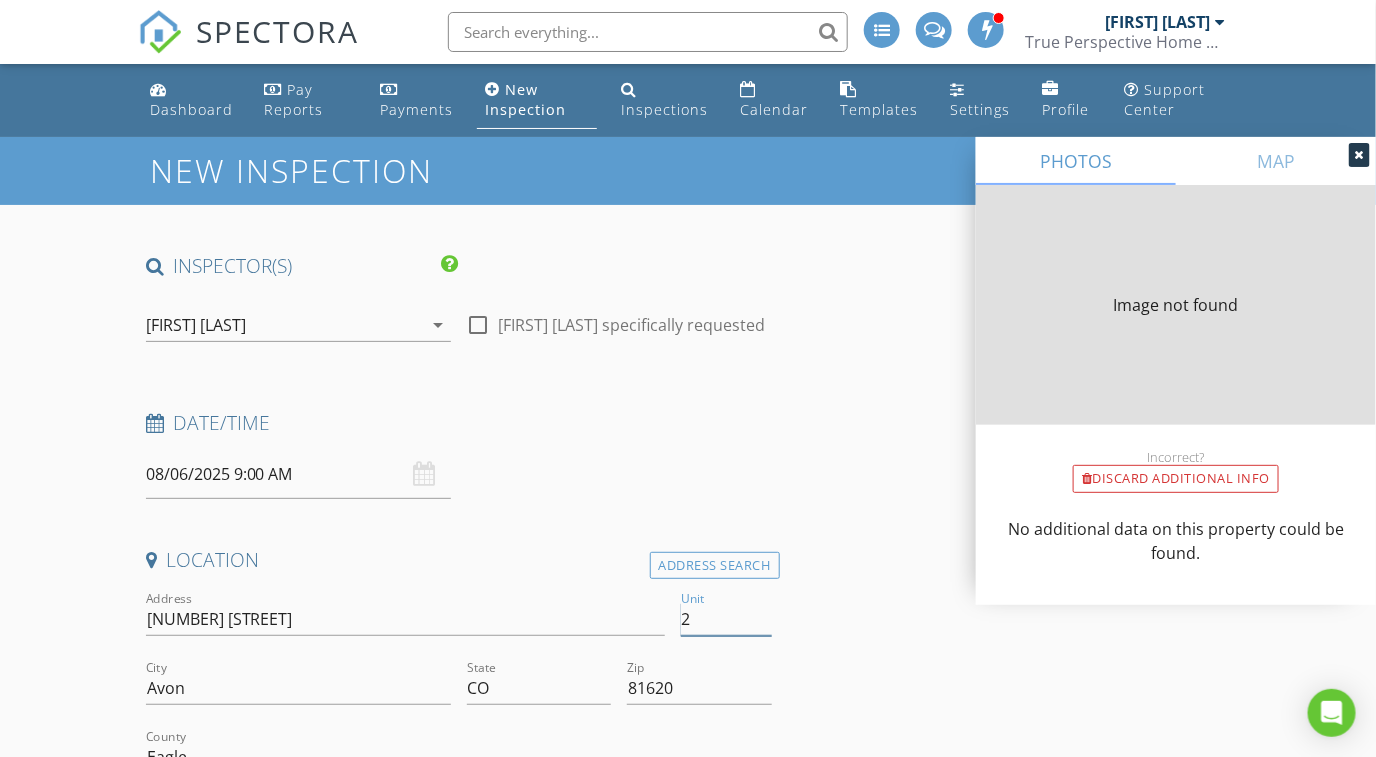 type on "1670" 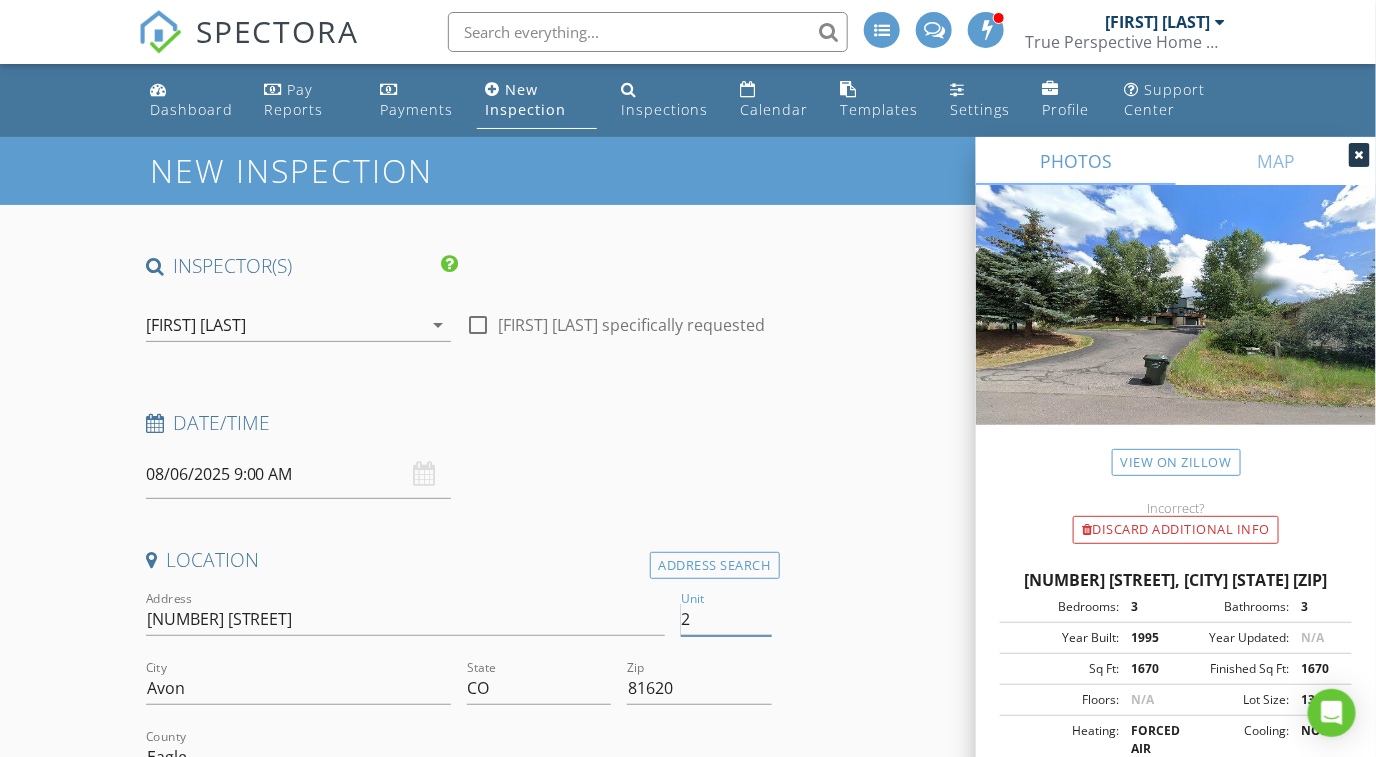 type on "2" 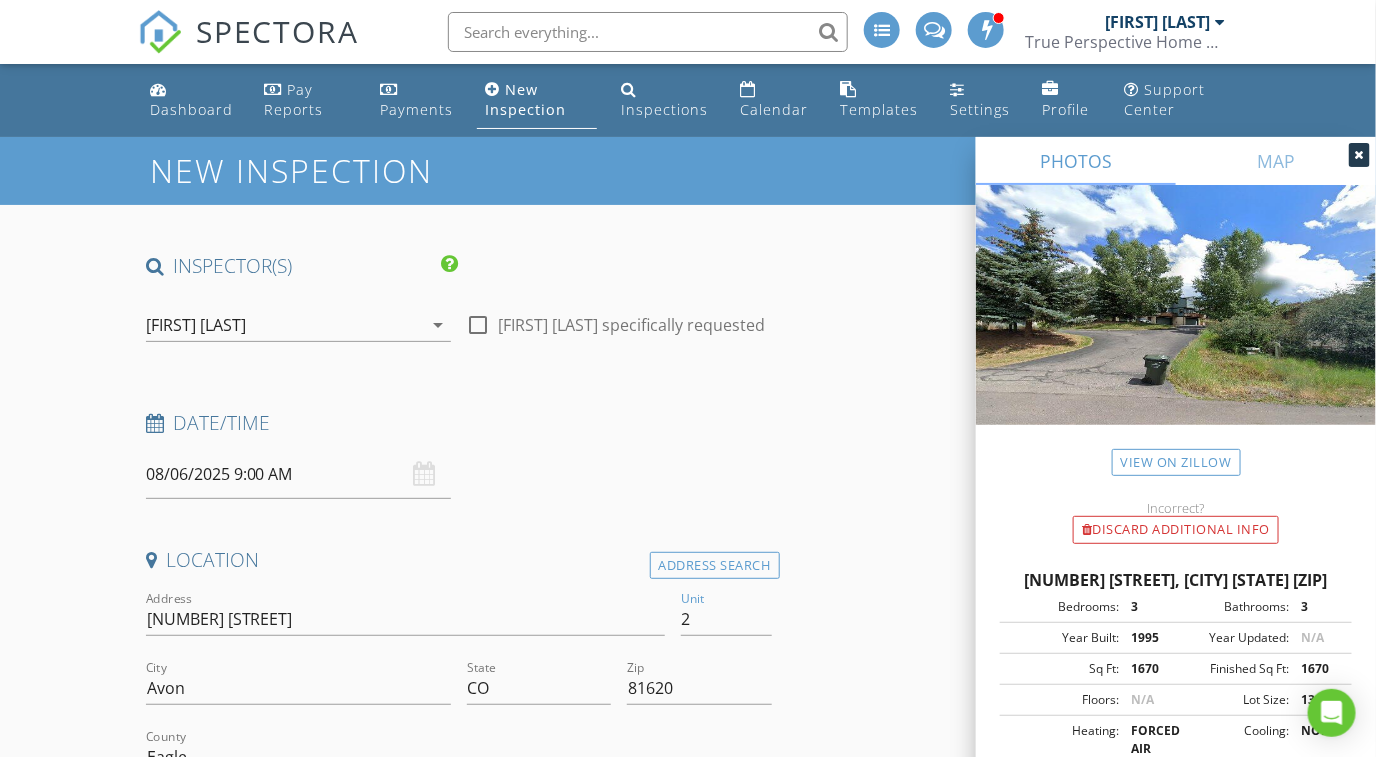 click on "INSPECTOR(S)
check_box_outline_blank   Ron Amass     check_box_outline_blank   Dustin Lucas     check_box_outline_blank   Adam Frodge     check_box_outline_blank   Hayden Wylie     check_box   Chris Jobson   PRIMARY   check_box_outline_blank   Adam Cunningham     Chris Jobson arrow_drop_down   check_box_outline_blank Chris Jobson specifically requested
Date/Time
08/06/2025 9:00 AM
Location
Address Search       Address 2403 Draw Spur   Unit 2   City Avon   State CO   Zip 81620   County Eagle     Square Feet 1670   Year Built 1995   Foundation arrow_drop_down     Chris Jobson     7.7 miles     (18 minutes)
client
check_box Enable Client CC email for this inspection   Client Search     check_box_outline_blank Client is a Company/Organization     First Name   Last Name   Email   CC Email   Phone         Tags         Notes   Private Notes" at bounding box center [688, 2244] 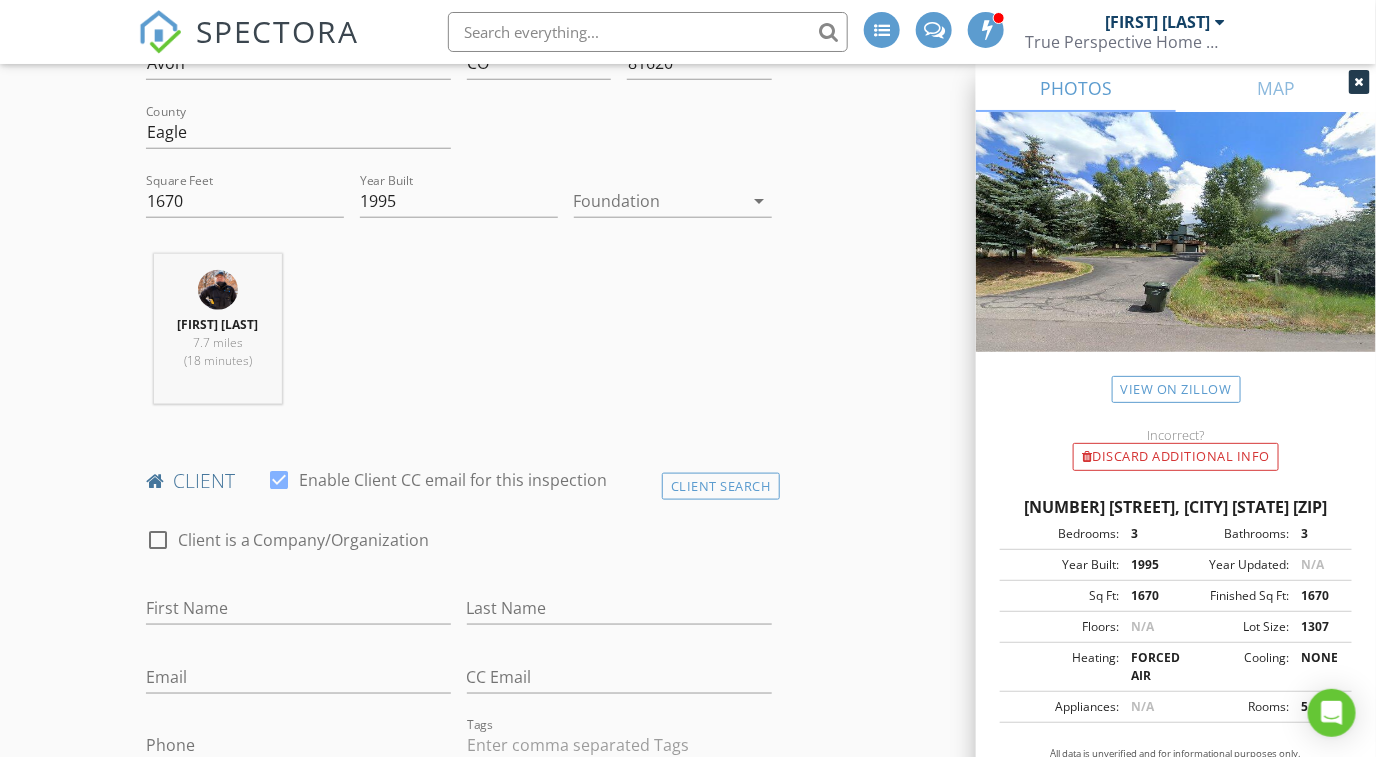 scroll, scrollTop: 750, scrollLeft: 0, axis: vertical 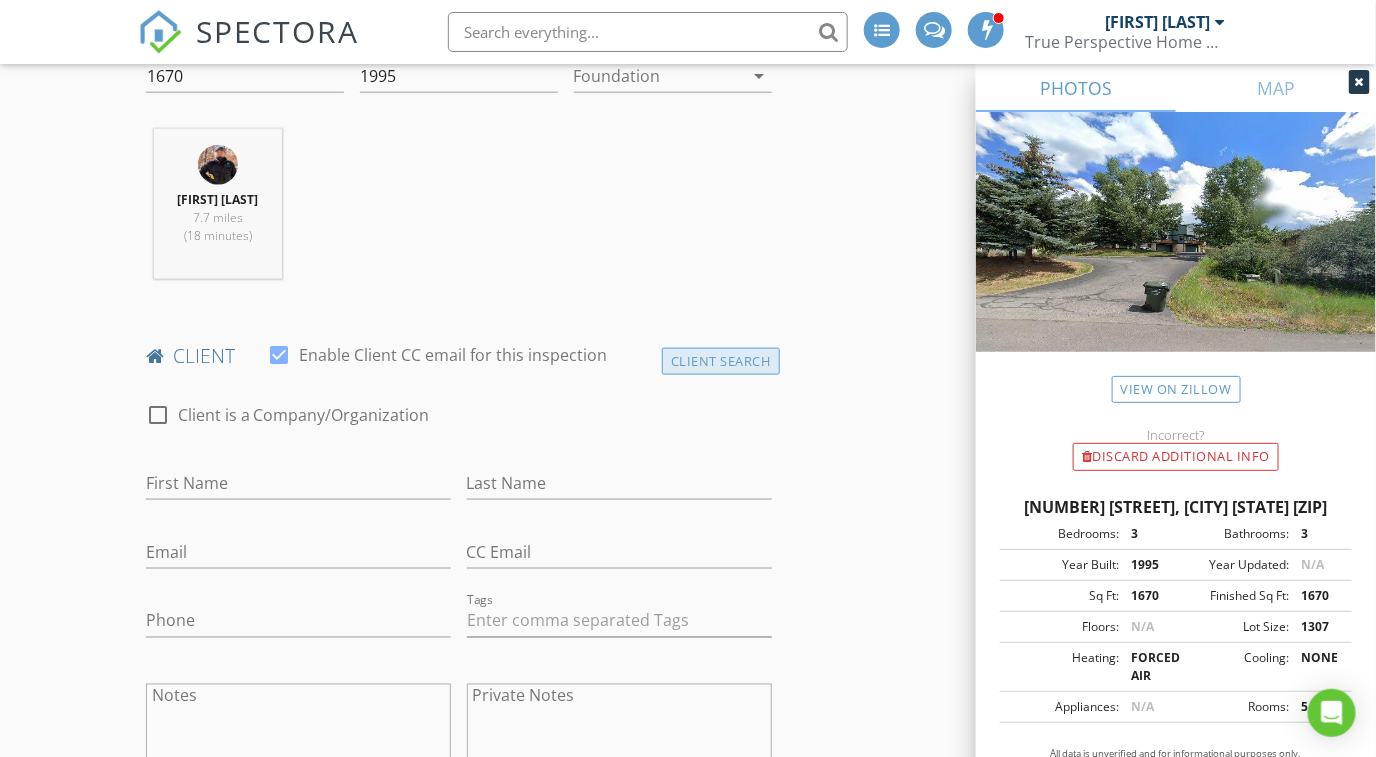 click on "Client Search" at bounding box center (721, 361) 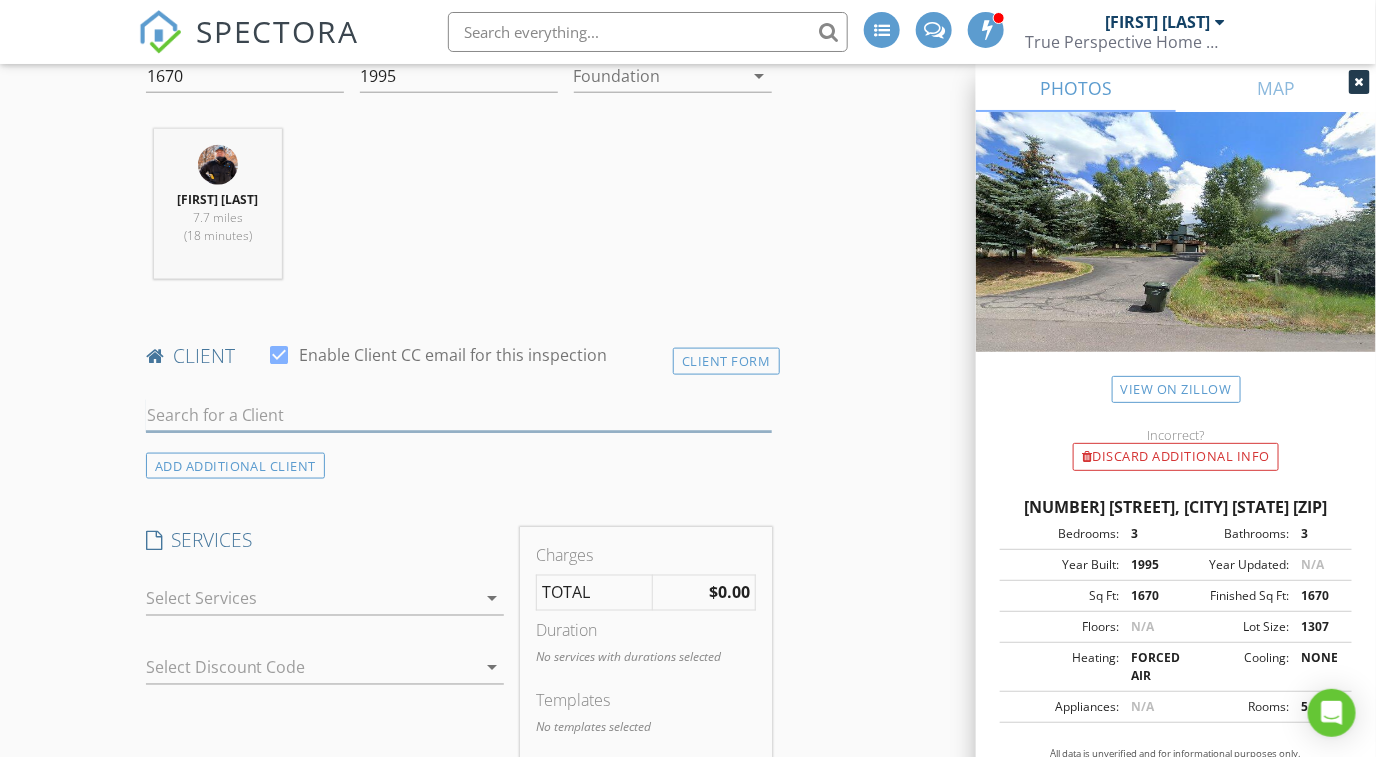 click at bounding box center [459, 415] 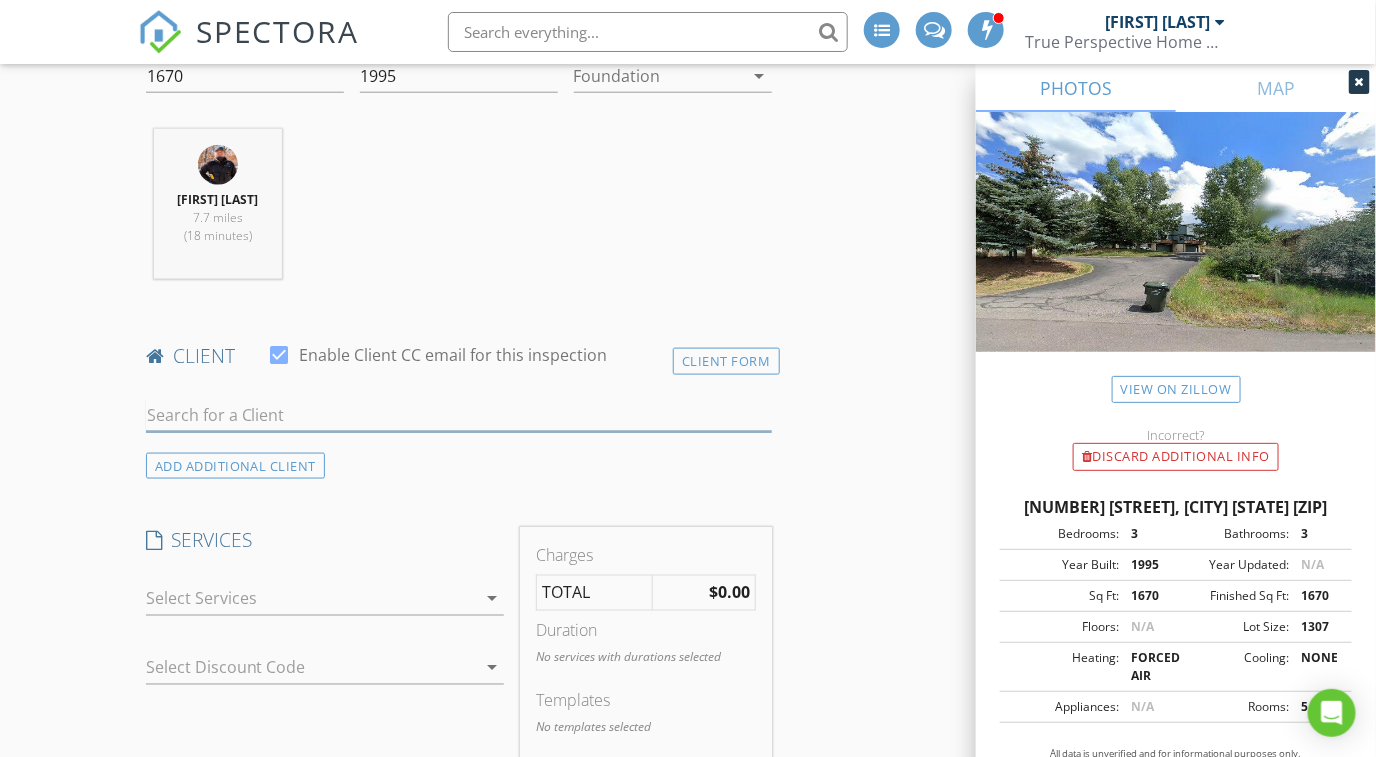 paste on "mbronsther@gmail.com" 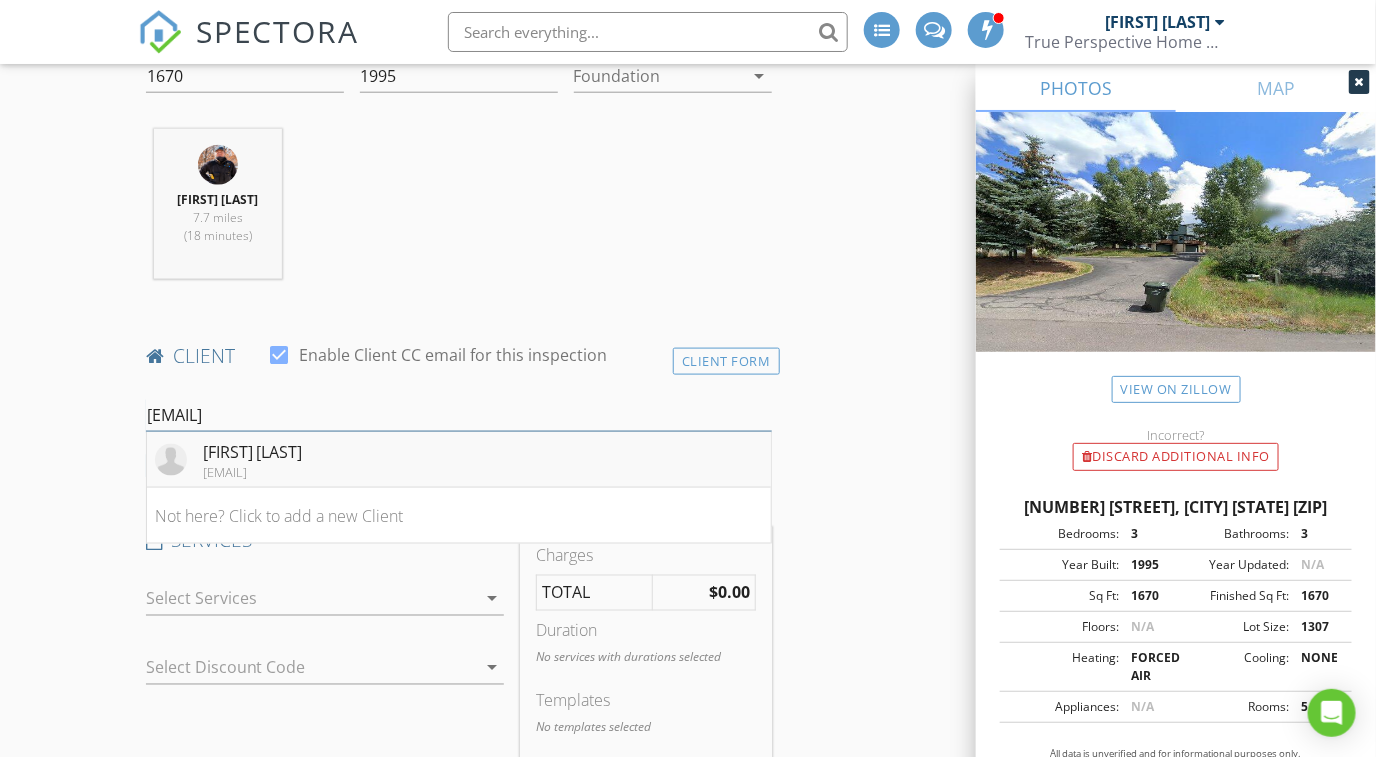 type on "mbronsther@gmail.com" 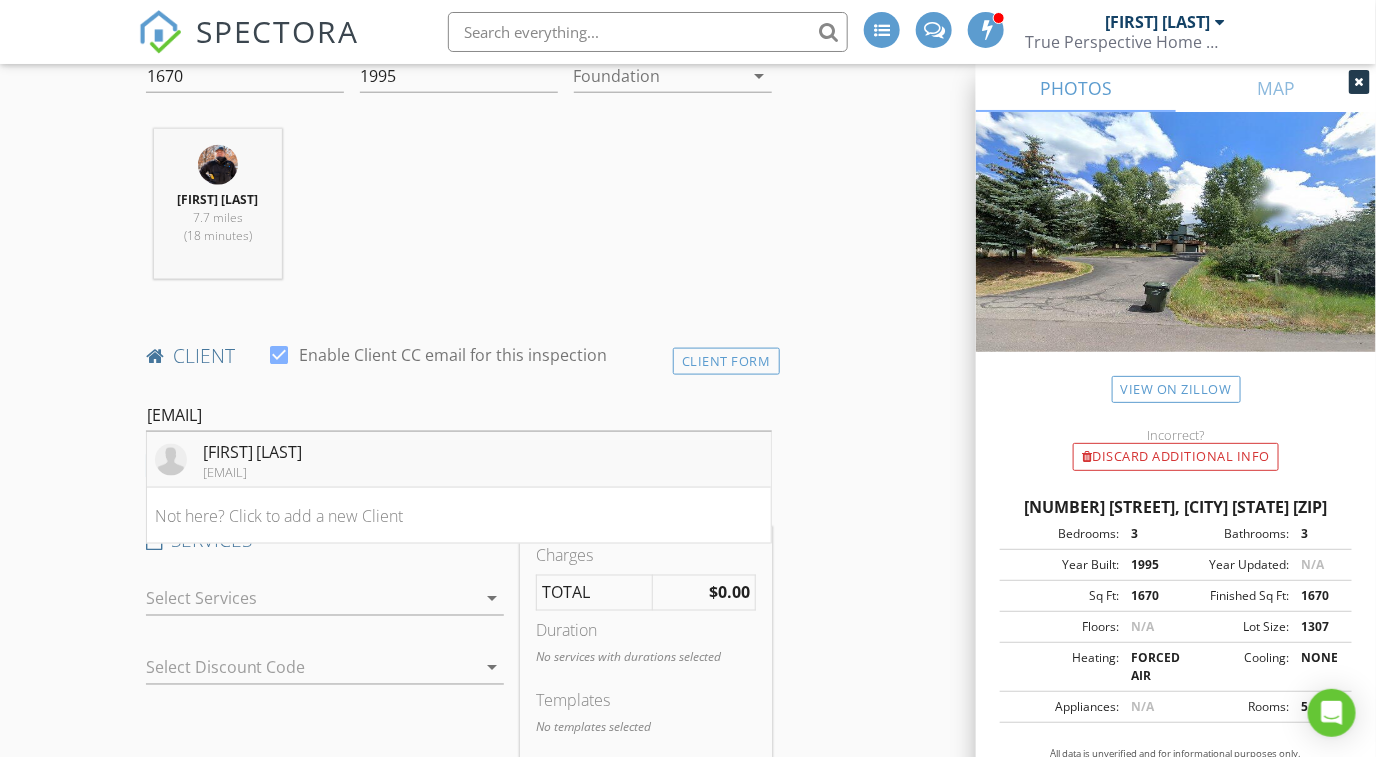 click on "Megan Bronsther
mbronsther@gmail.com" at bounding box center [459, 460] 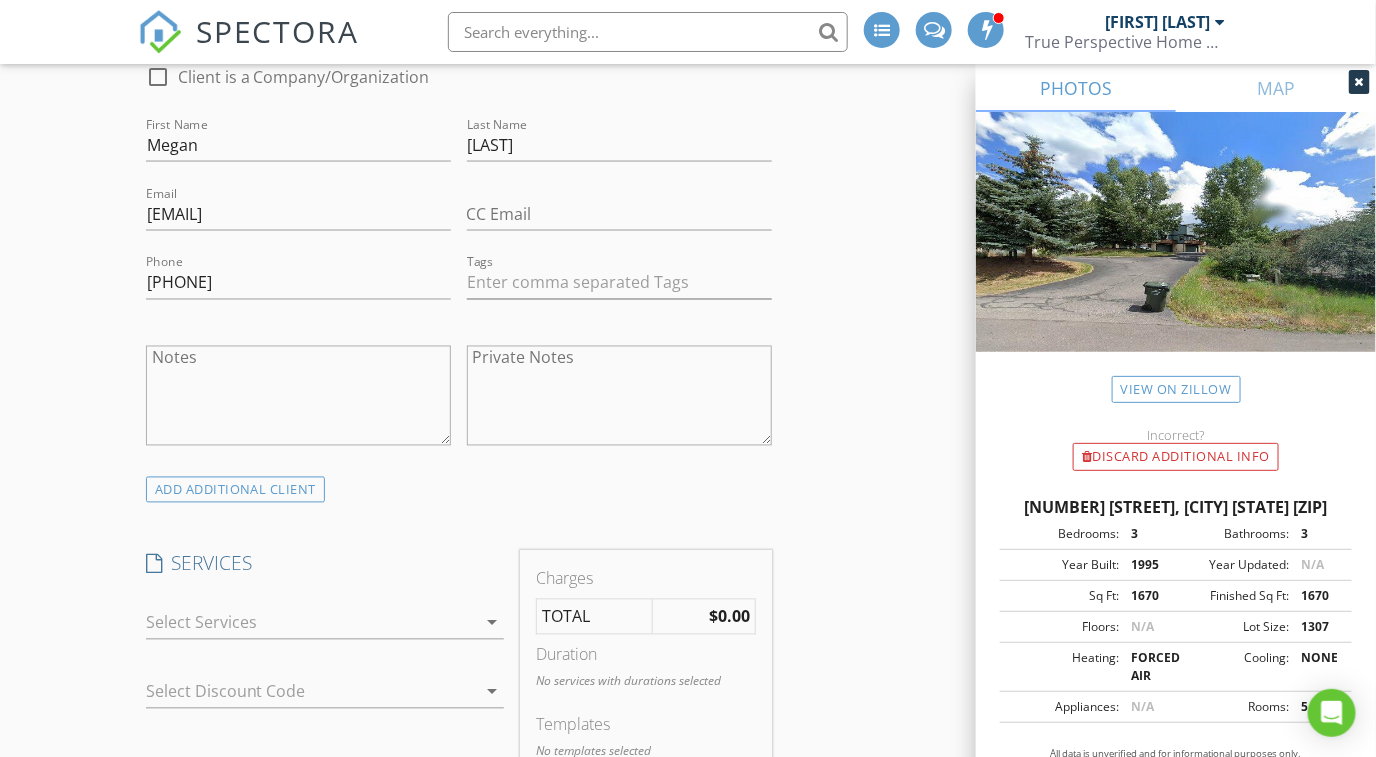 scroll, scrollTop: 1125, scrollLeft: 0, axis: vertical 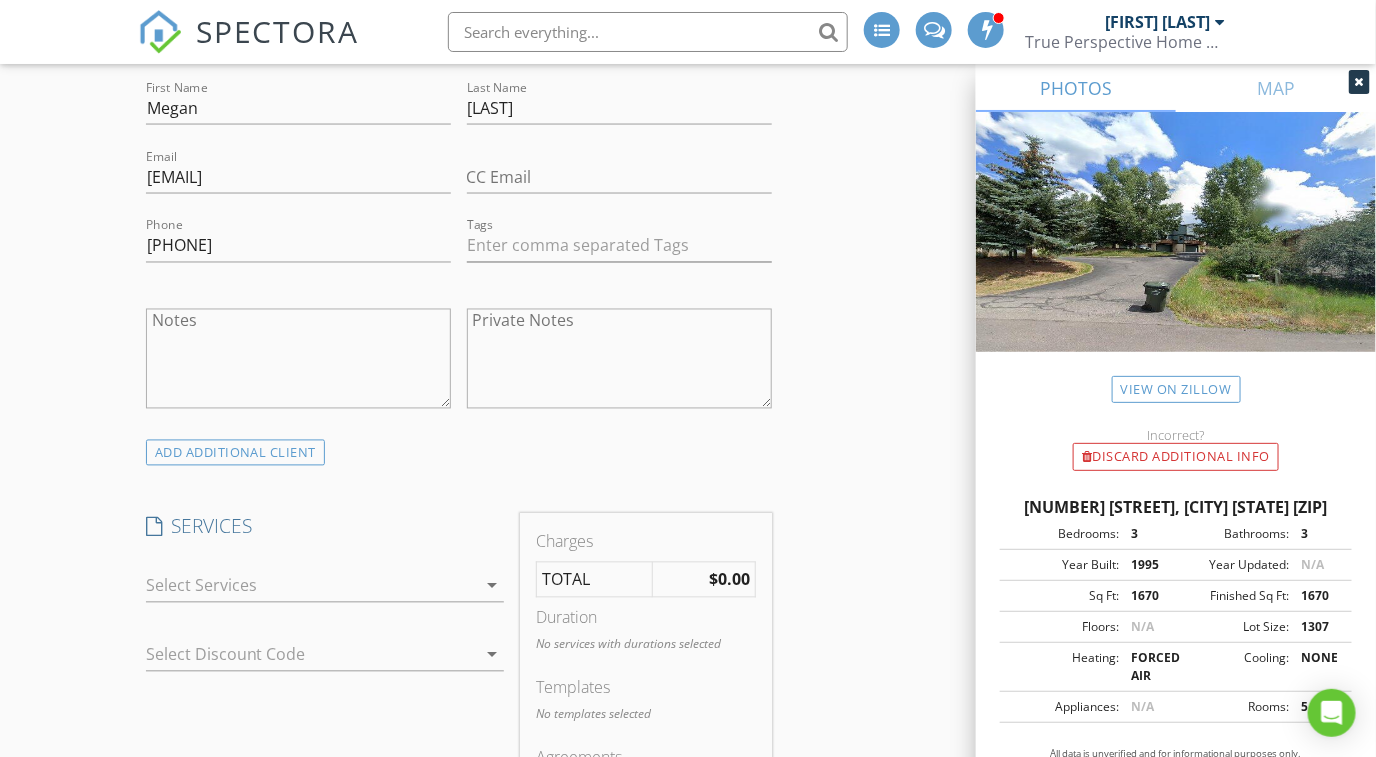 click on "arrow_drop_down" at bounding box center [490, 586] 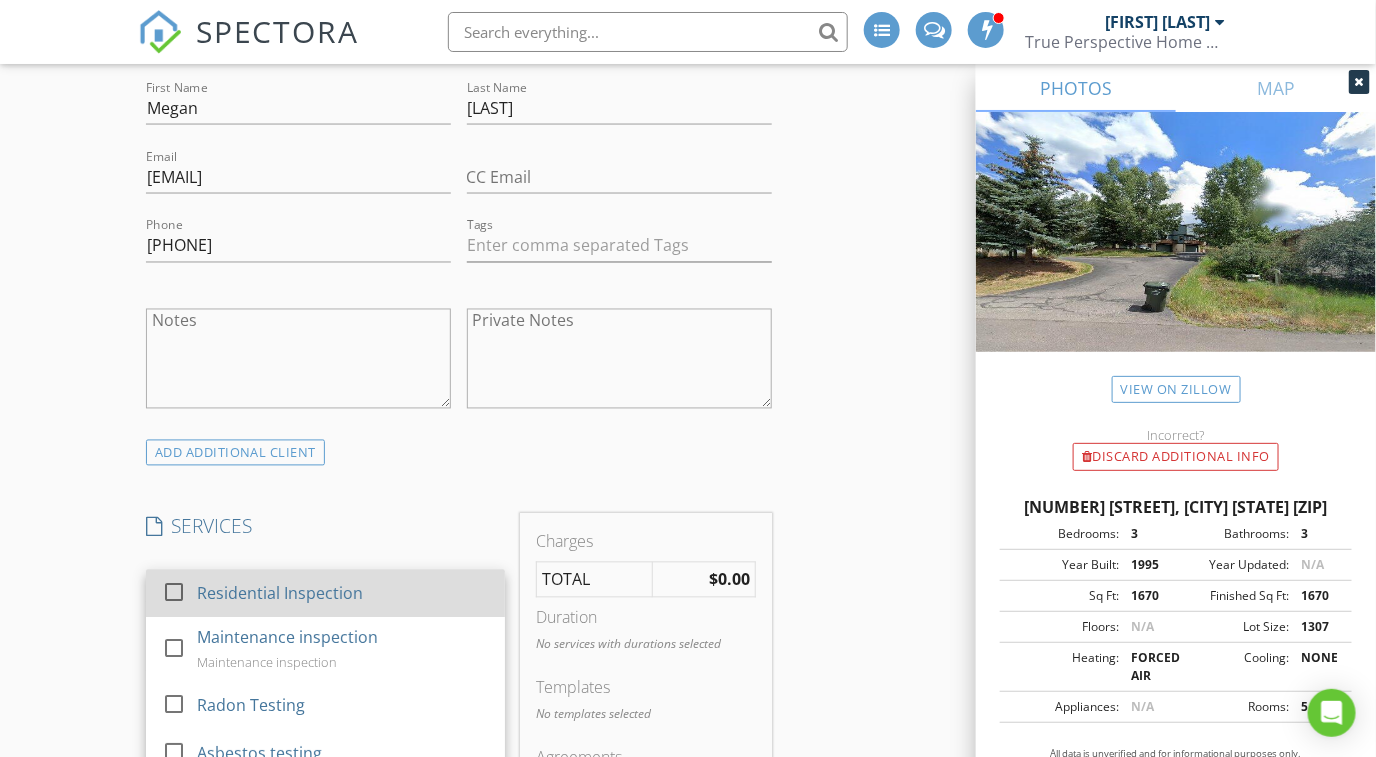 click on "Residential Inspection" at bounding box center (280, 594) 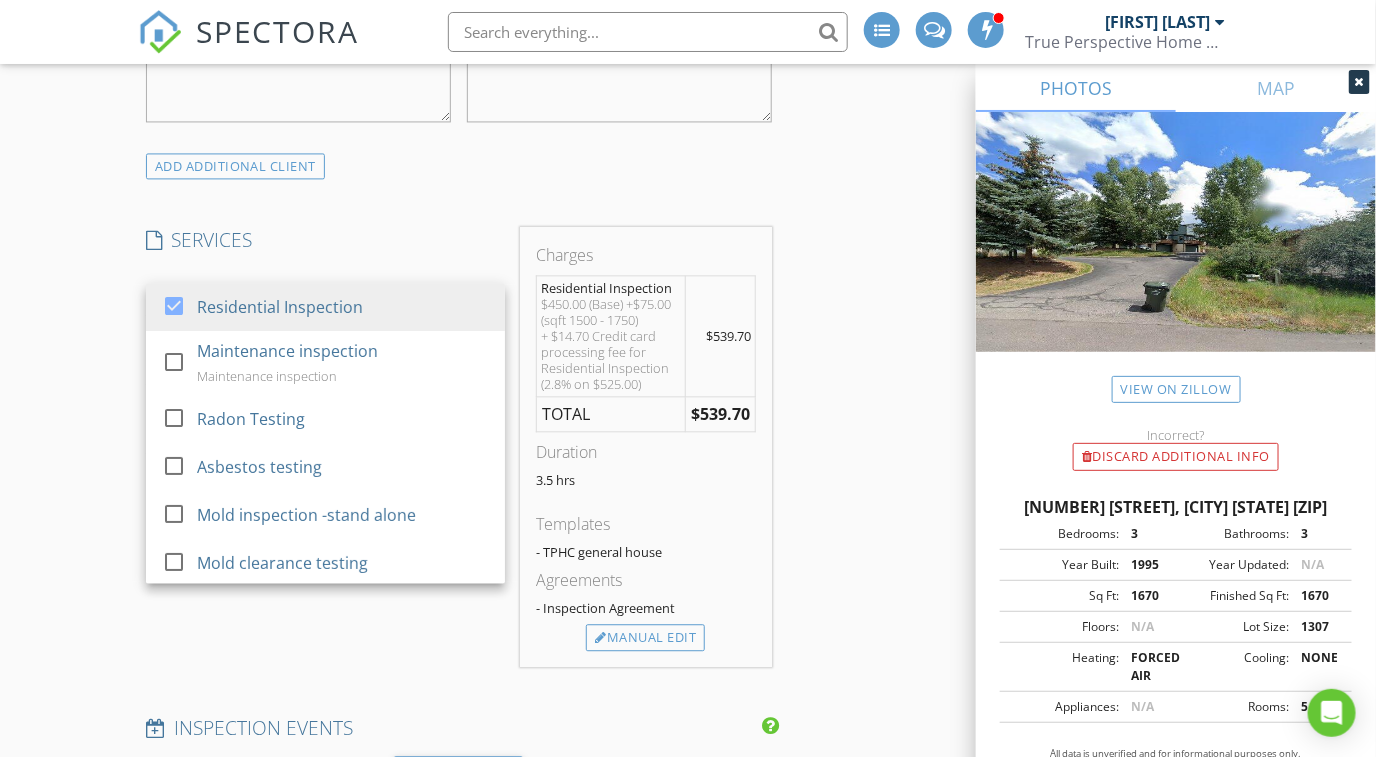 scroll, scrollTop: 1500, scrollLeft: 0, axis: vertical 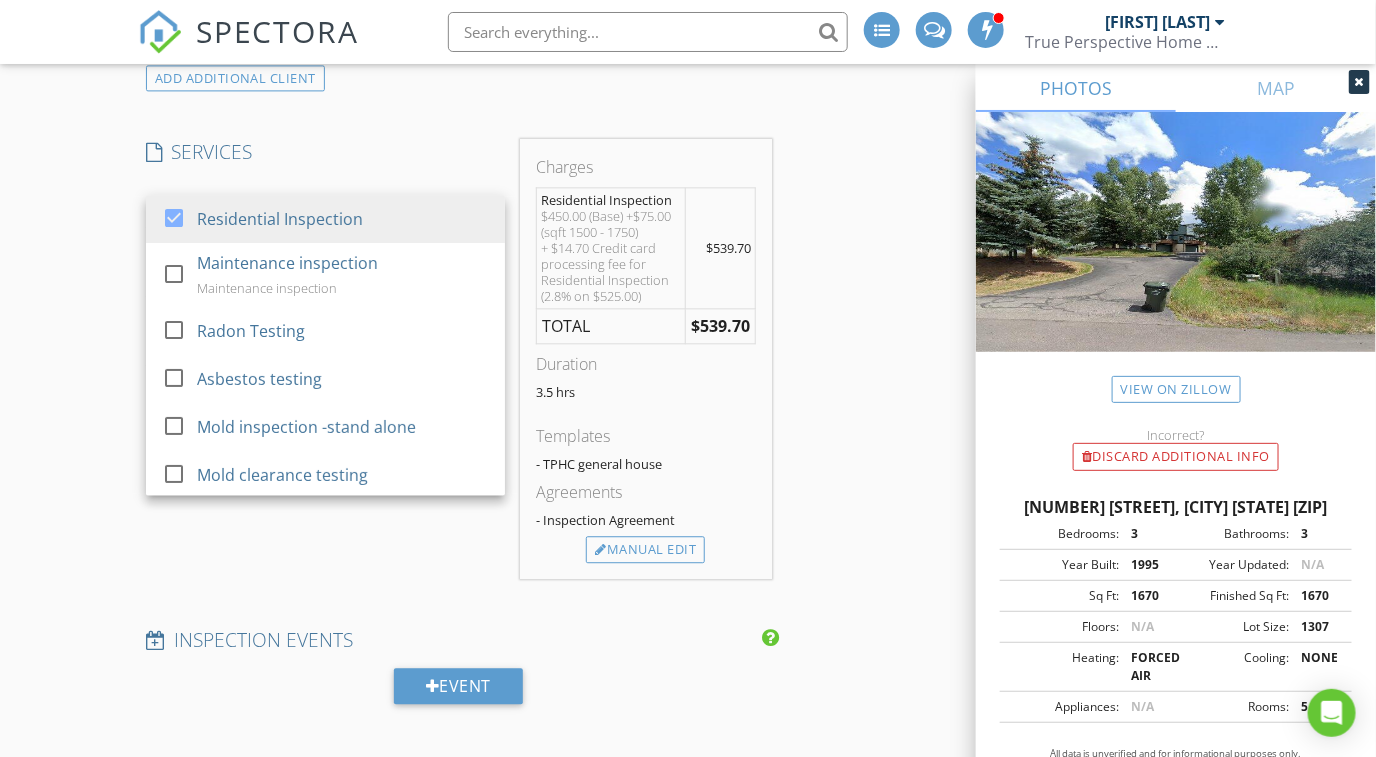 click on "INSPECTOR(S)
check_box_outline_blank   Ron Amass     check_box_outline_blank   Dustin Lucas     check_box_outline_blank   Adam Frodge     check_box_outline_blank   Hayden Wylie     check_box   Chris Jobson   PRIMARY   check_box_outline_blank   Adam Cunningham     Chris Jobson arrow_drop_down   check_box_outline_blank Chris Jobson specifically requested
Date/Time
08/06/2025 9:00 AM
Location
Address Search       Address 2403 Draw Spur   Unit 2   City Avon   State CO   Zip 81620   County Eagle     Square Feet 1670   Year Built 1995   Foundation arrow_drop_down     Chris Jobson     7.7 miles     (18 minutes)
client
check_box Enable Client CC email for this inspection   Client Search     check_box_outline_blank Client is a Company/Organization     First Name Megan   Last Name Bronsther   Email mbronsther@gmail.com   CC Email   Phone 518-852-0221         Tags" at bounding box center [688, 792] 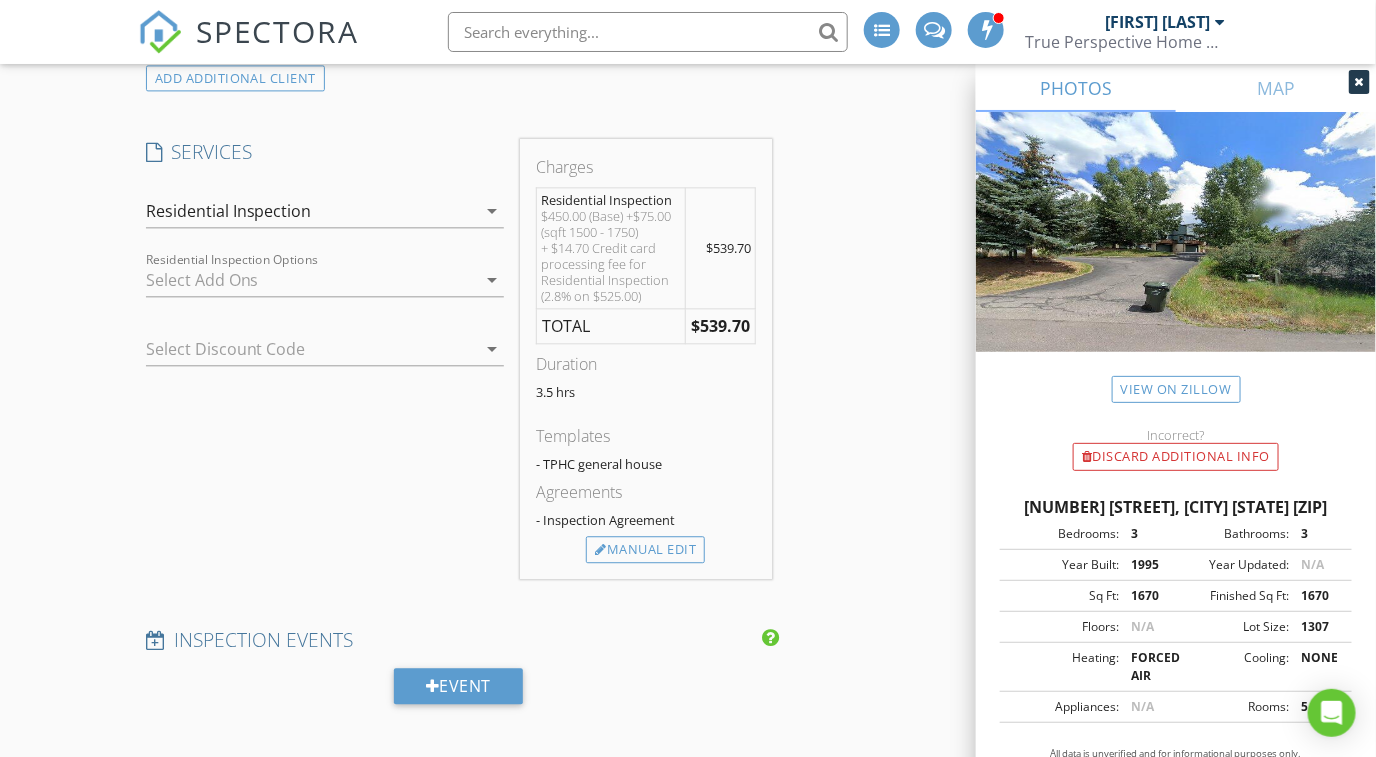 click on "arrow_drop_down" at bounding box center (492, 280) 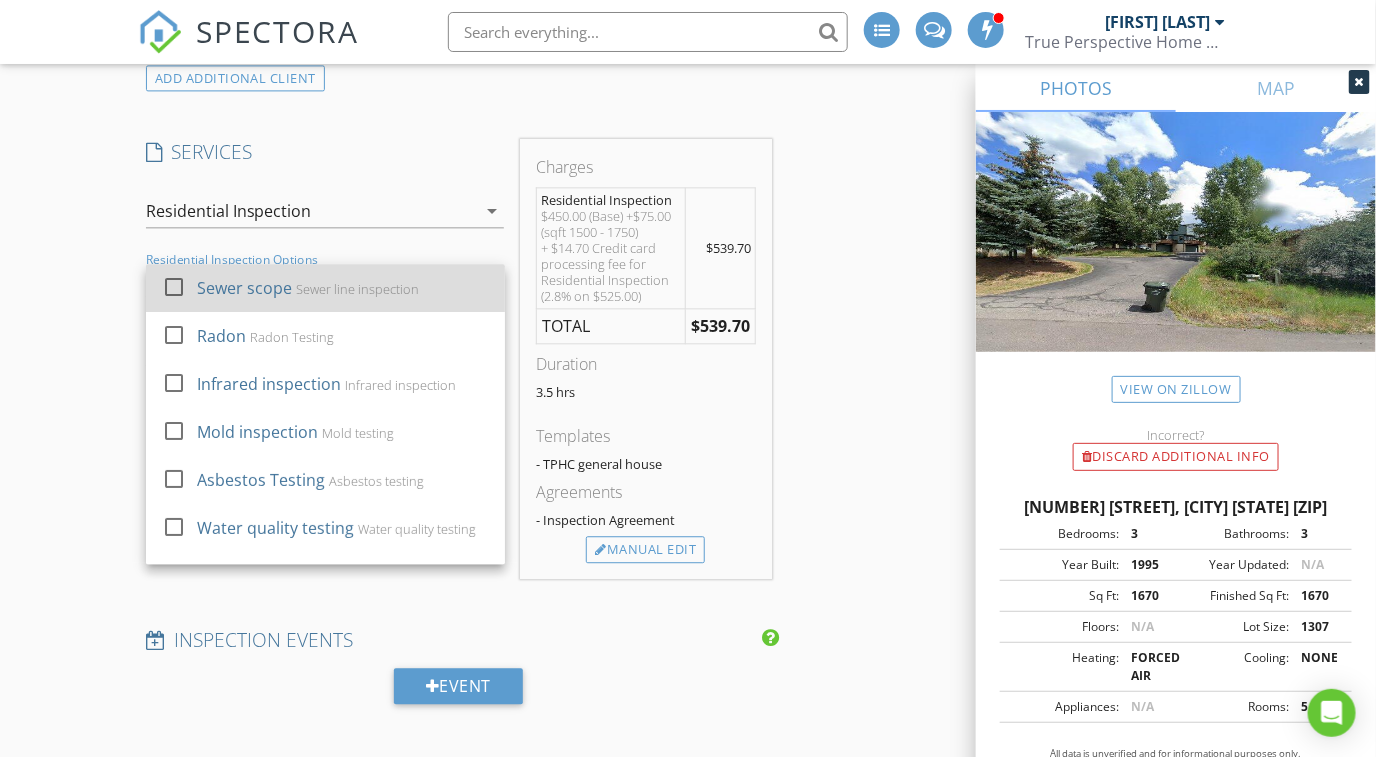 click on "check_box_outline_blank   Sewer scope    Sewer line inspection" at bounding box center [325, 288] 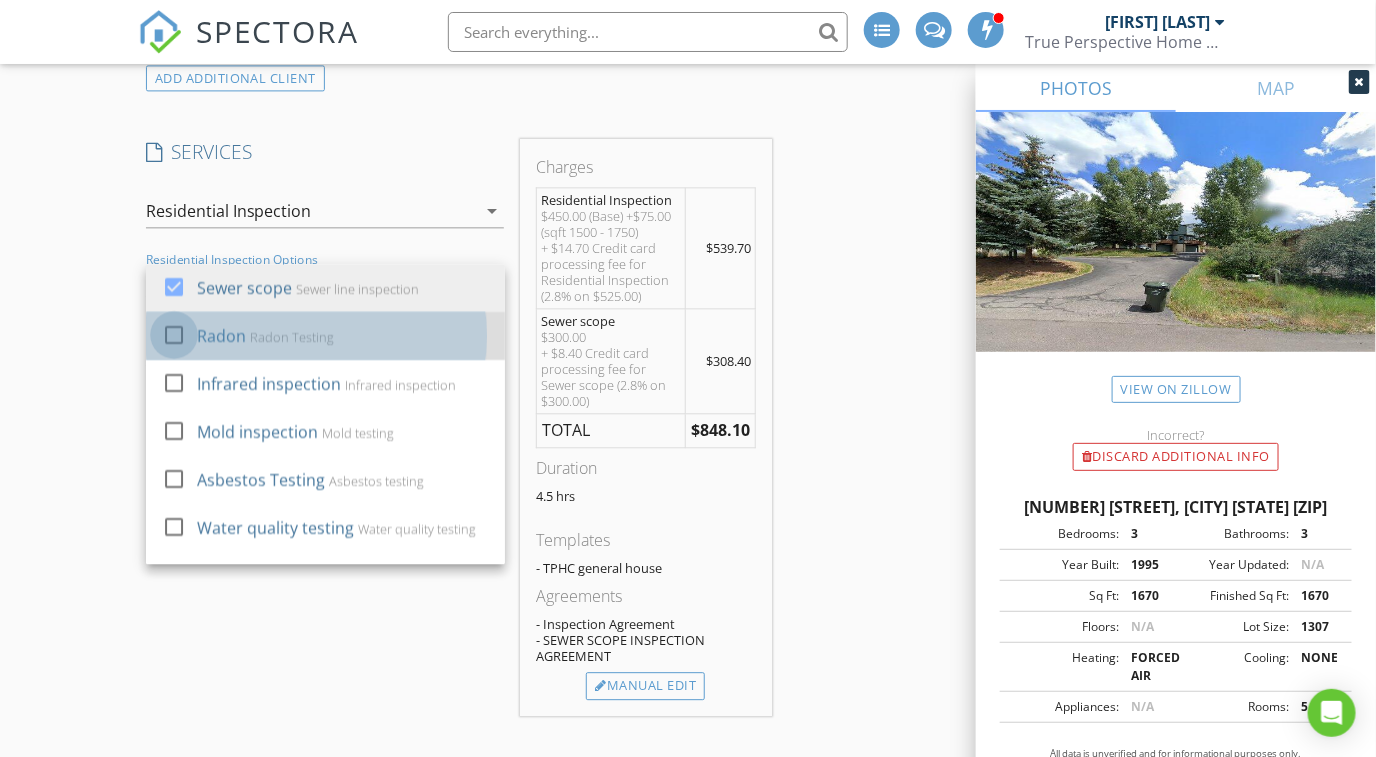 click at bounding box center [174, 335] 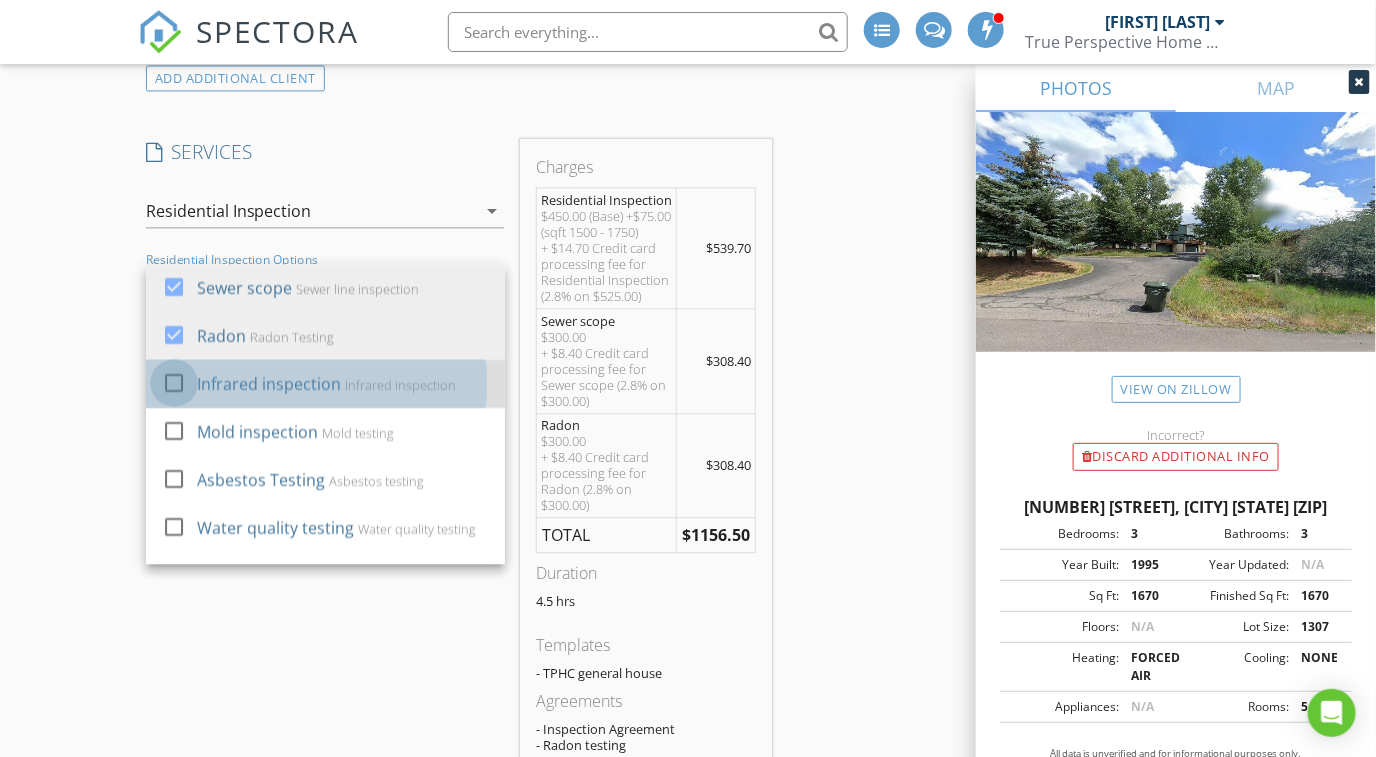 click at bounding box center (174, 383) 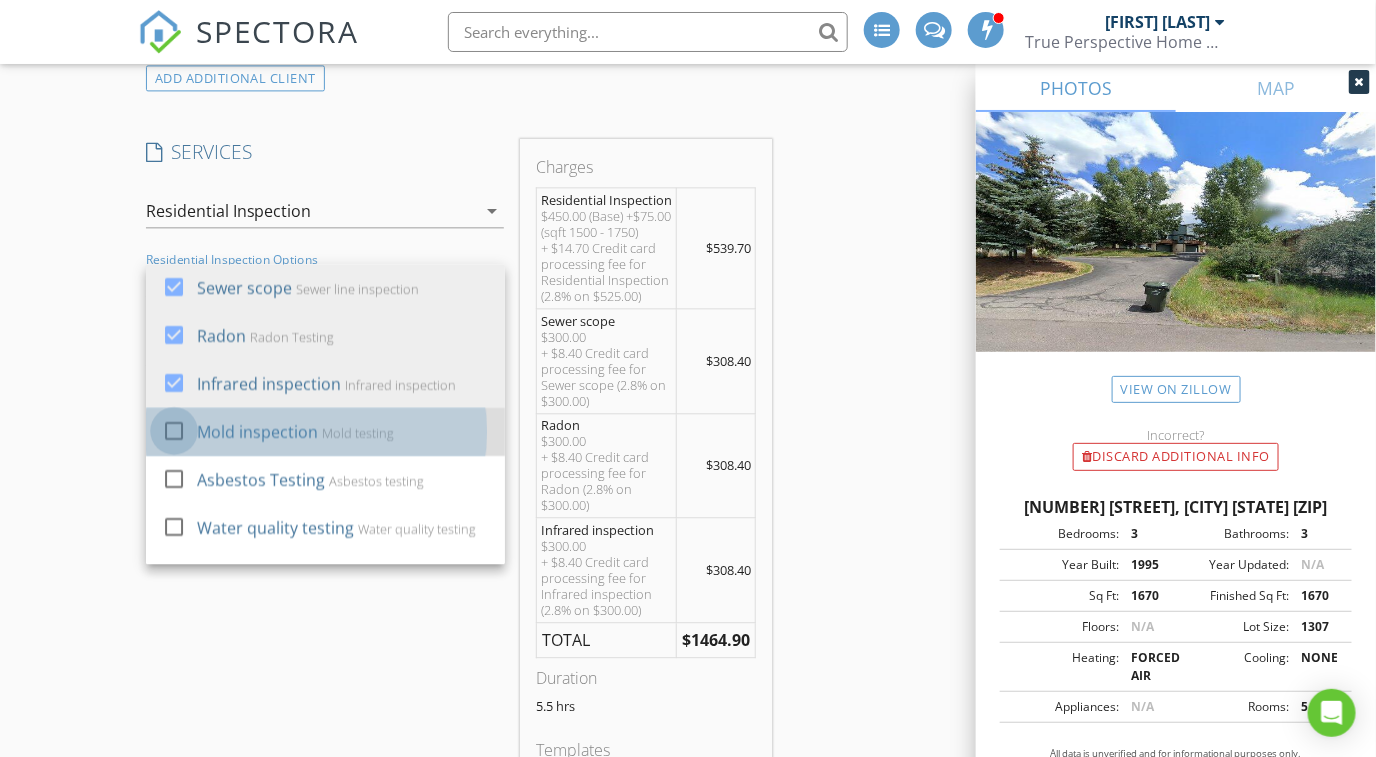 click at bounding box center [174, 431] 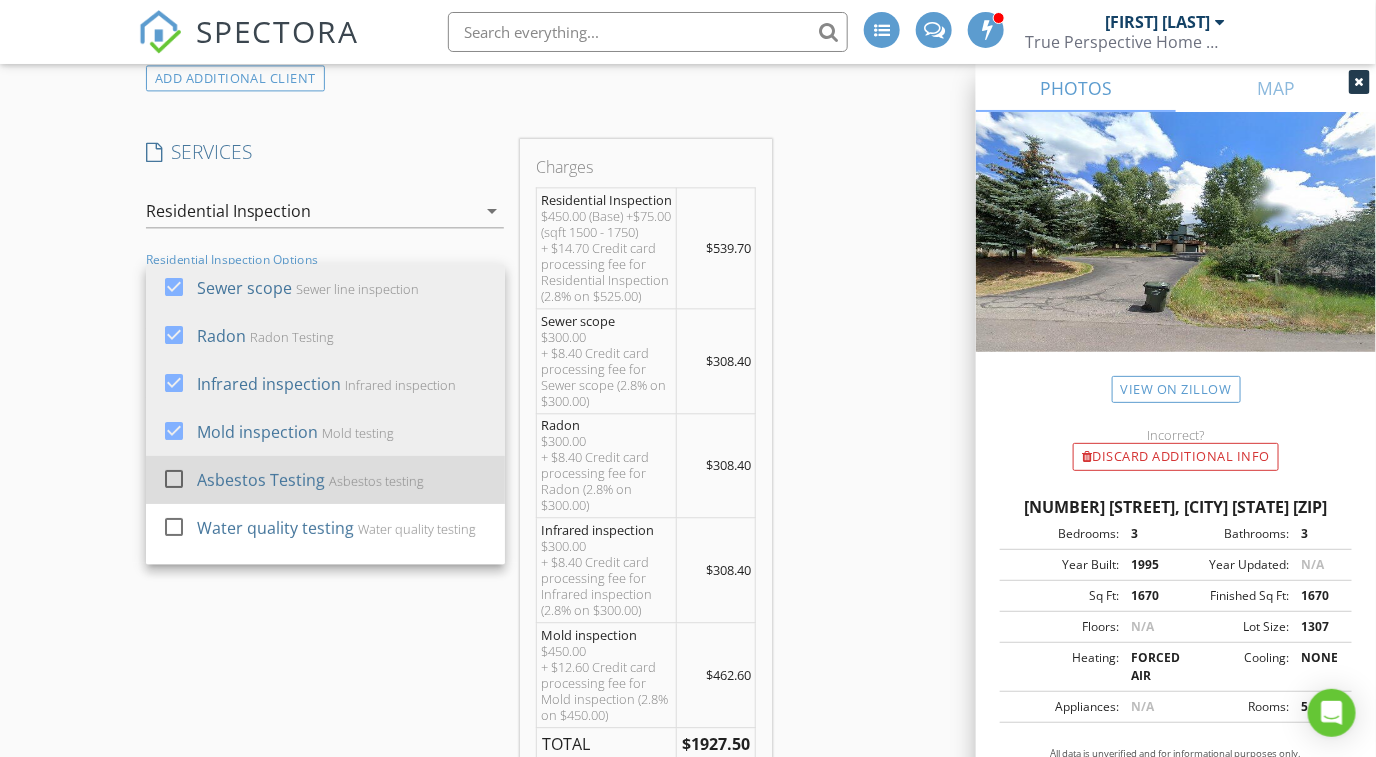 scroll, scrollTop: 115, scrollLeft: 0, axis: vertical 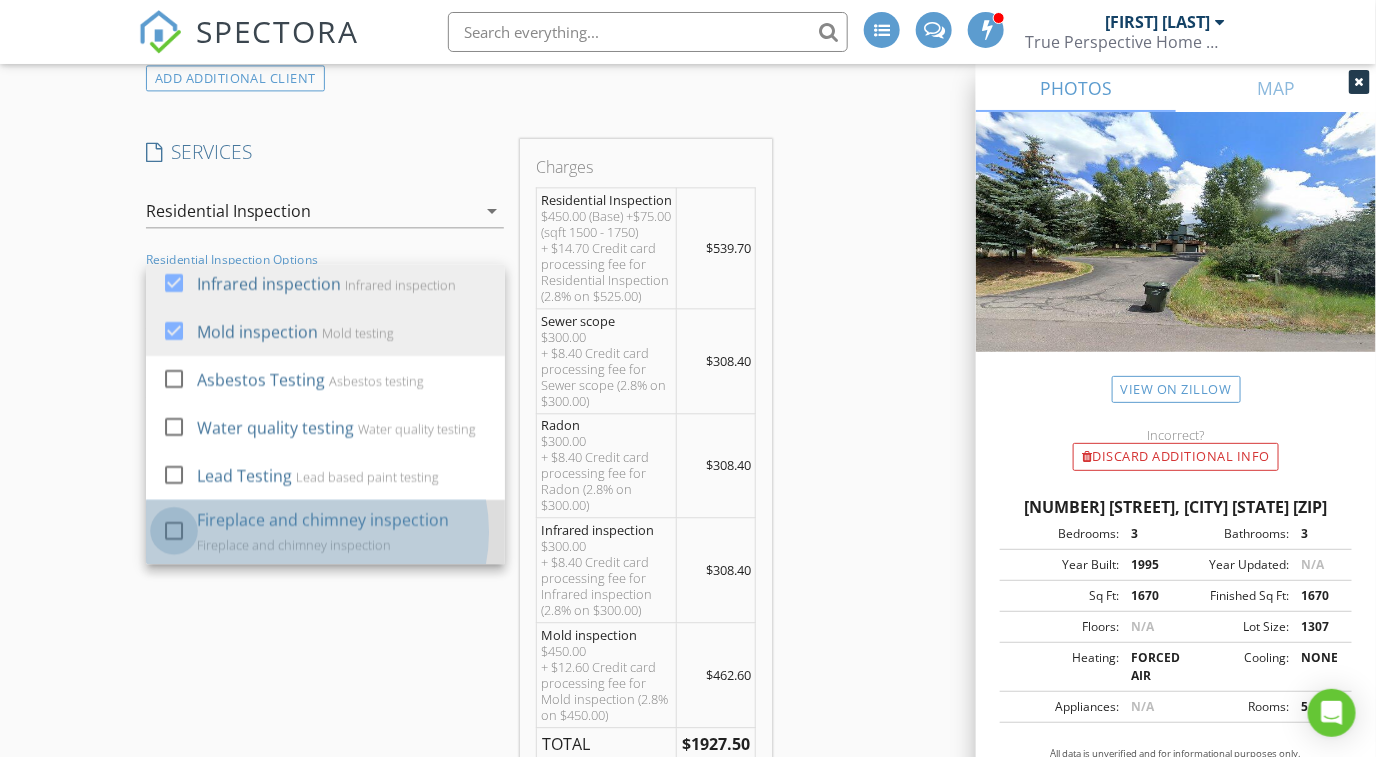 click at bounding box center [174, 531] 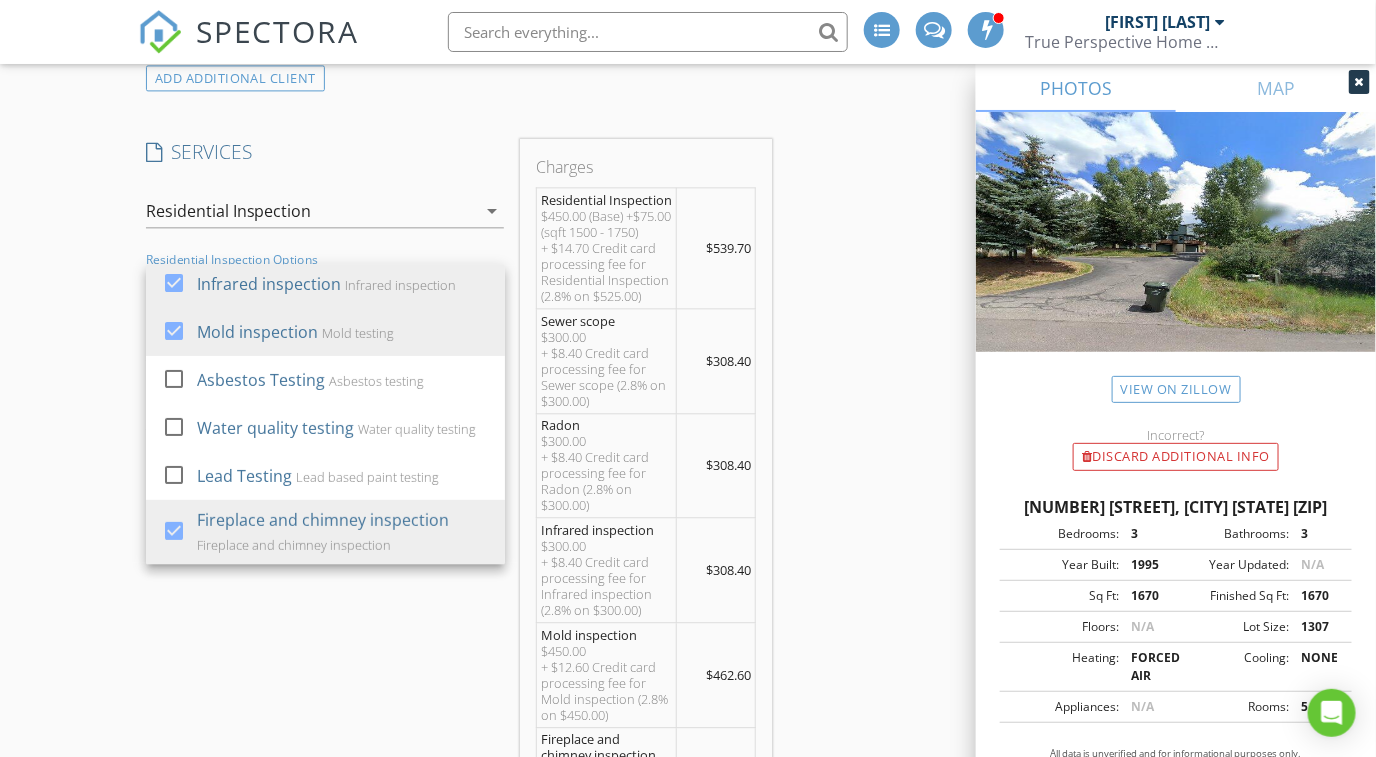 click on "INSPECTOR(S)
check_box_outline_blank   Ron Amass     check_box_outline_blank   Dustin Lucas     check_box_outline_blank   Adam Frodge     check_box_outline_blank   Hayden Wylie     check_box   Chris Jobson   PRIMARY   check_box_outline_blank   Adam Cunningham     Chris Jobson arrow_drop_down   check_box_outline_blank Chris Jobson specifically requested
Date/Time
08/06/2025 9:00 AM
Location
Address Search       Address 2403 Draw Spur   Unit 2   City Avon   State CO   Zip 81620   County Eagle     Square Feet 1670   Year Built 1995   Foundation arrow_drop_down     Chris Jobson     7.7 miles     (18 minutes)
client
check_box Enable Client CC email for this inspection   Client Search     check_box_outline_blank Client is a Company/Organization     First Name Megan   Last Name Bronsther   Email mbronsther@gmail.com   CC Email   Phone 518-852-0221         Tags" at bounding box center (688, 1133) 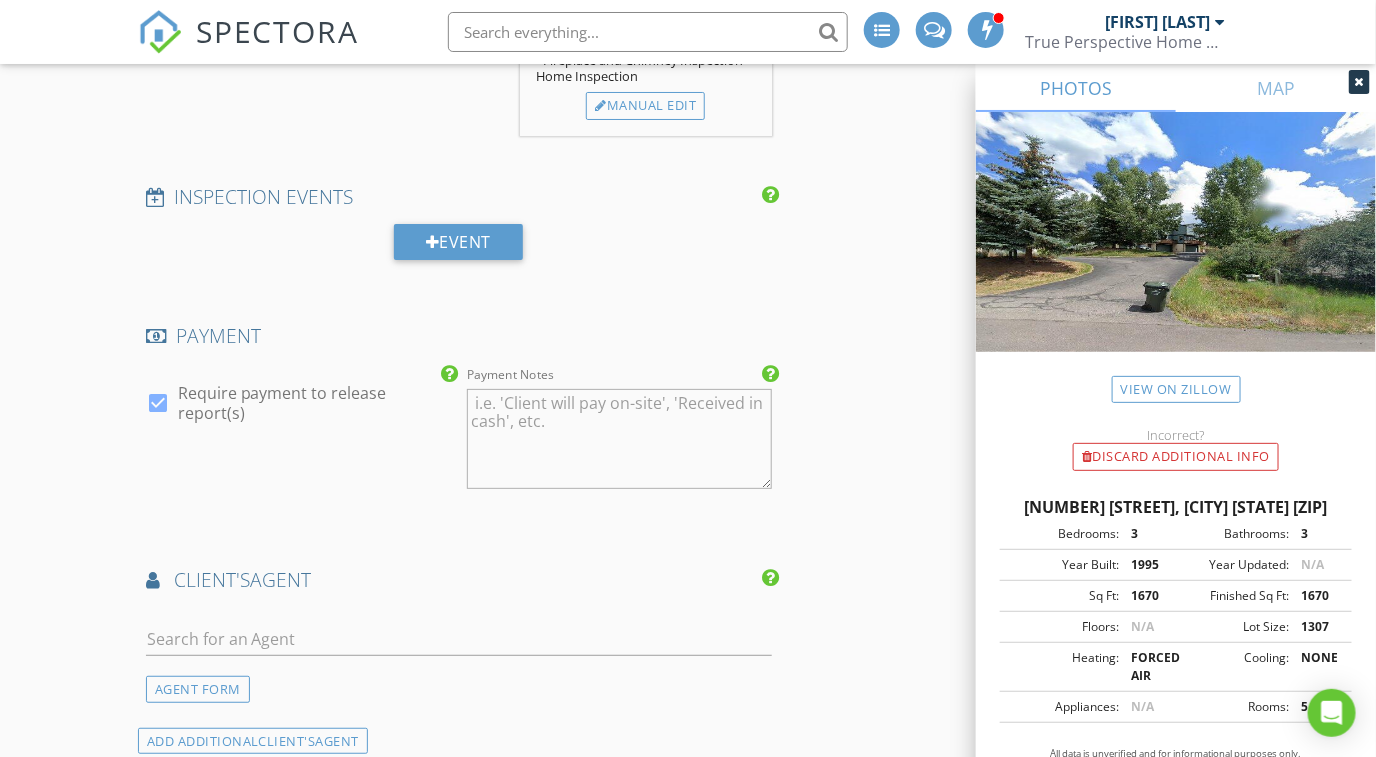 scroll, scrollTop: 2875, scrollLeft: 0, axis: vertical 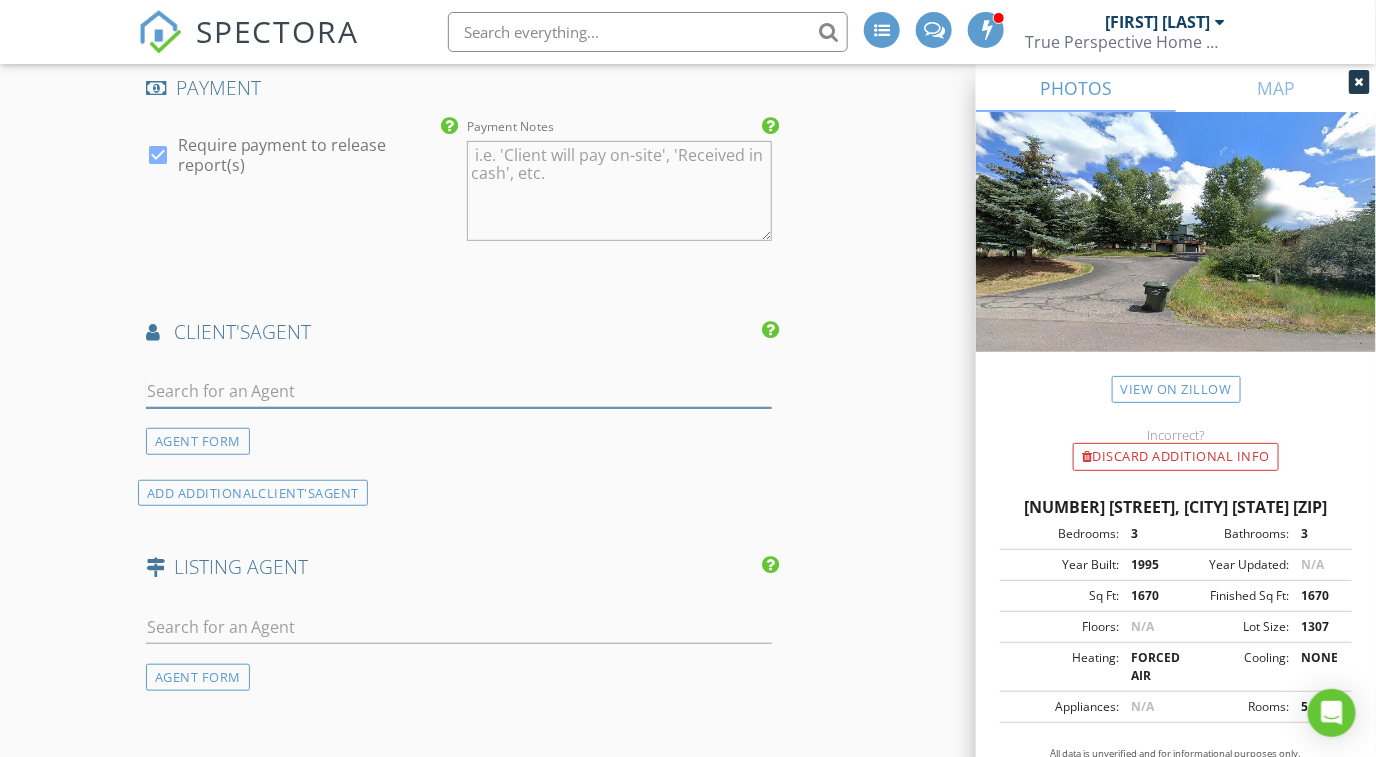 click at bounding box center (459, 391) 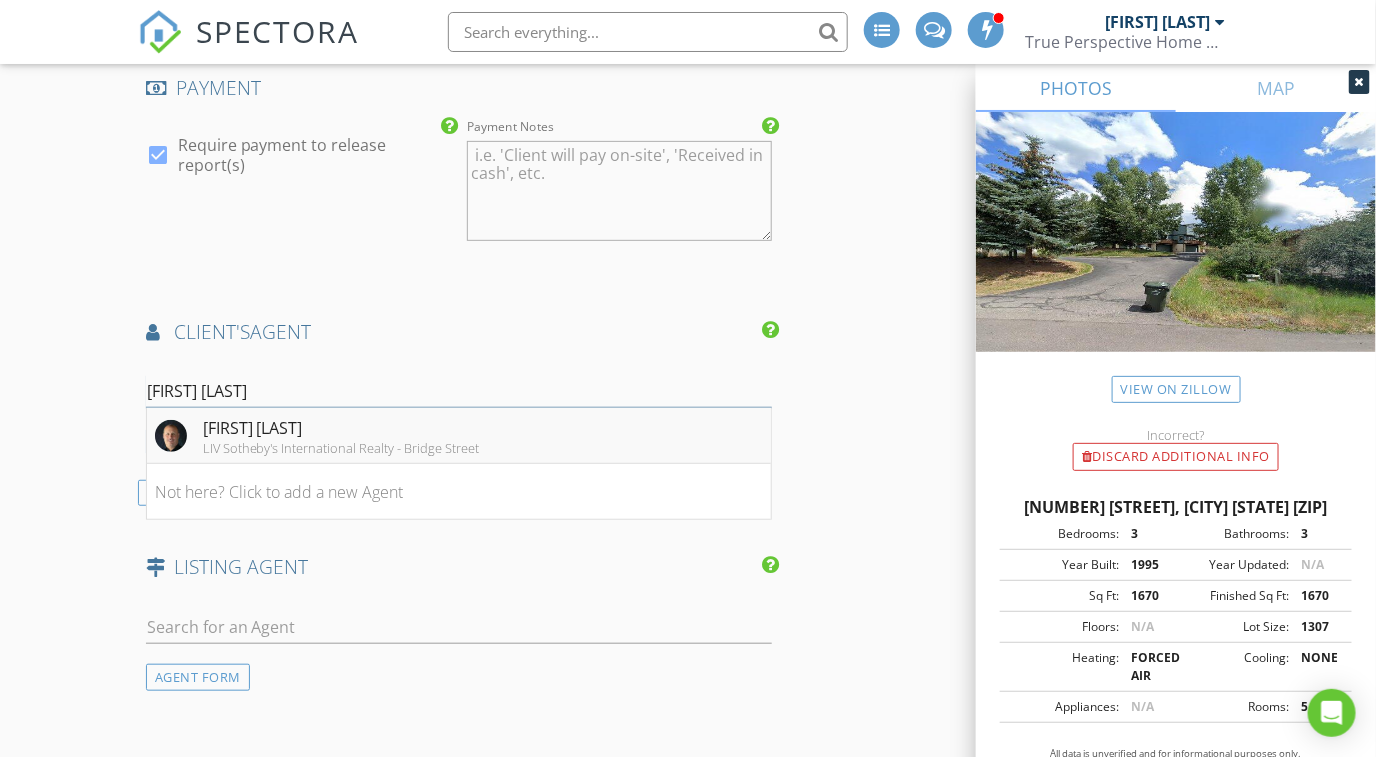 type on "chris ir" 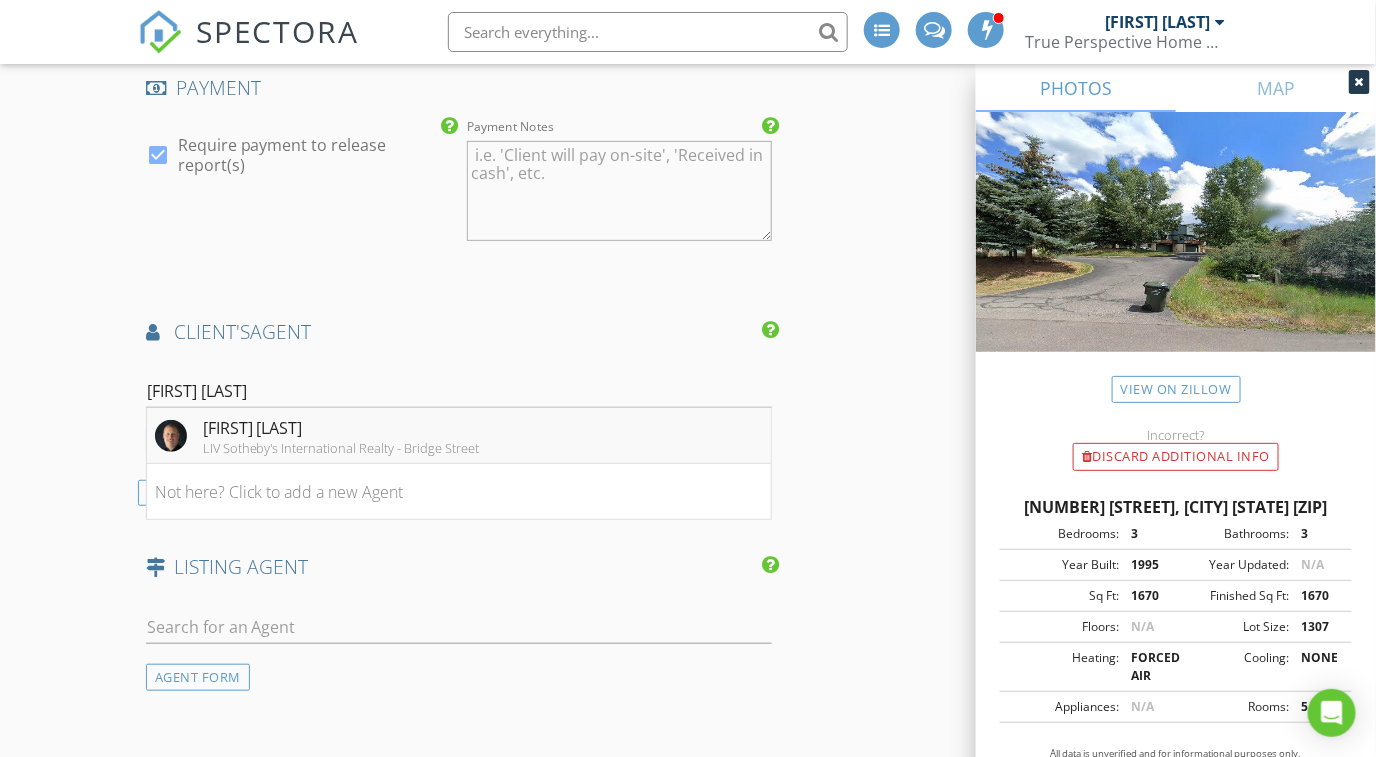 click on "LIV Sotheby's International Realty - Bridge Street" at bounding box center [341, 448] 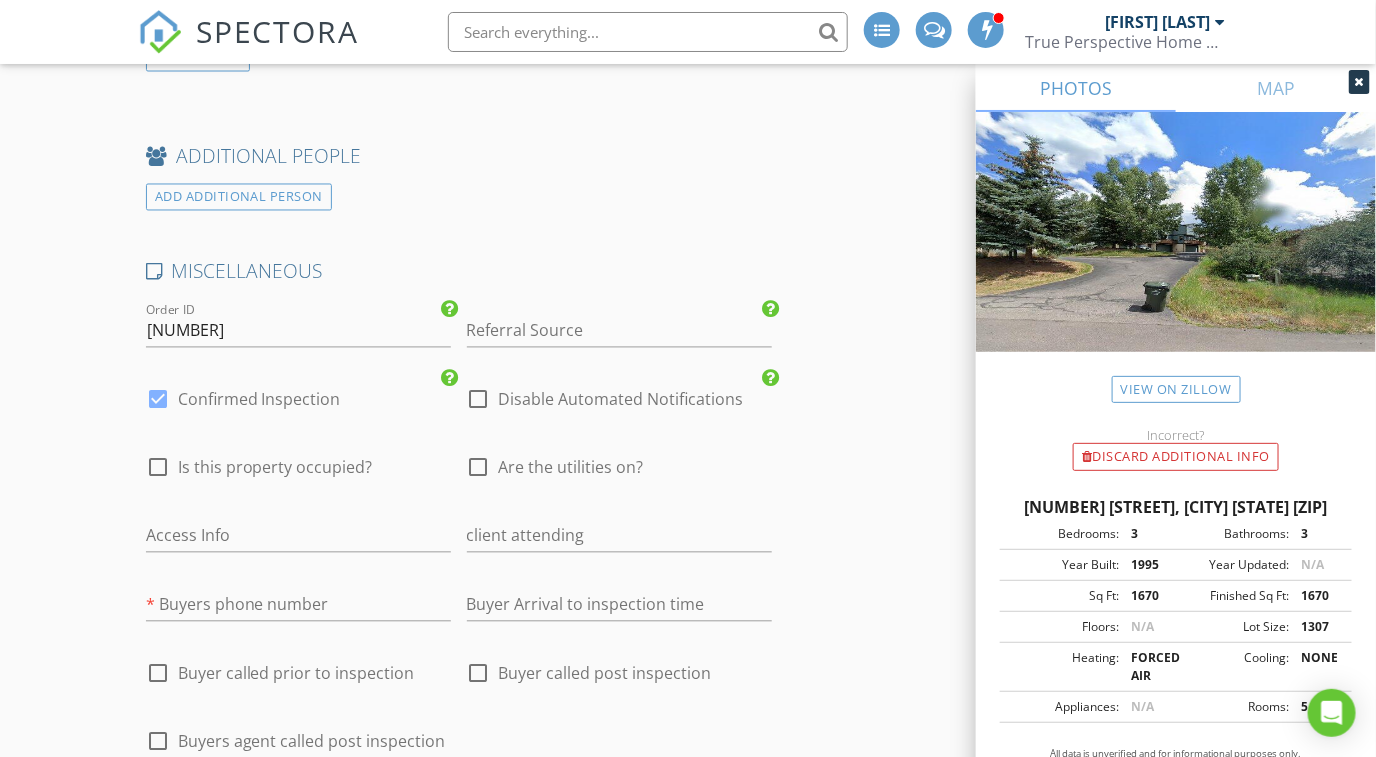 scroll, scrollTop: 3499, scrollLeft: 0, axis: vertical 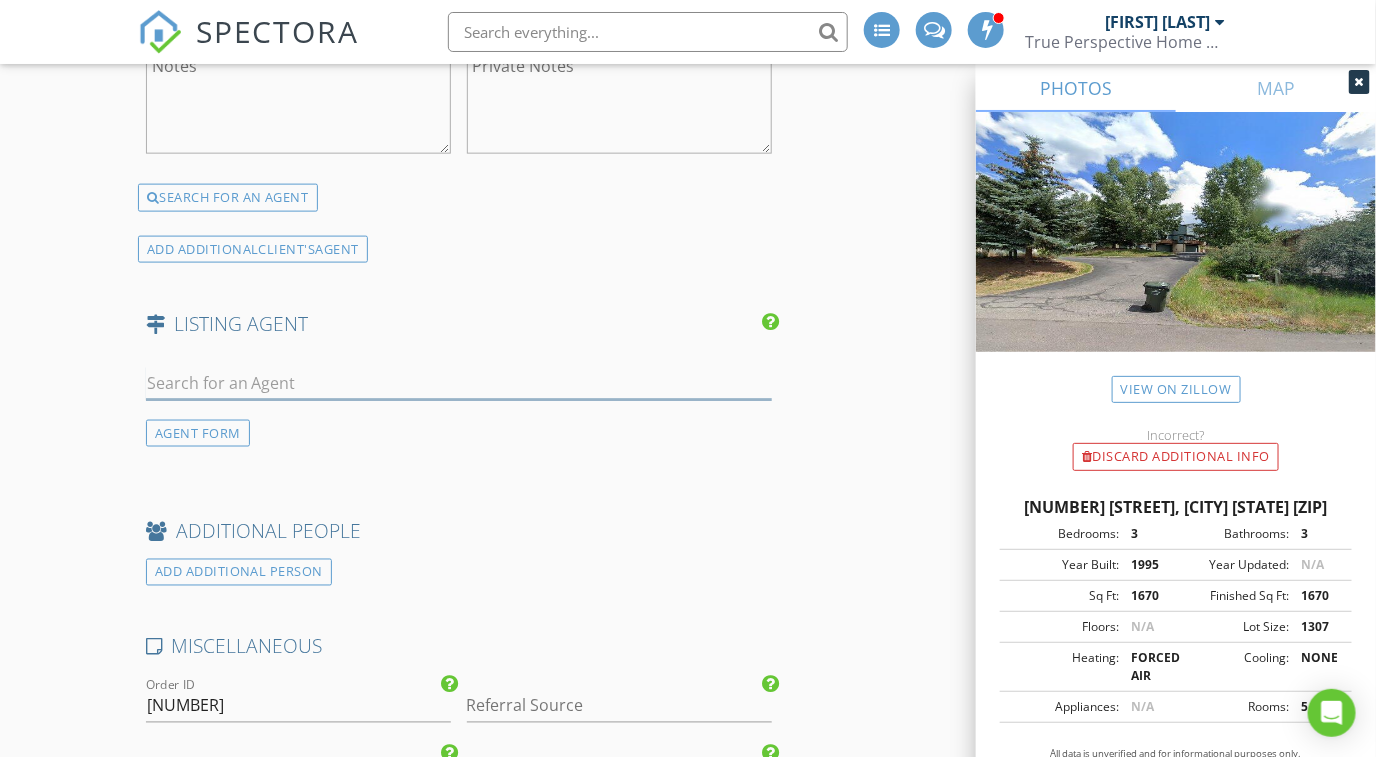 click at bounding box center (459, 383) 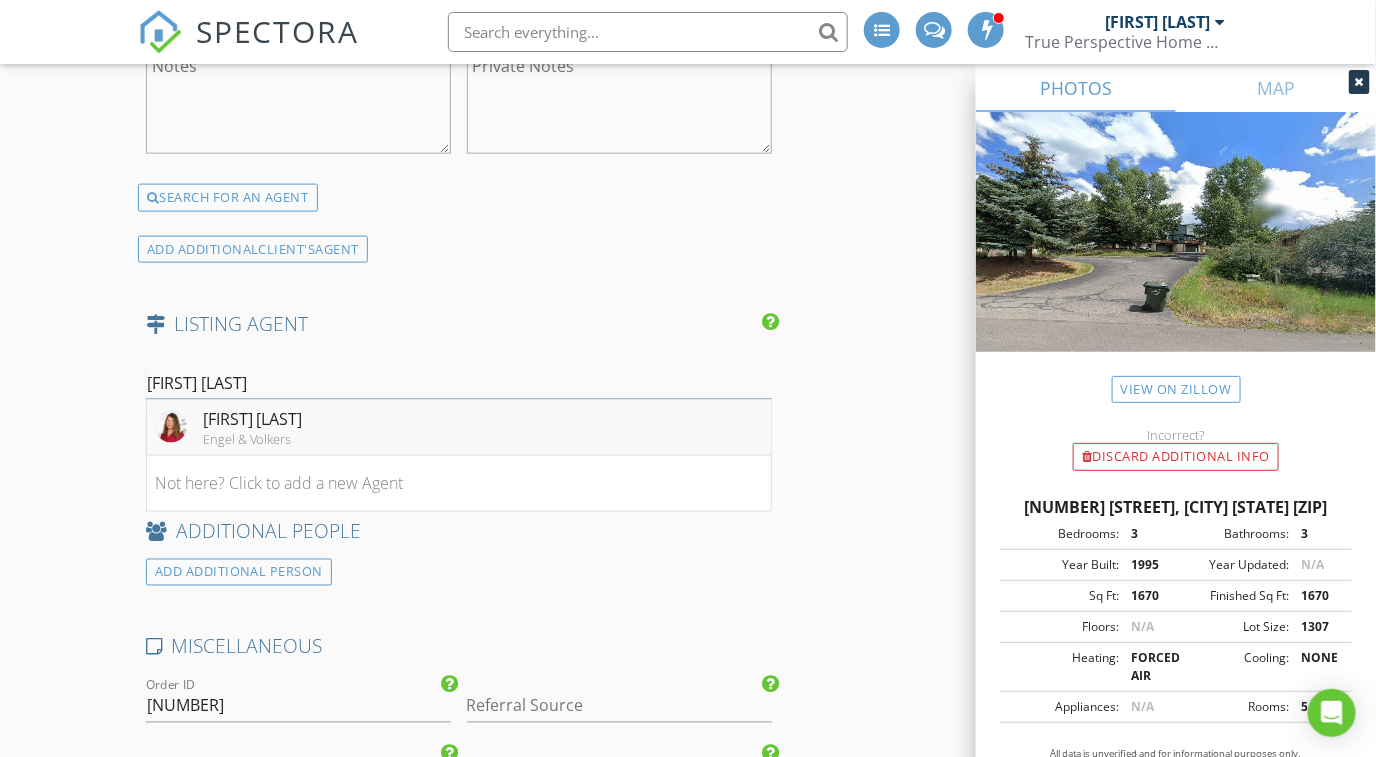 type on "[FIRST] [LAST]" 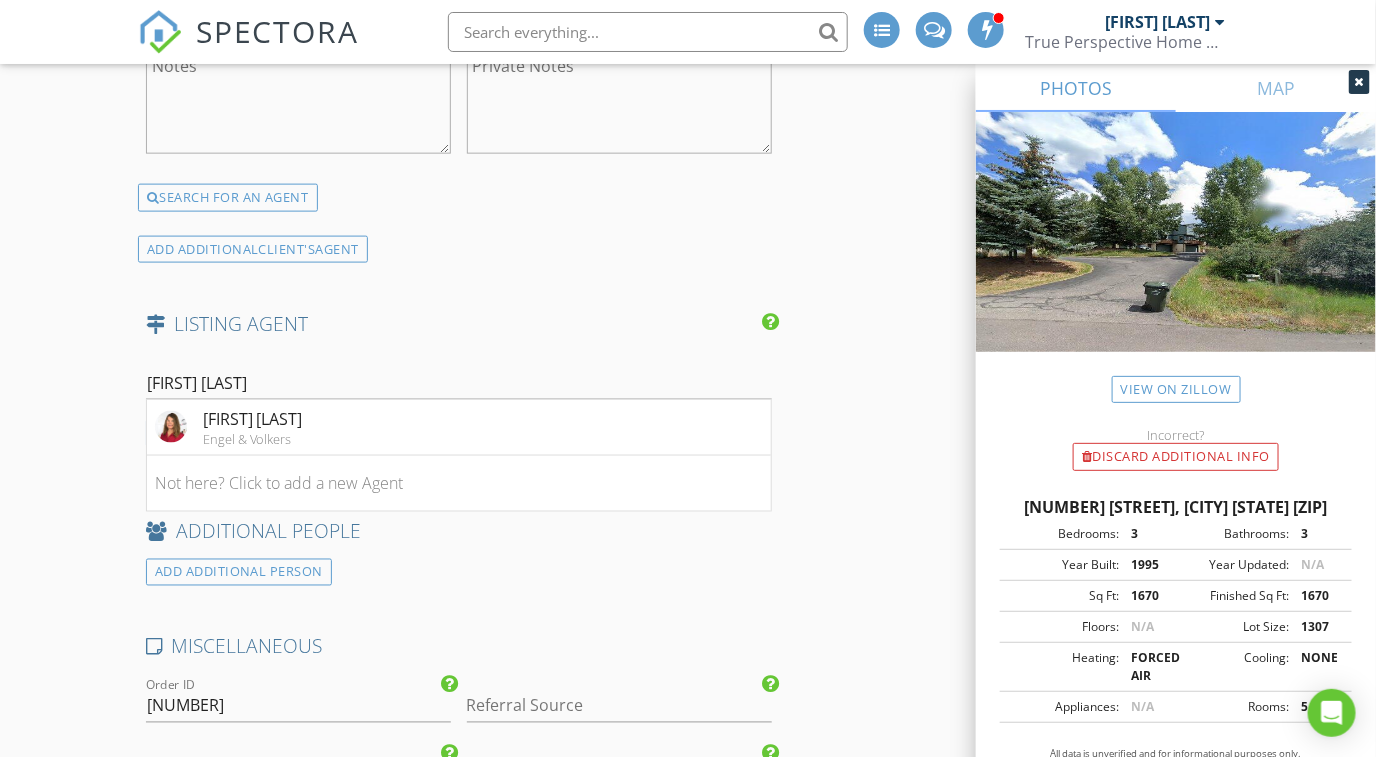 click on "[FIRST] [LAST]" at bounding box center (253, 419) 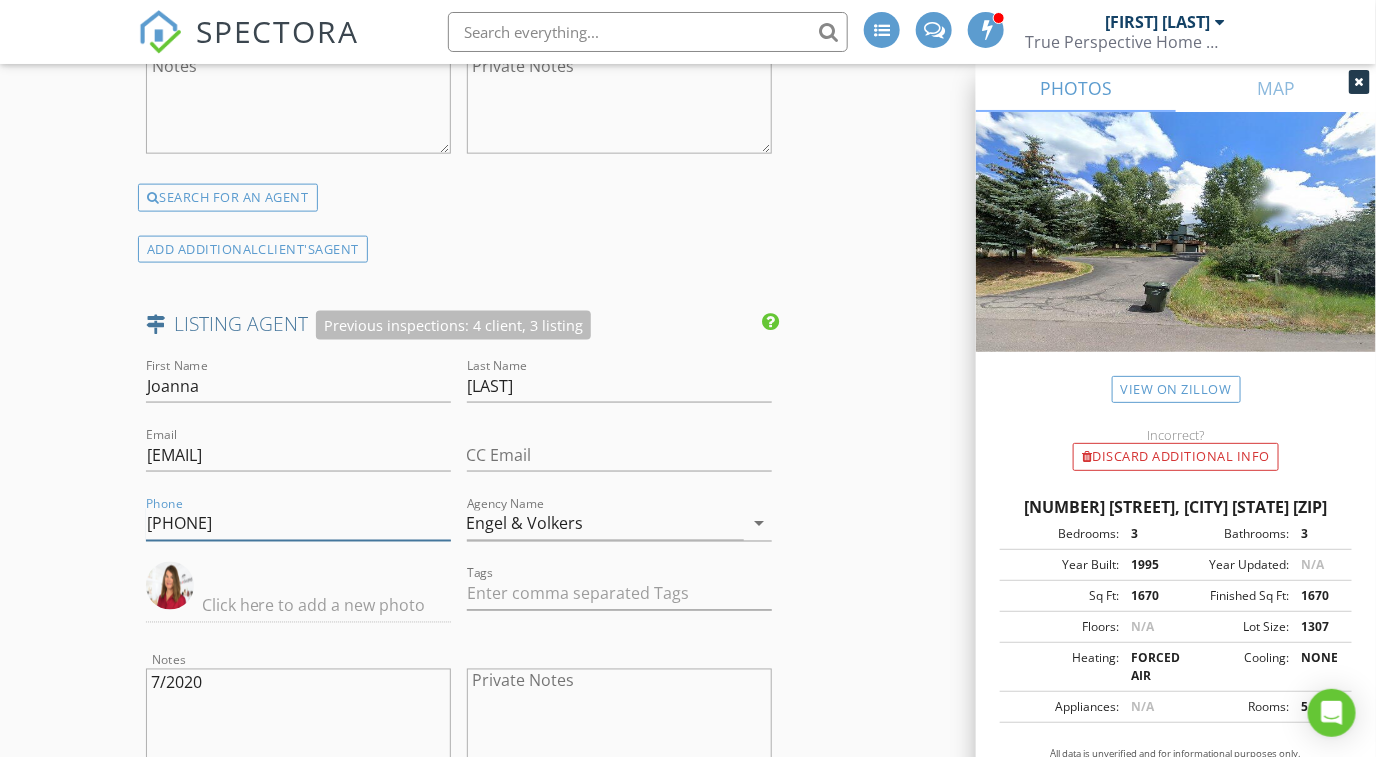 click on "9704711852" at bounding box center (298, 524) 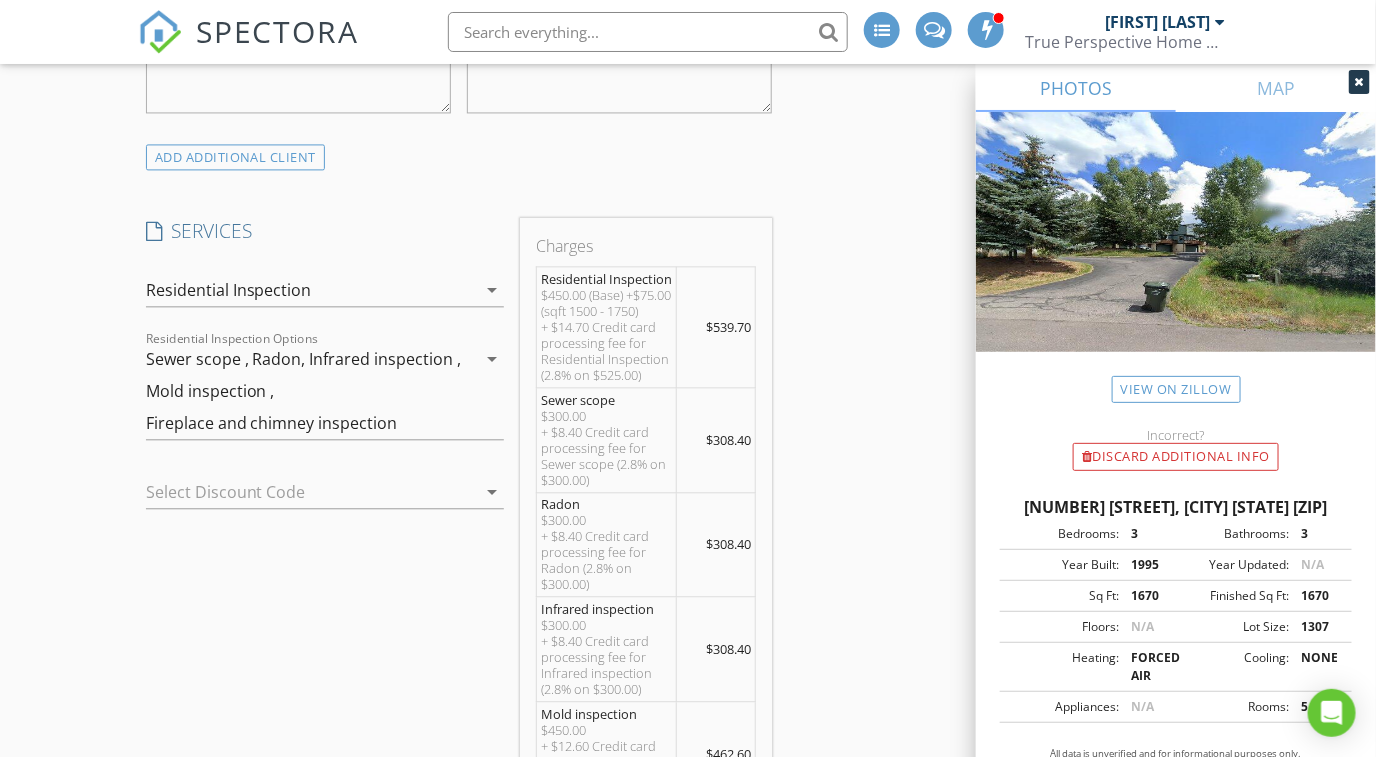 scroll, scrollTop: 1500, scrollLeft: 0, axis: vertical 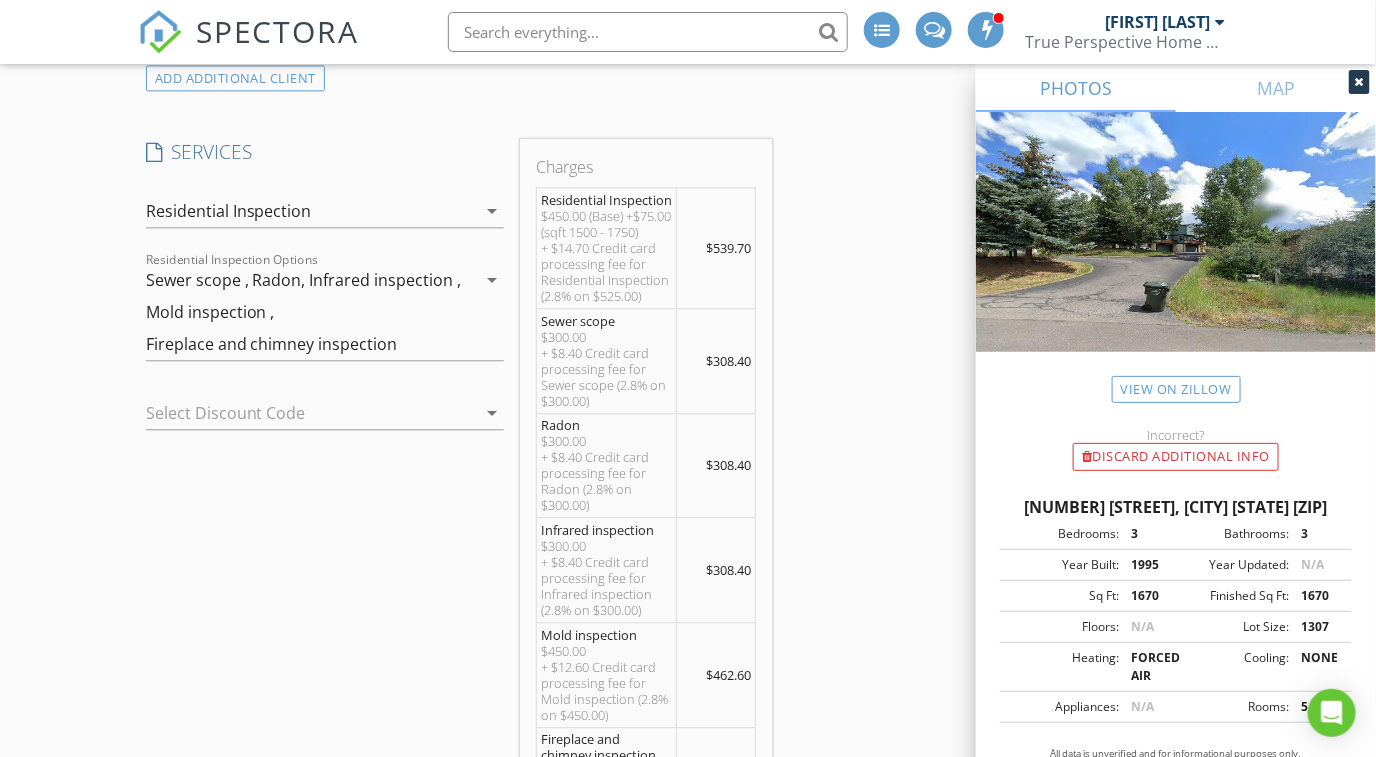 type on "970-471-1852" 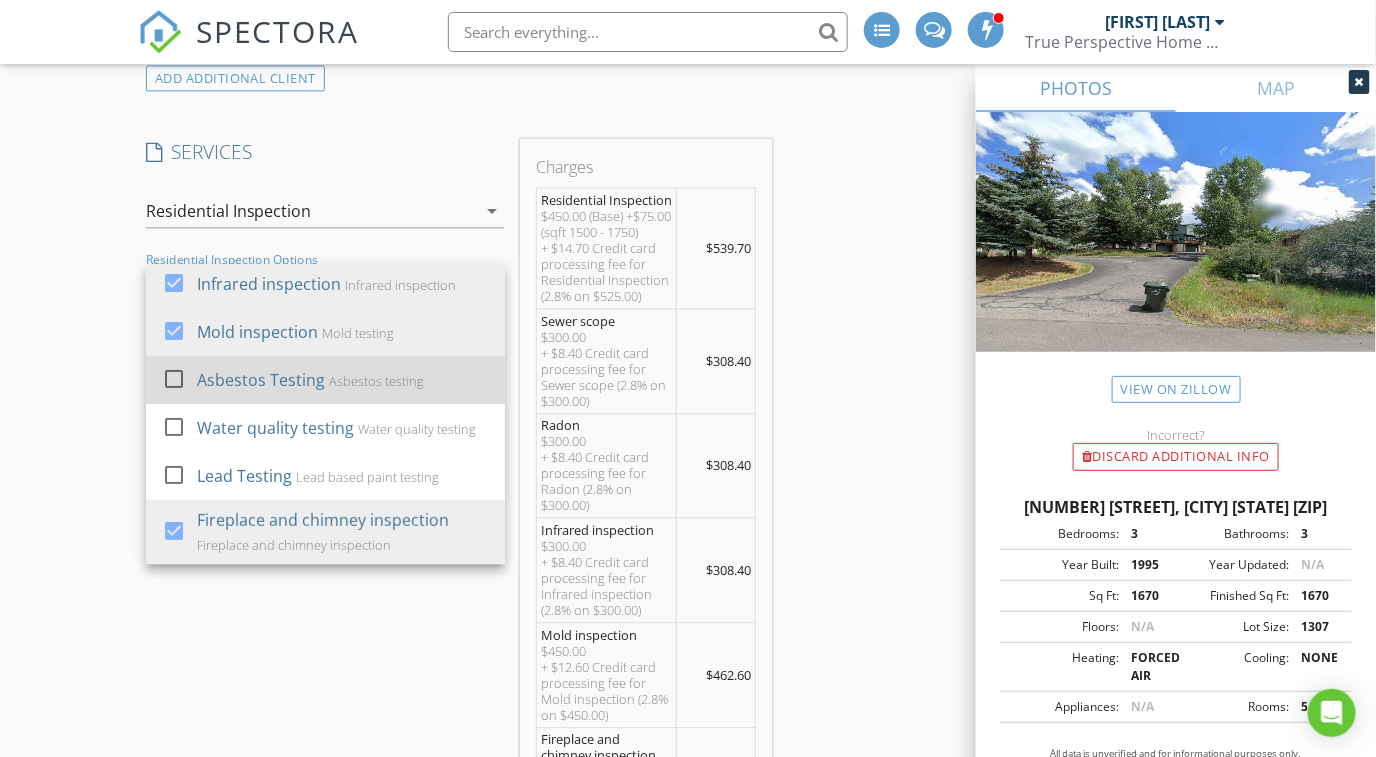 scroll, scrollTop: 0, scrollLeft: 0, axis: both 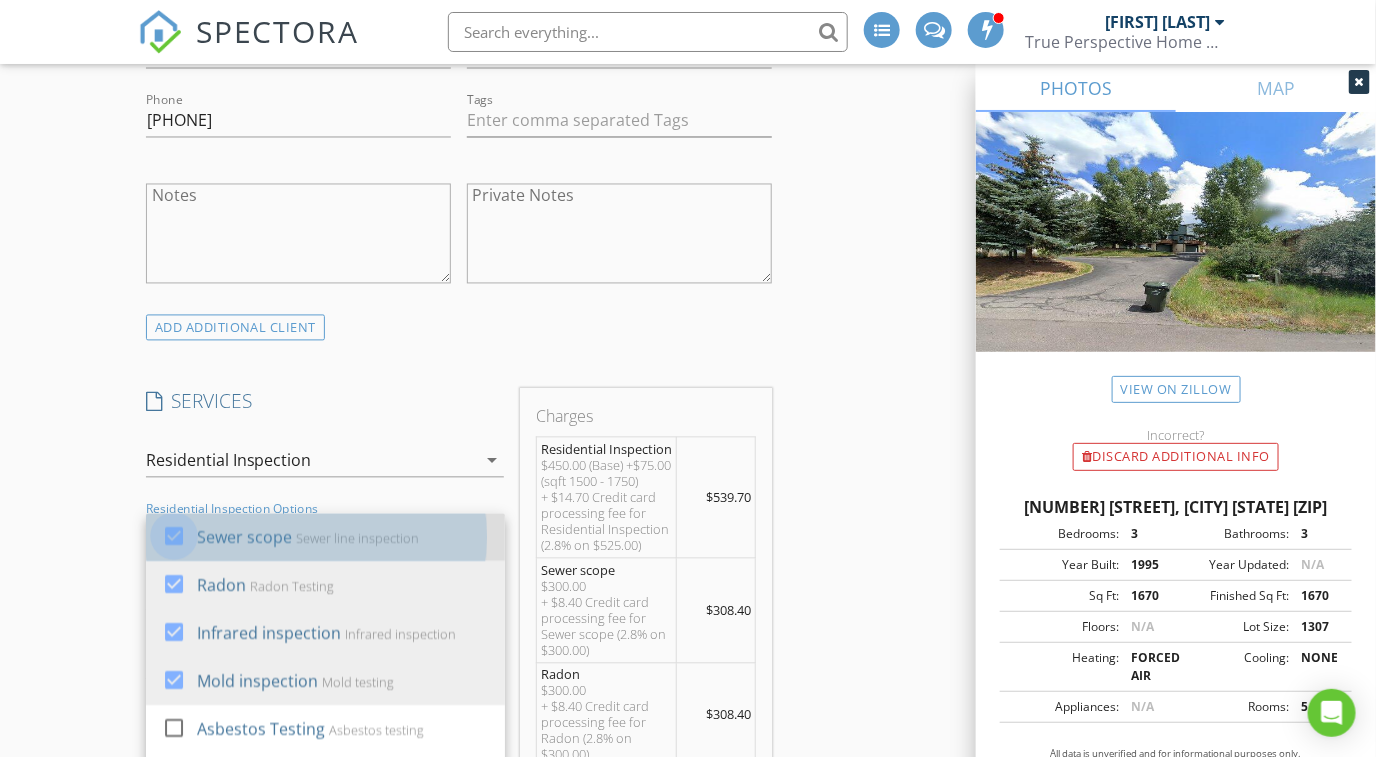 click at bounding box center (174, 537) 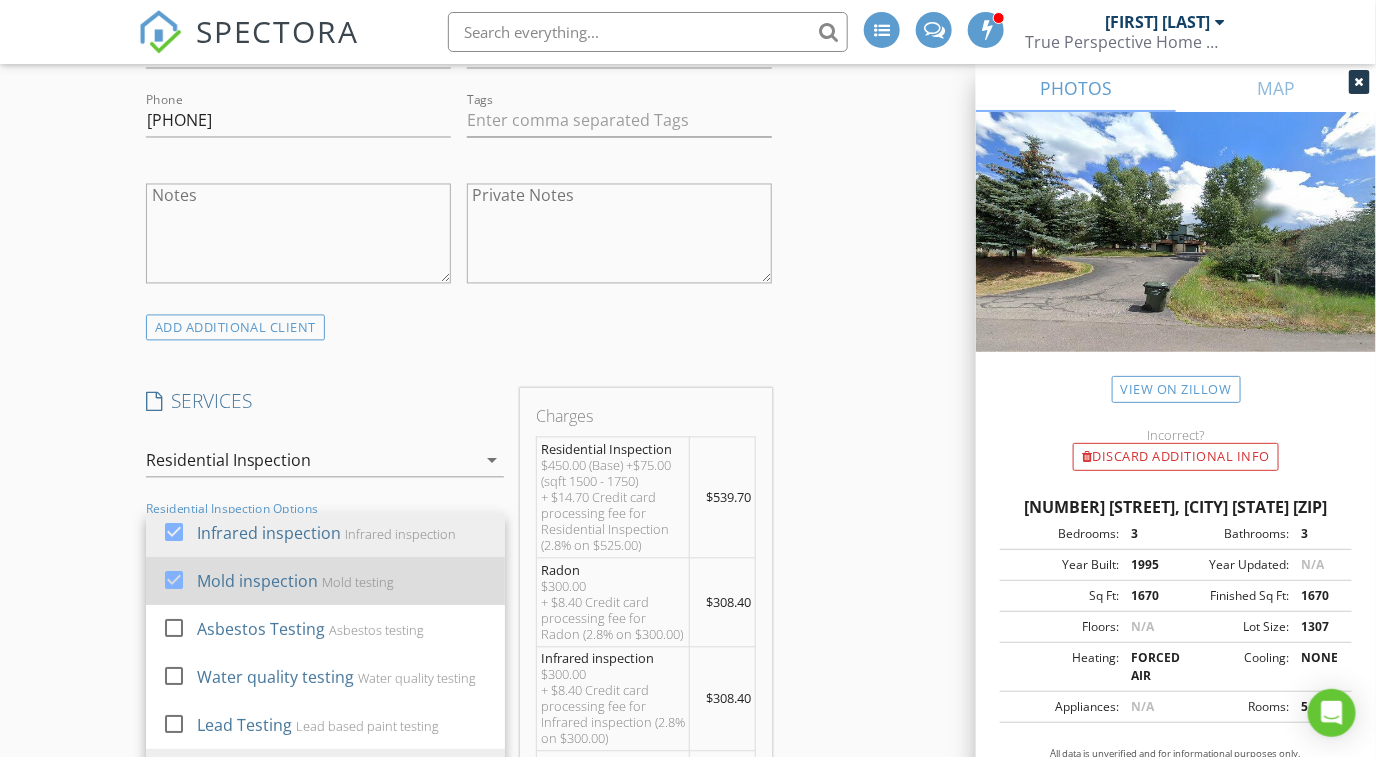 scroll, scrollTop: 115, scrollLeft: 0, axis: vertical 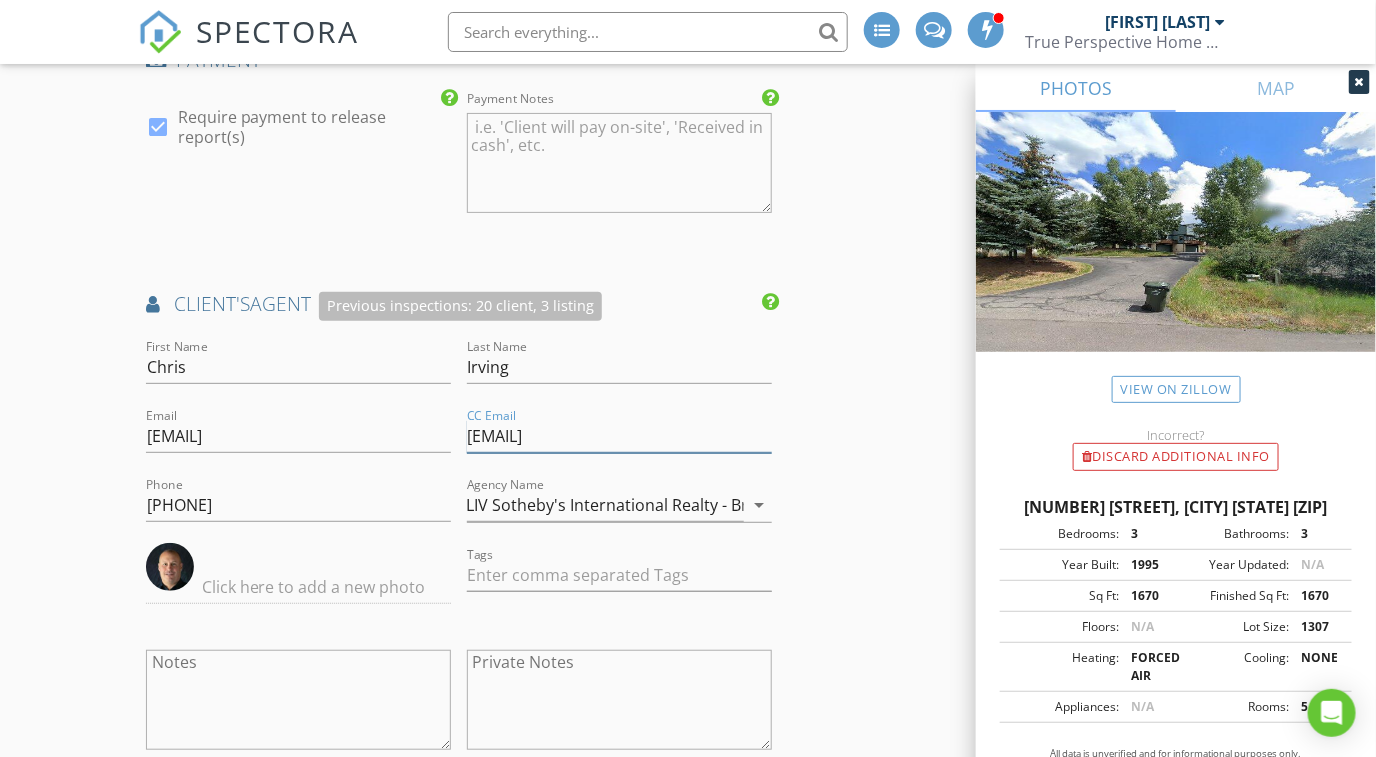 drag, startPoint x: 751, startPoint y: 462, endPoint x: 458, endPoint y: 477, distance: 293.3837 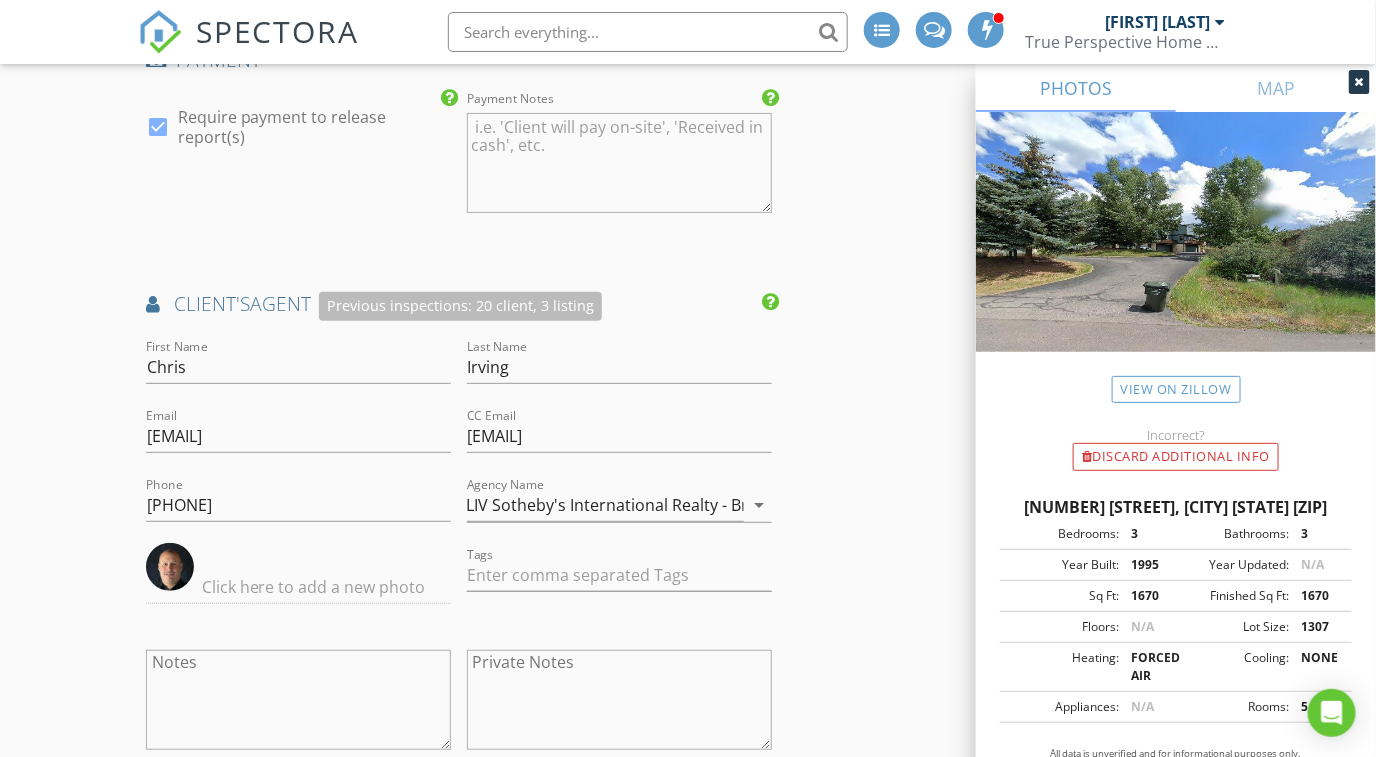 click on "3" at bounding box center [1147, 534] 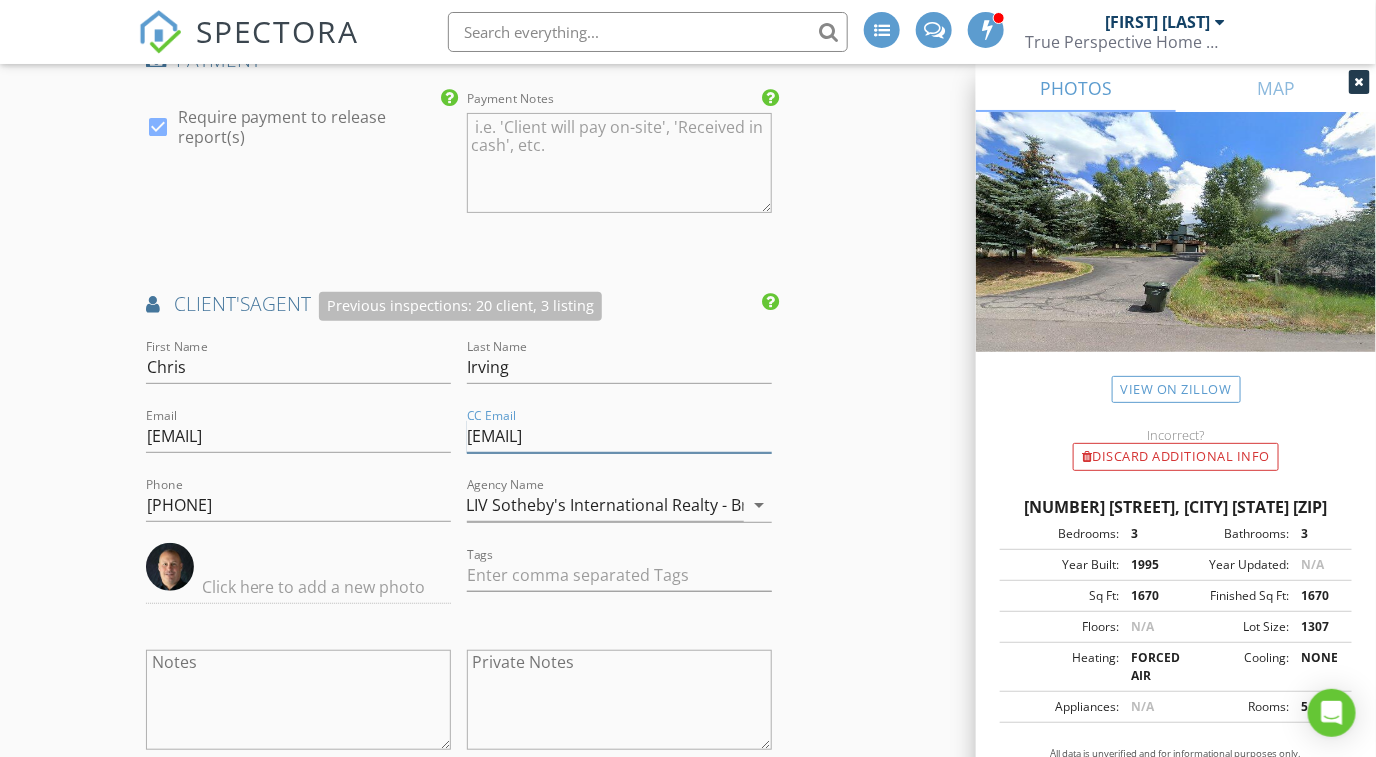 drag, startPoint x: 738, startPoint y: 449, endPoint x: 566, endPoint y: 449, distance: 172 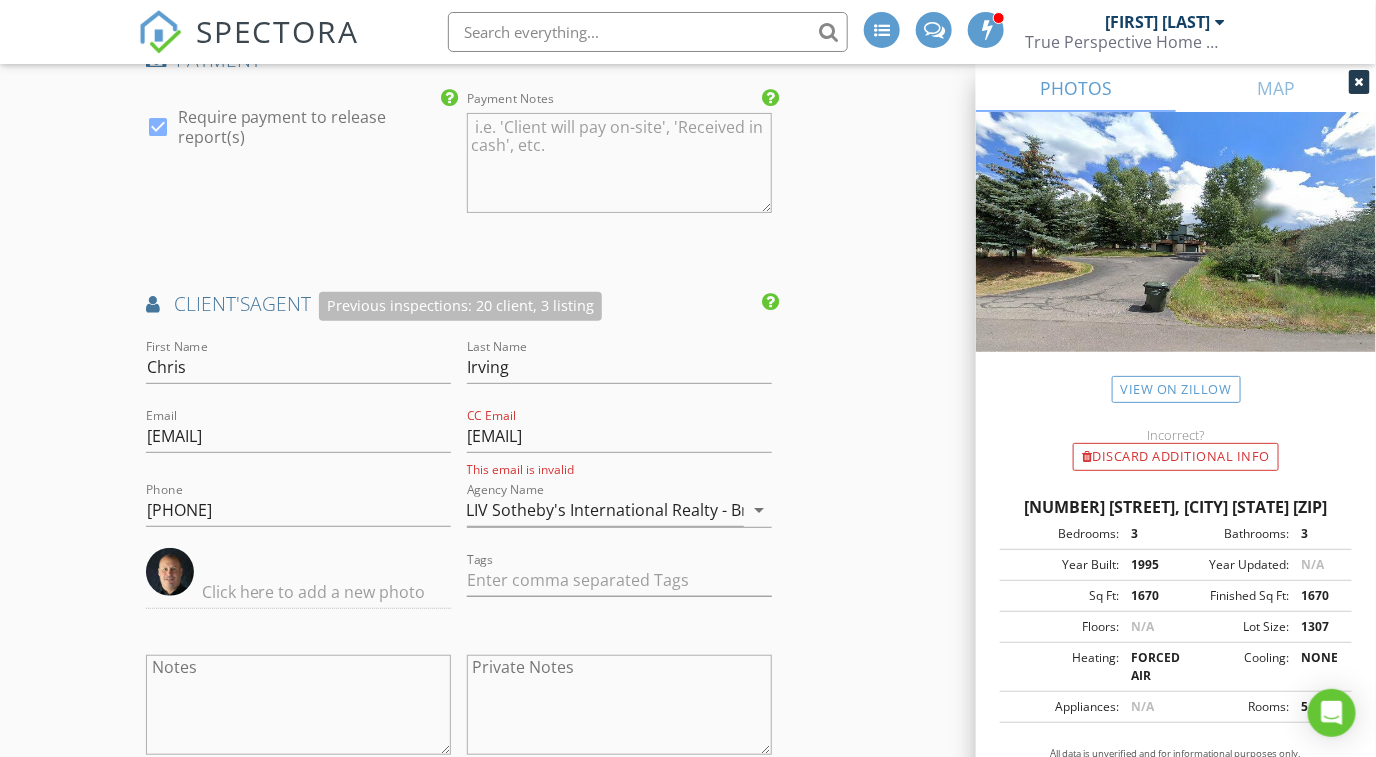 click on "This email is invalid" at bounding box center [619, 469] 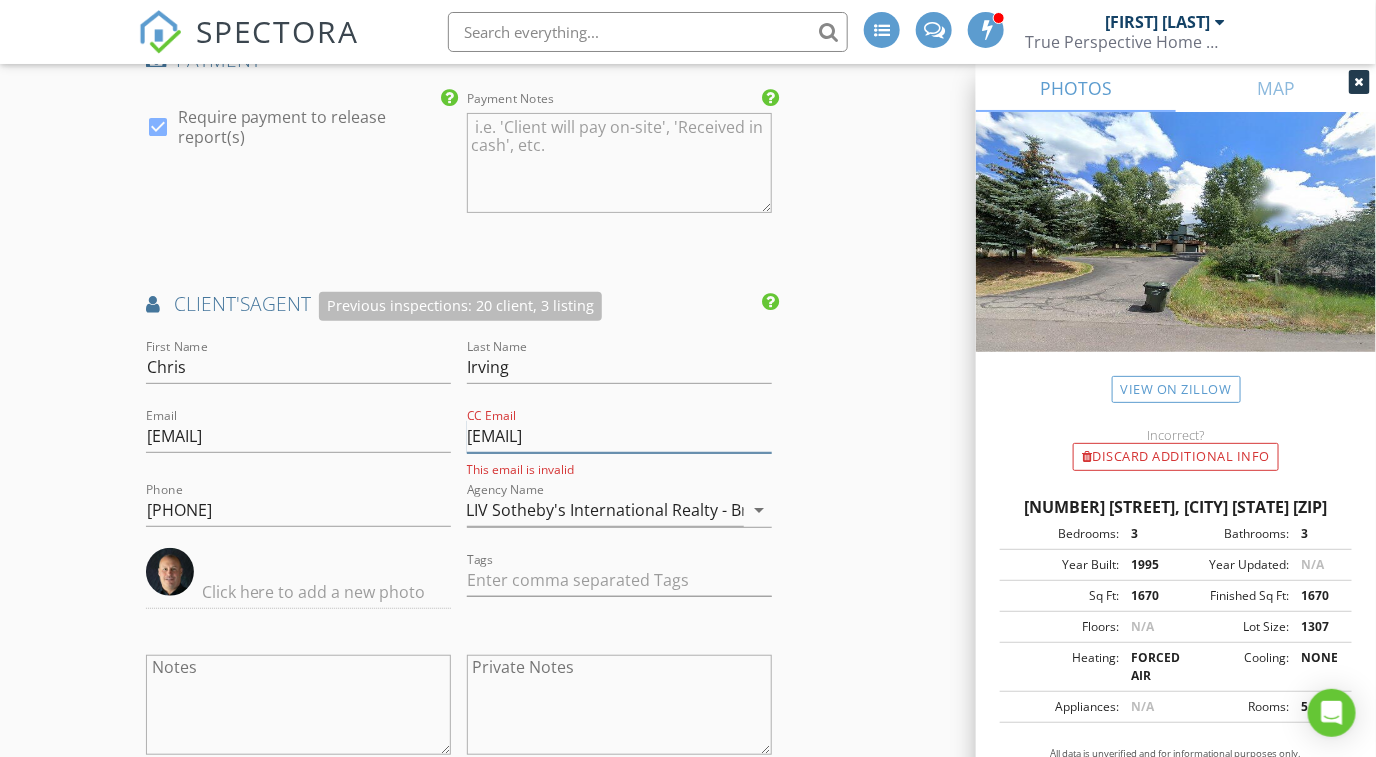 click on "@livsothebysrealty.com" at bounding box center (619, 436) 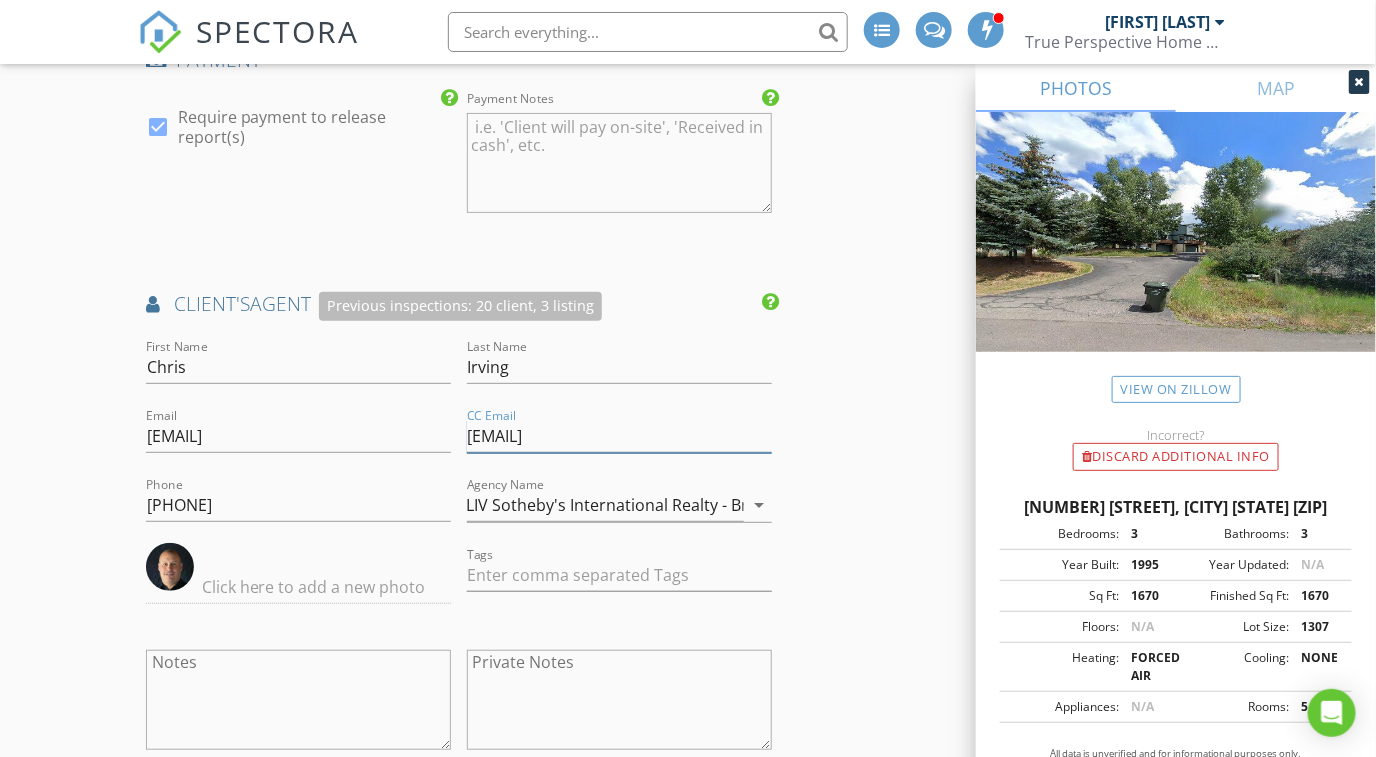 type on "mountaincollective@livsothebysrealty.com" 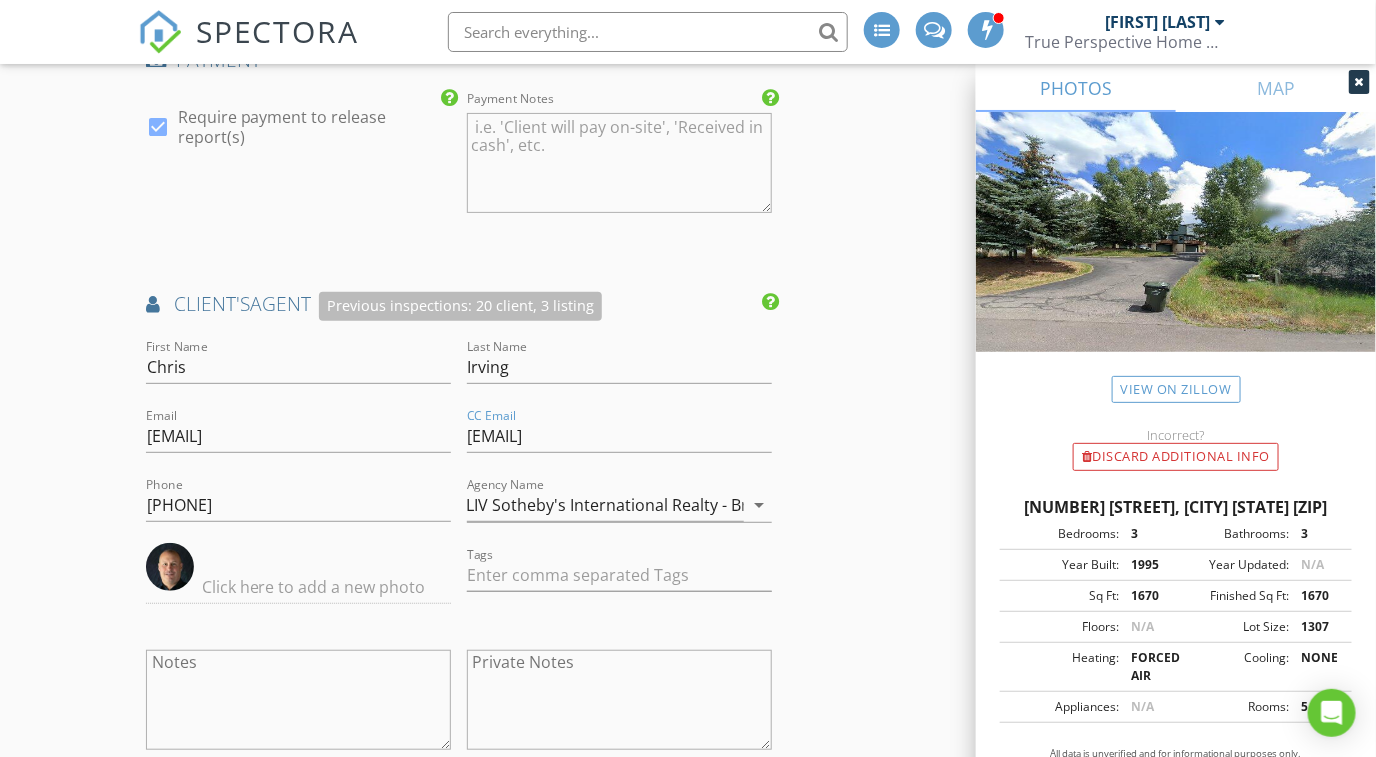 click on "INSPECTOR(S)
check_box_outline_blank   Ron Amass     check_box_outline_blank   Dustin Lucas     check_box_outline_blank   Adam Frodge     check_box_outline_blank   Hayden Wylie     check_box   Chris Jobson   PRIMARY   check_box_outline_blank   Adam Cunningham     Chris Jobson arrow_drop_down   check_box_outline_blank Chris Jobson specifically requested
Date/Time
08/06/2025 9:00 AM
Location
Address Search       Address 2403 Draw Spur   Unit 2   City Avon   State CO   Zip 81620   County Eagle     Square Feet 1670   Year Built 1995   Foundation arrow_drop_down     Chris Jobson     7.7 miles     (18 minutes)
client
check_box Enable Client CC email for this inspection   Client Search     check_box_outline_blank Client is a Company/Organization     First Name Megan   Last Name Bronsther   Email mbronsther@gmail.com   CC Email   Phone 518-852-0221         Tags" at bounding box center [688, 201] 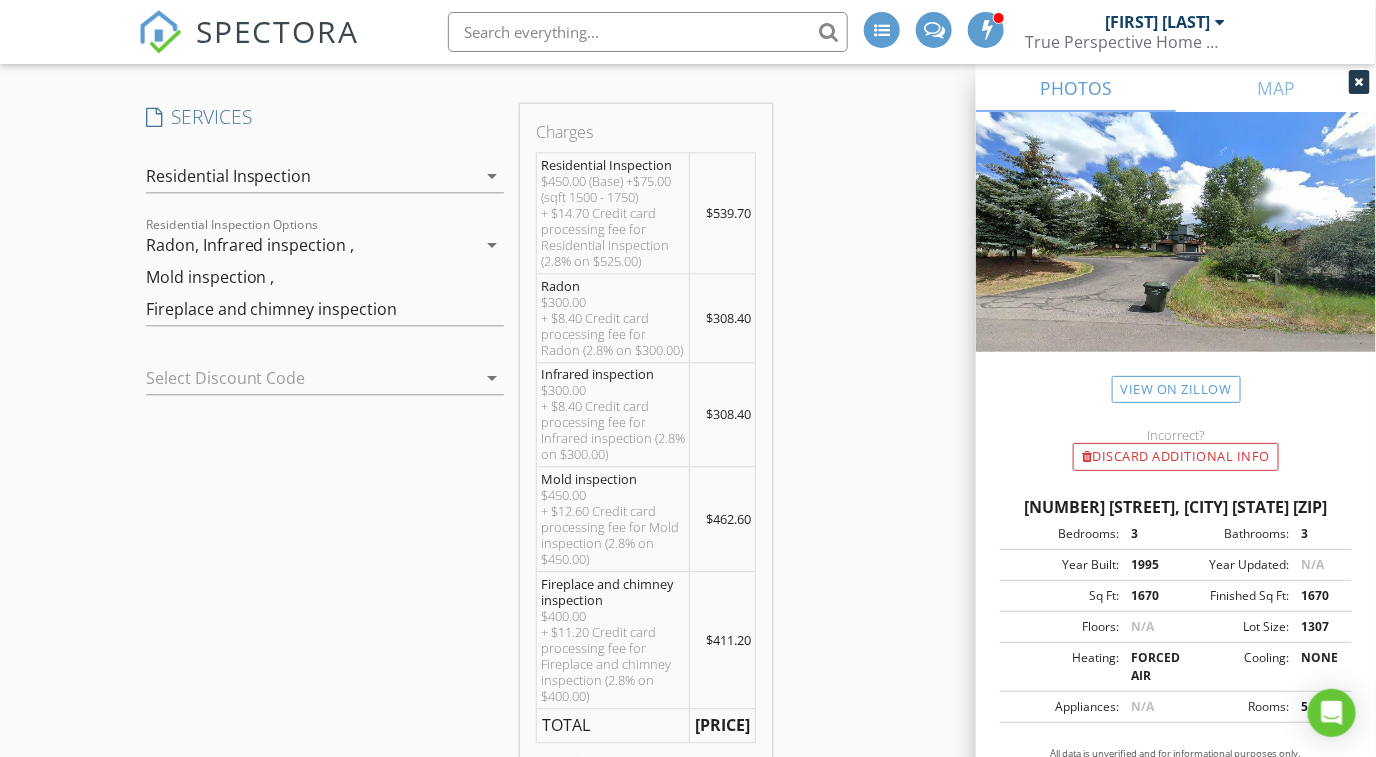 scroll, scrollTop: 1500, scrollLeft: 0, axis: vertical 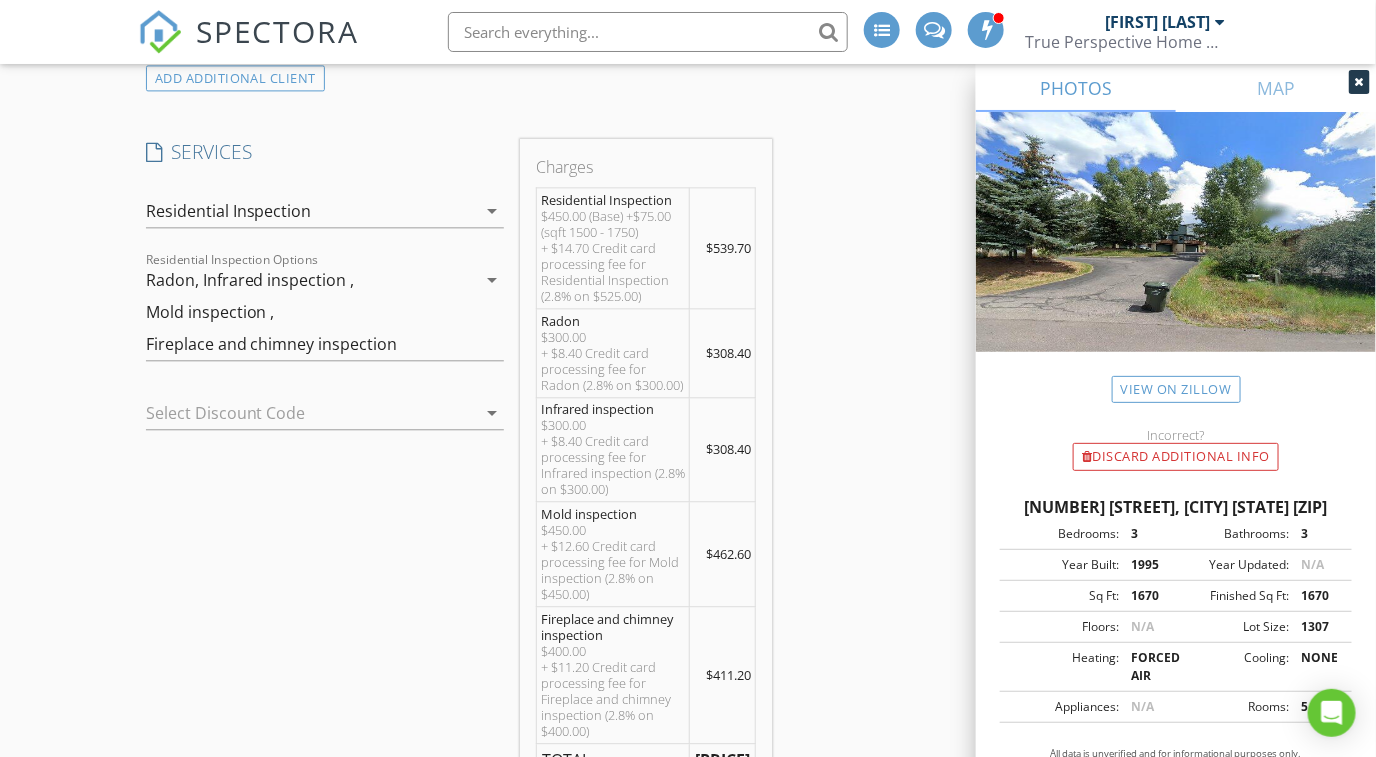 click on "arrow_drop_down" at bounding box center [492, 280] 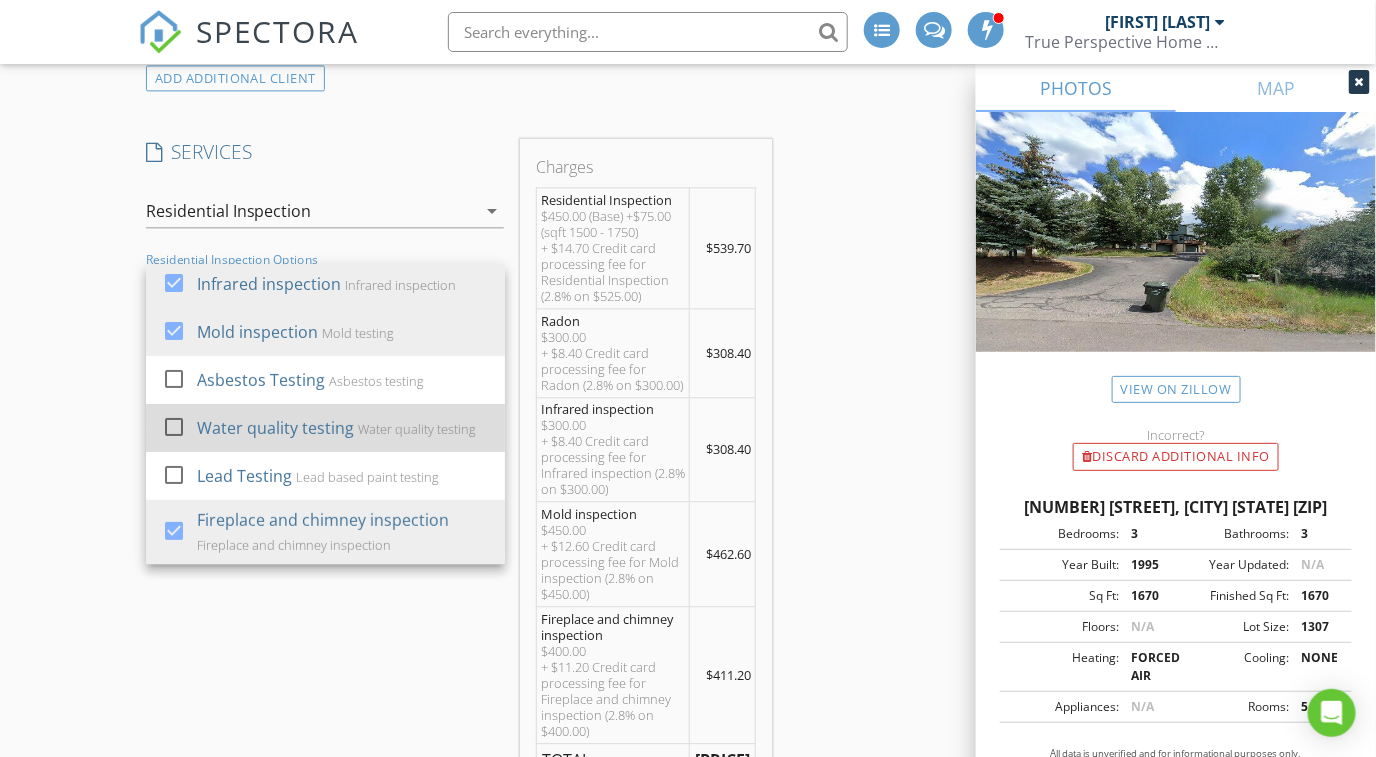 scroll, scrollTop: 0, scrollLeft: 0, axis: both 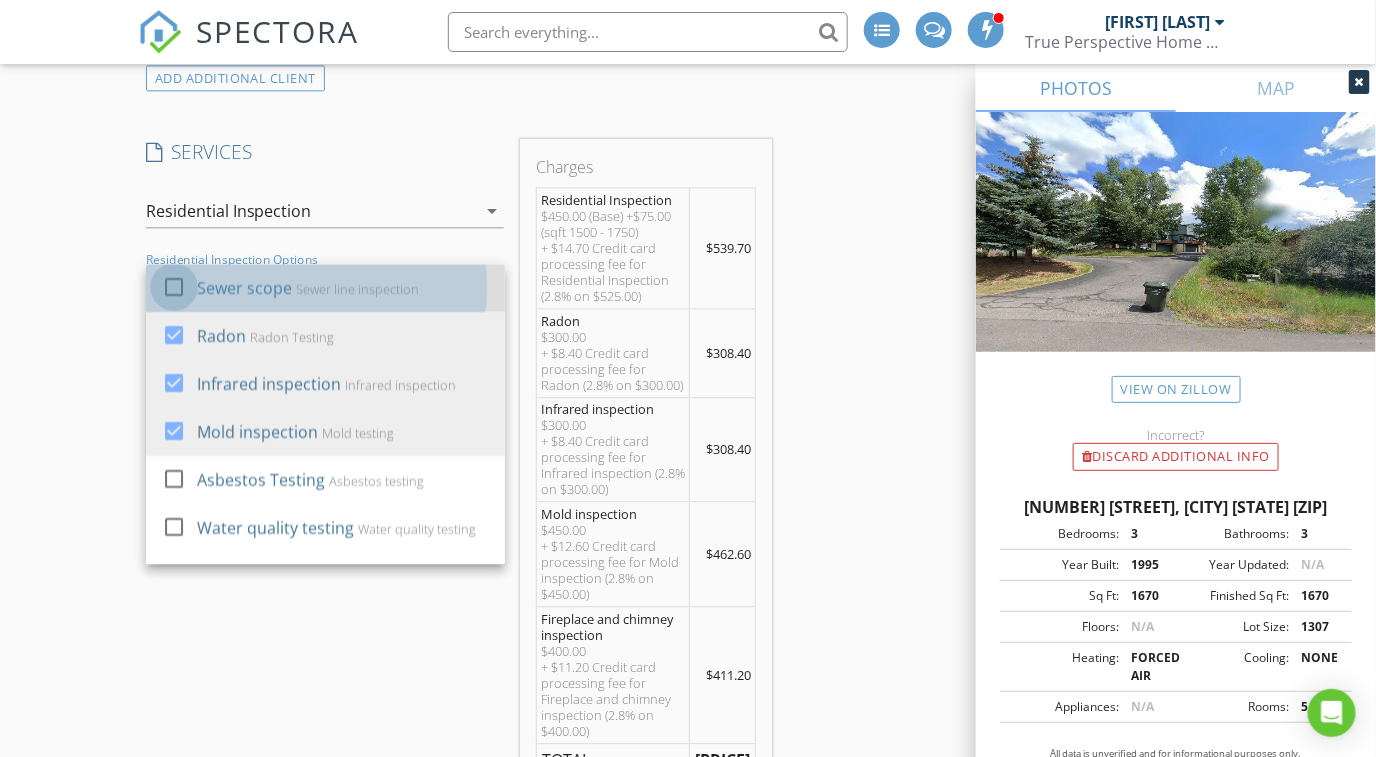 click at bounding box center [174, 287] 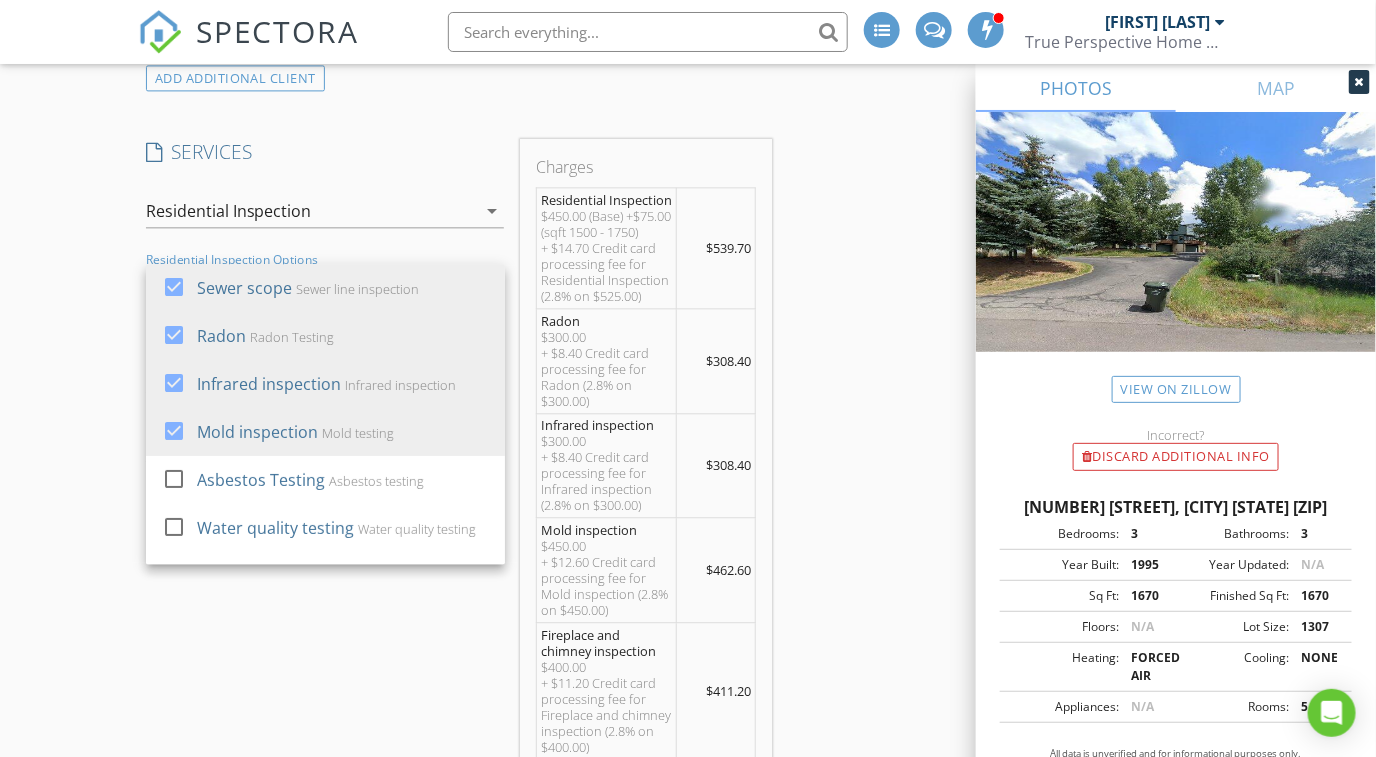 click on "New Inspection
INSPECTOR(S)
check_box_outline_blank   Ron Amass     check_box_outline_blank   Dustin Lucas     check_box_outline_blank   Adam Frodge     check_box_outline_blank   Hayden Wylie     check_box   Chris Jobson   PRIMARY   check_box_outline_blank   Adam Cunningham     Chris Jobson arrow_drop_down   check_box_outline_blank Chris Jobson specifically requested
Date/Time
08/06/2025 9:00 AM
Location
Address Search       Address 2403 Draw Spur   Unit 2   City Avon   State CO   Zip 81620   County Eagle     Square Feet 1670   Year Built 1995   Foundation arrow_drop_down     Chris Jobson     7.7 miles     (18 minutes)
client
check_box Enable Client CC email for this inspection   Client Search     check_box_outline_blank Client is a Company/Organization     First Name Megan   Last Name Bronsther   Email mbronsther@gmail.com   CC Email   Phone" at bounding box center (688, 1493) 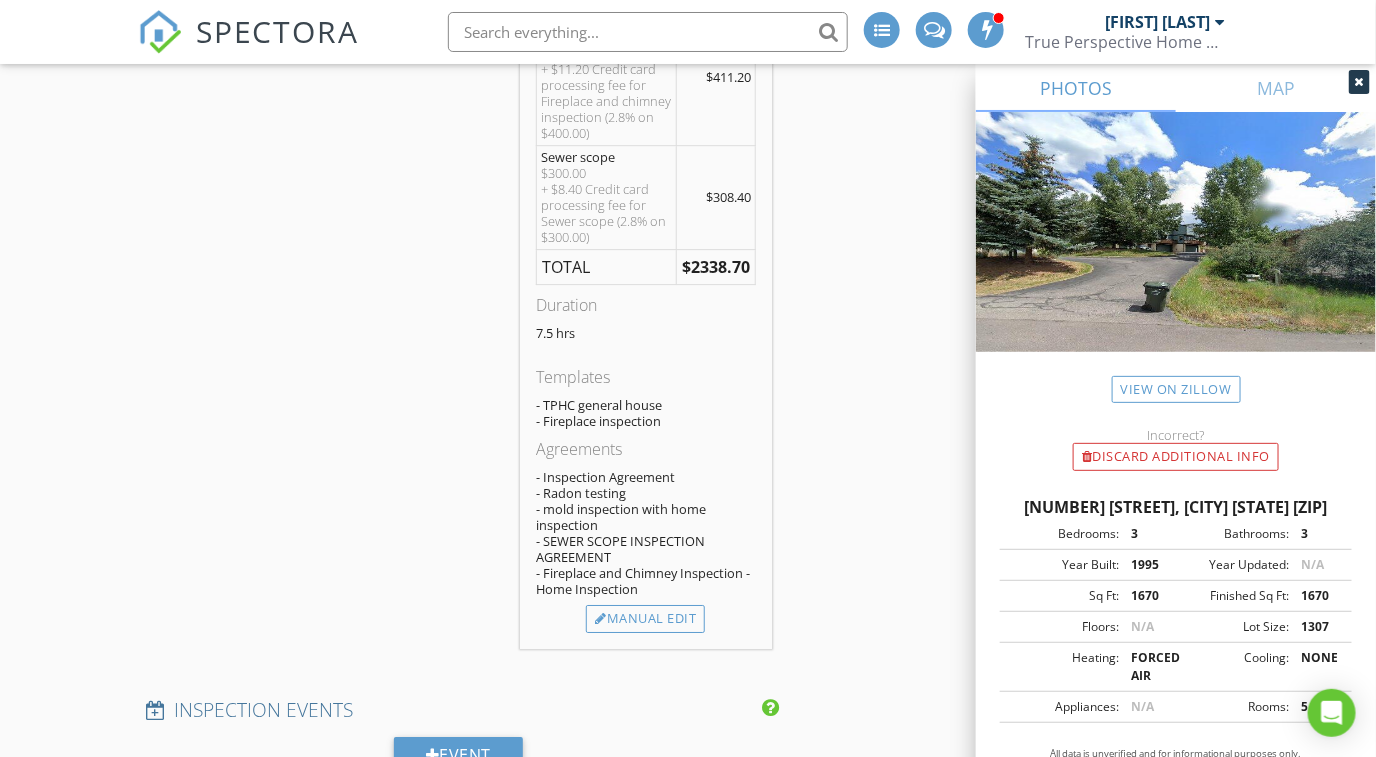 scroll, scrollTop: 2250, scrollLeft: 0, axis: vertical 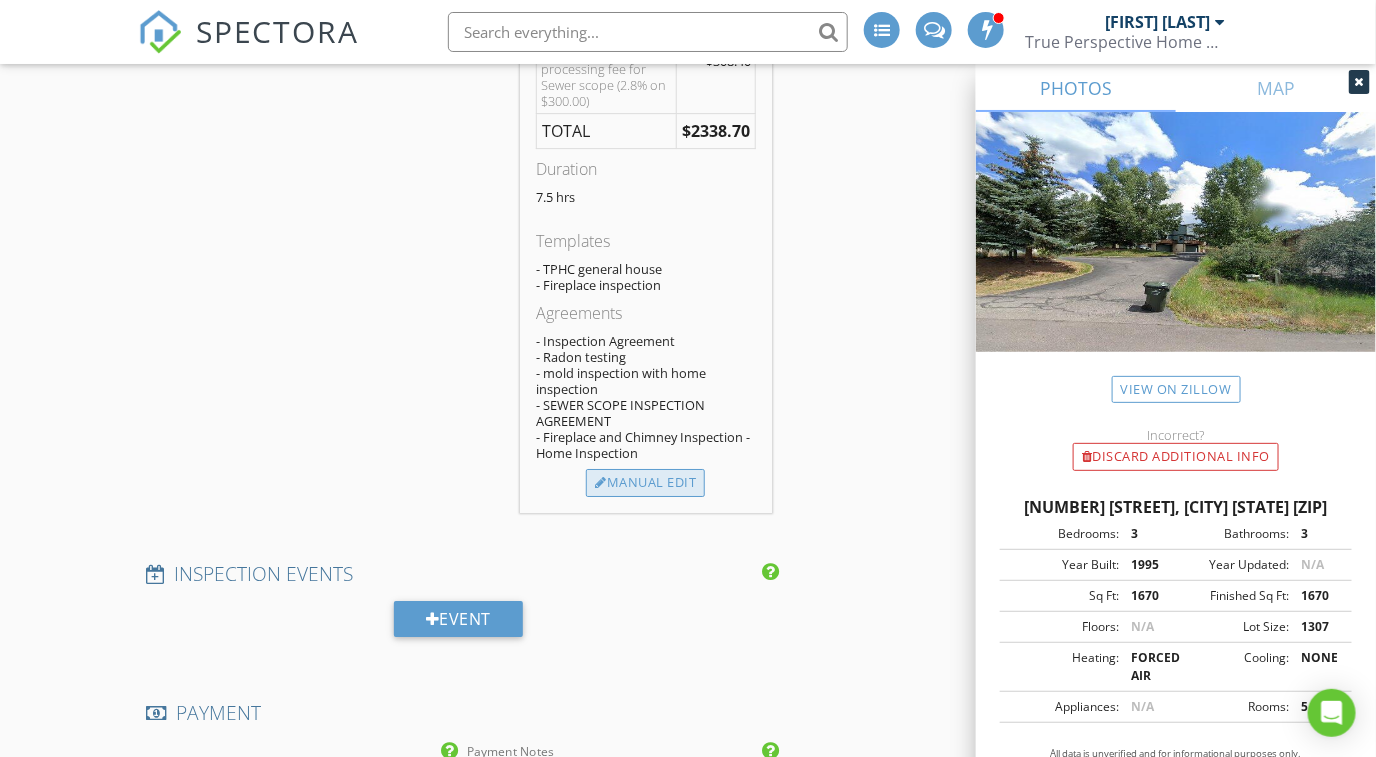 click on "Manual Edit" at bounding box center [645, 483] 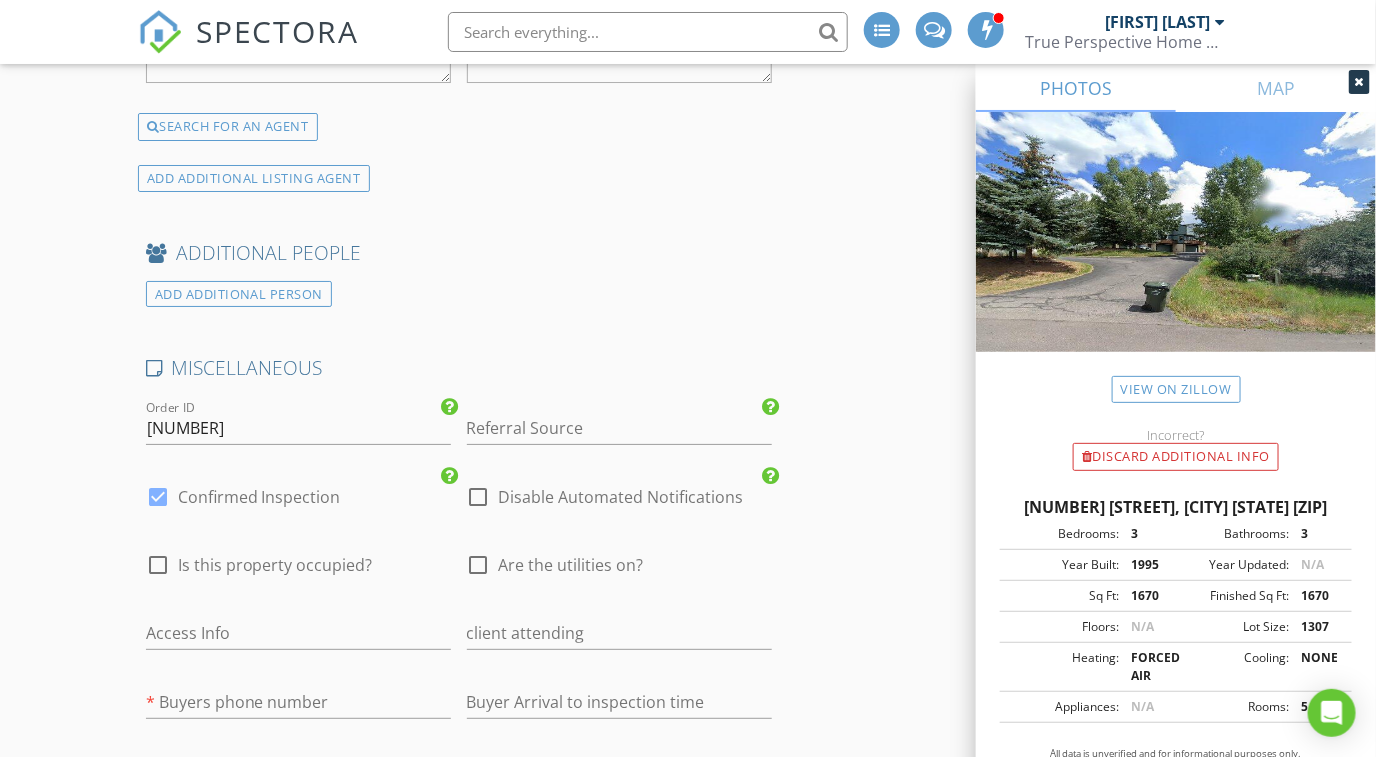 scroll, scrollTop: 5250, scrollLeft: 0, axis: vertical 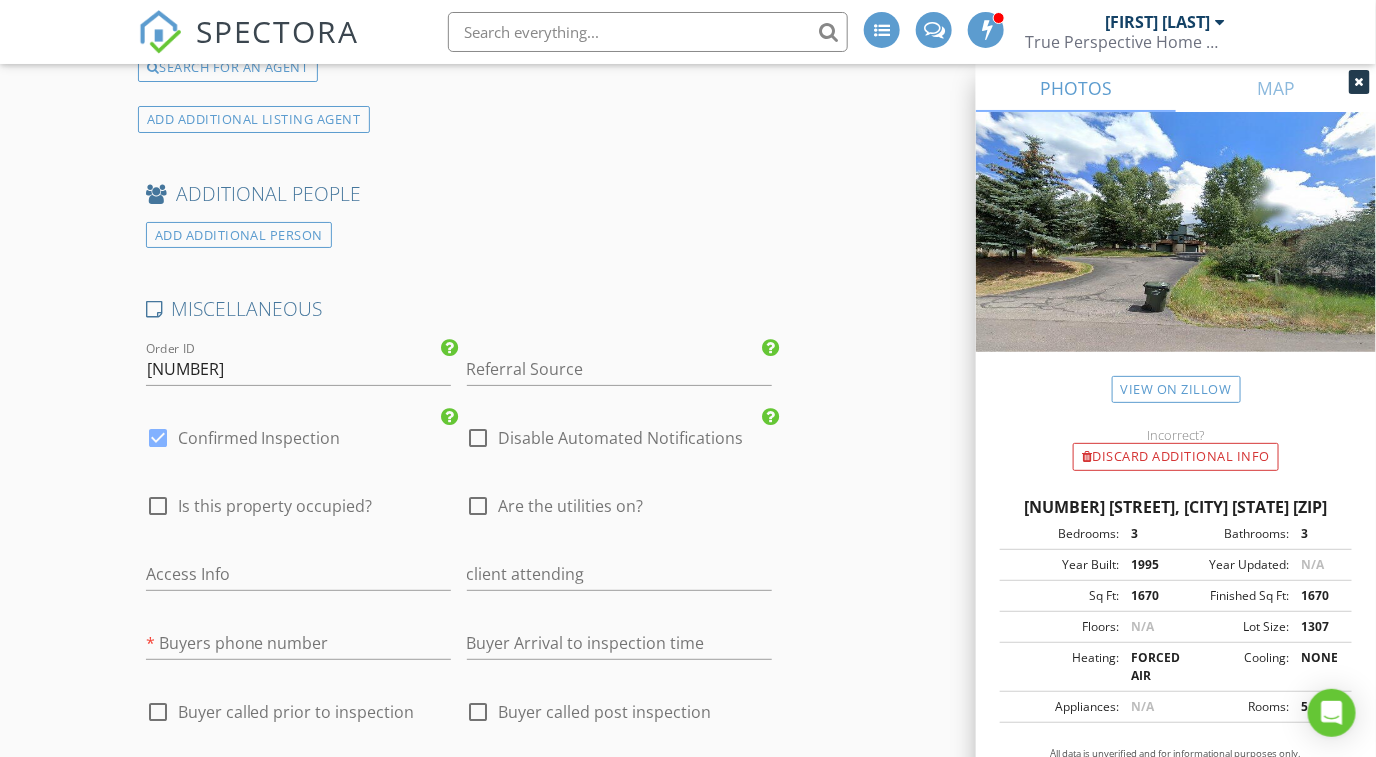 click at bounding box center (479, 438) 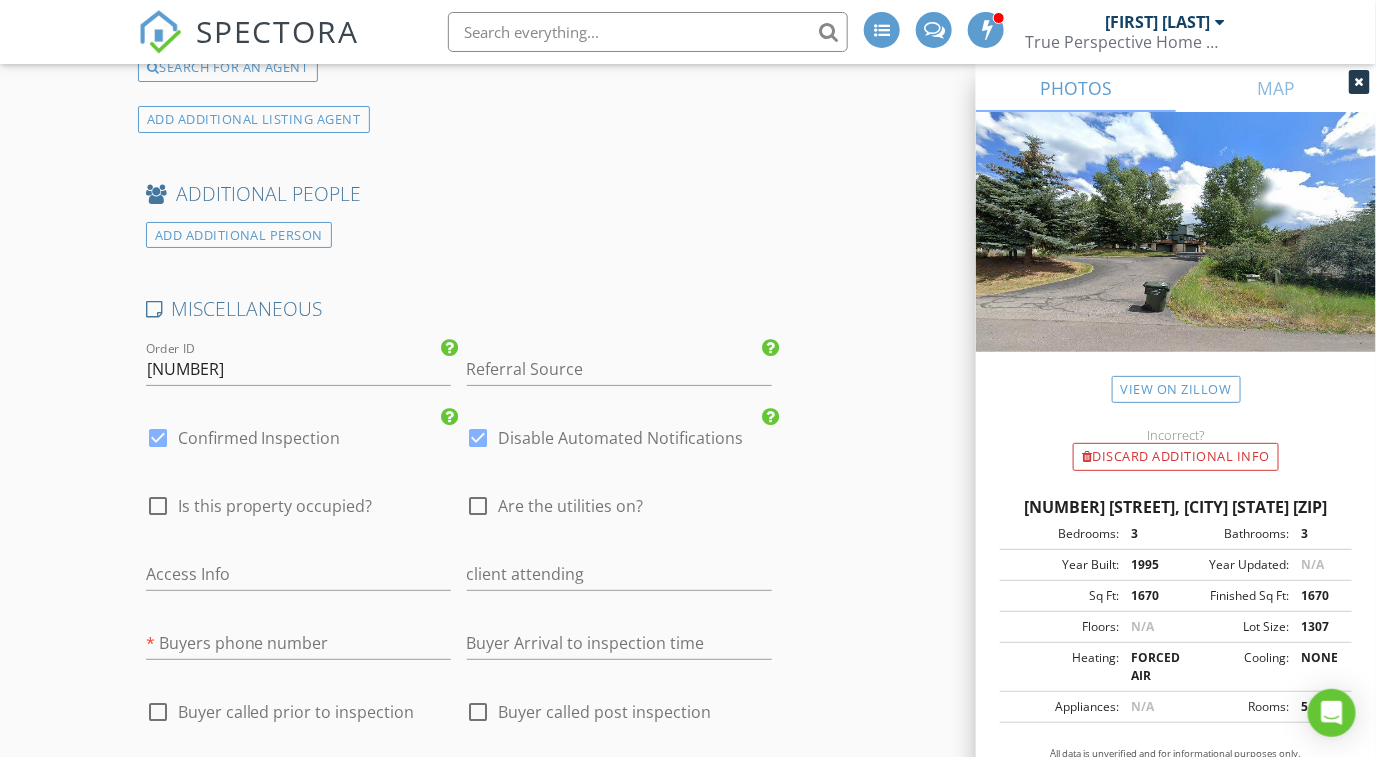 click at bounding box center (158, 438) 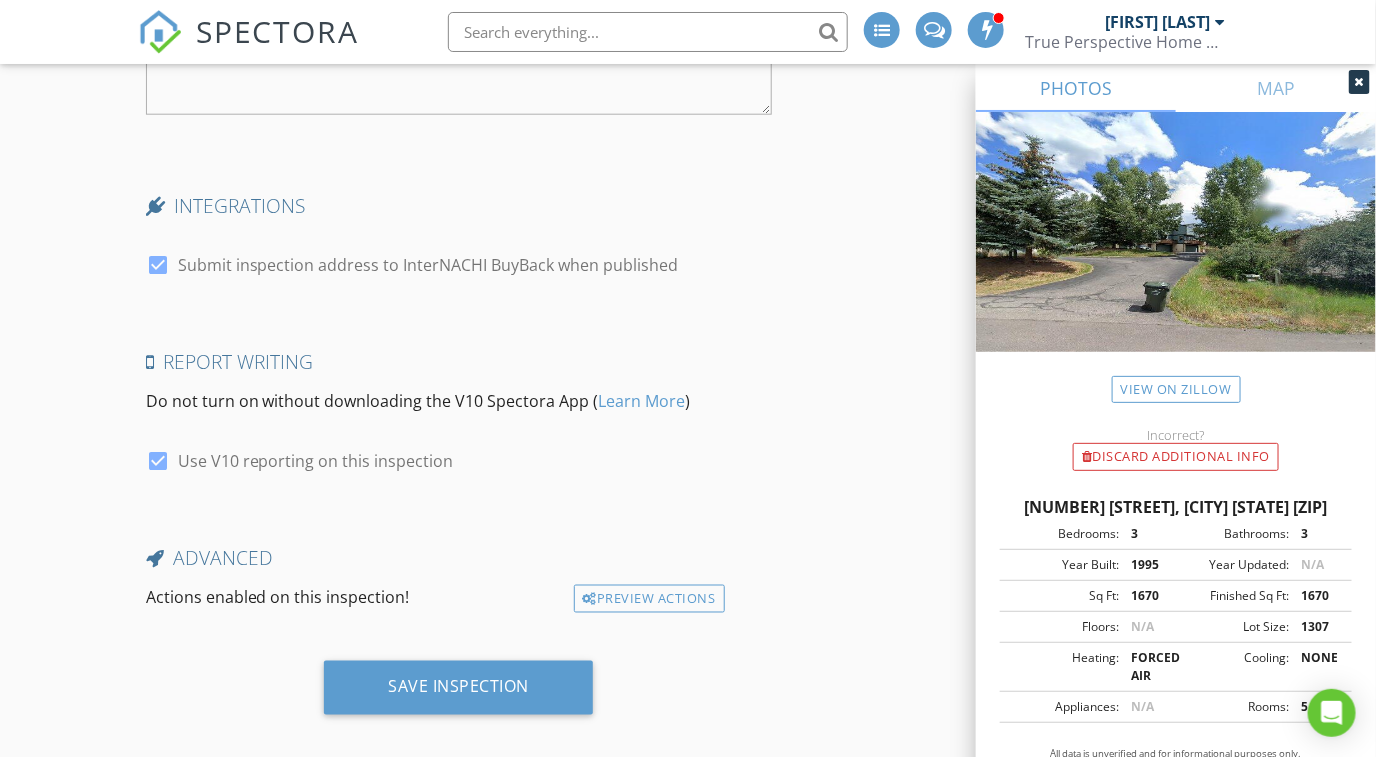 scroll, scrollTop: 6084, scrollLeft: 0, axis: vertical 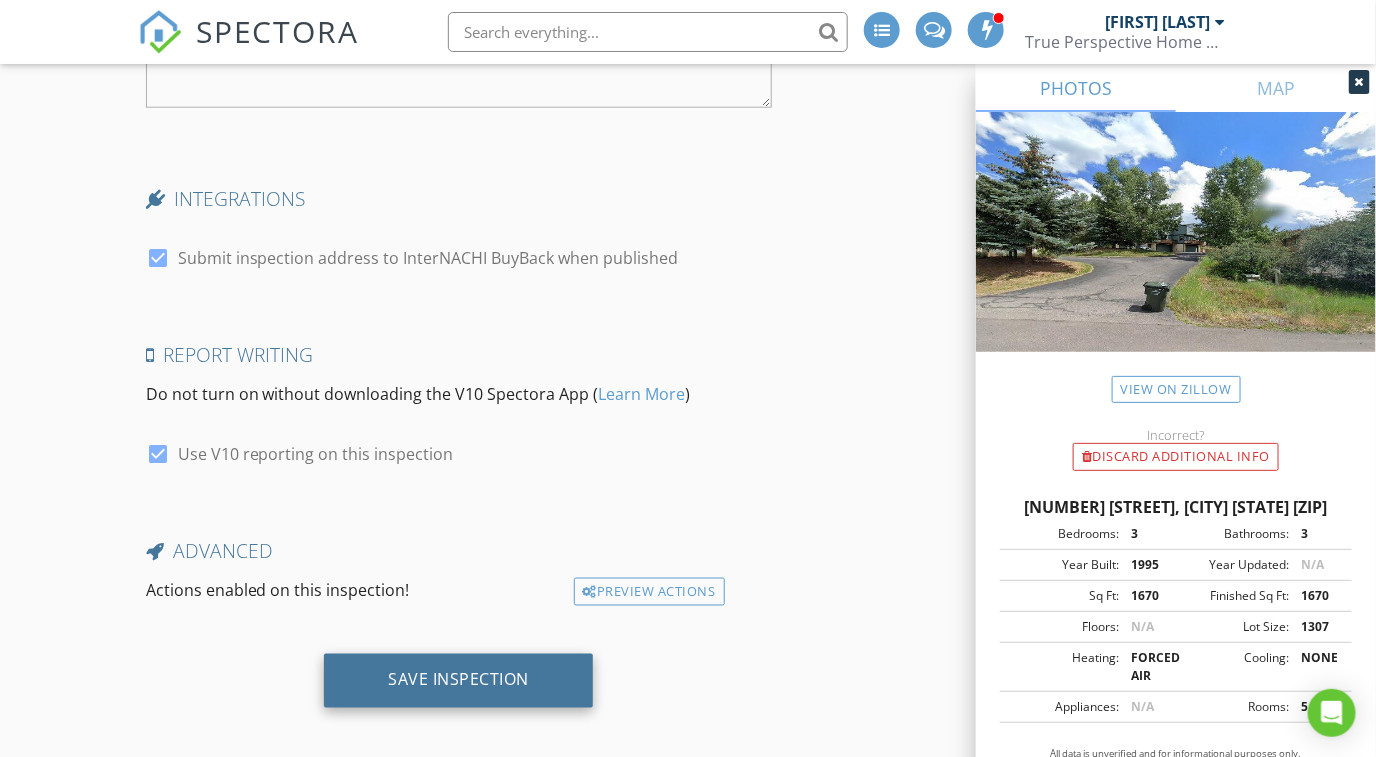click on "Save Inspection" at bounding box center (458, 680) 